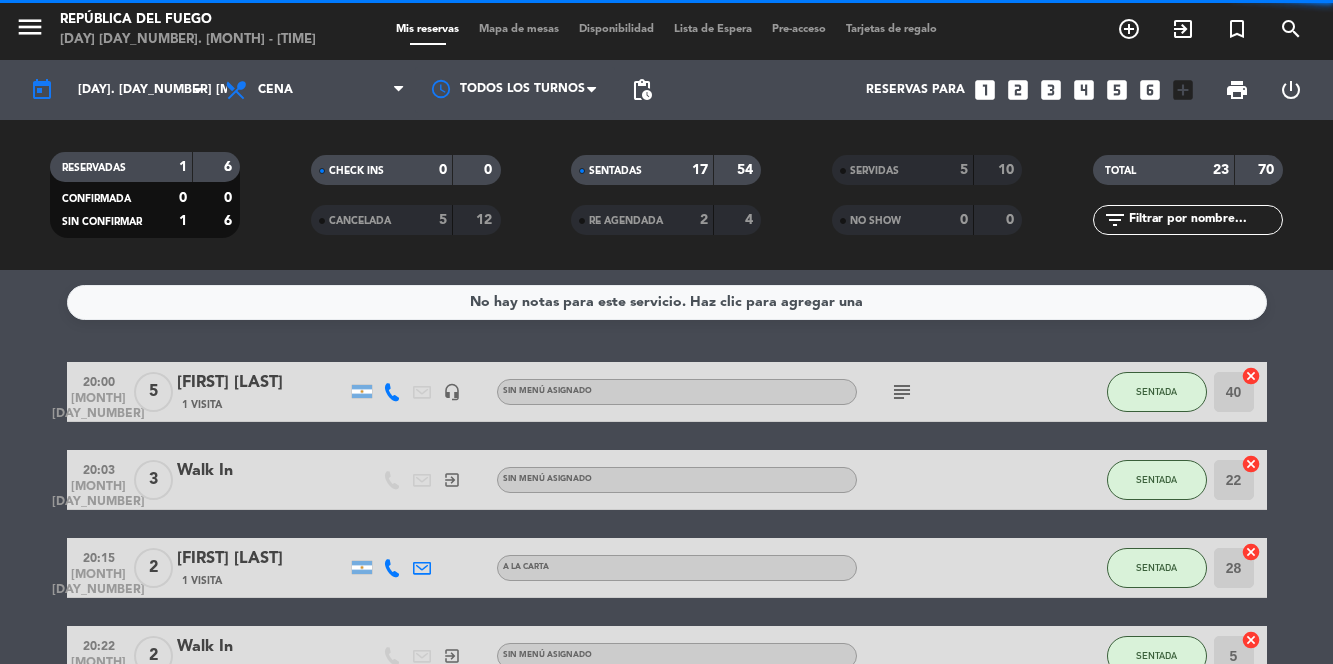 scroll, scrollTop: 0, scrollLeft: 0, axis: both 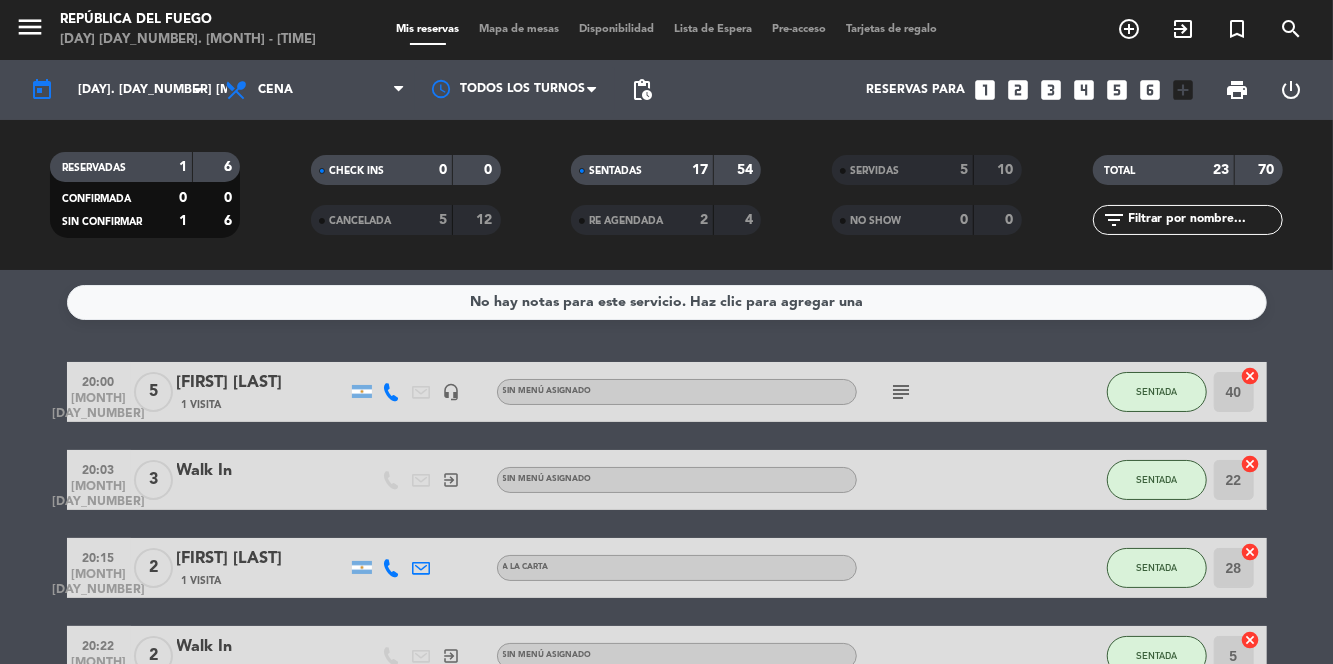 click on "Sin menú asignado" 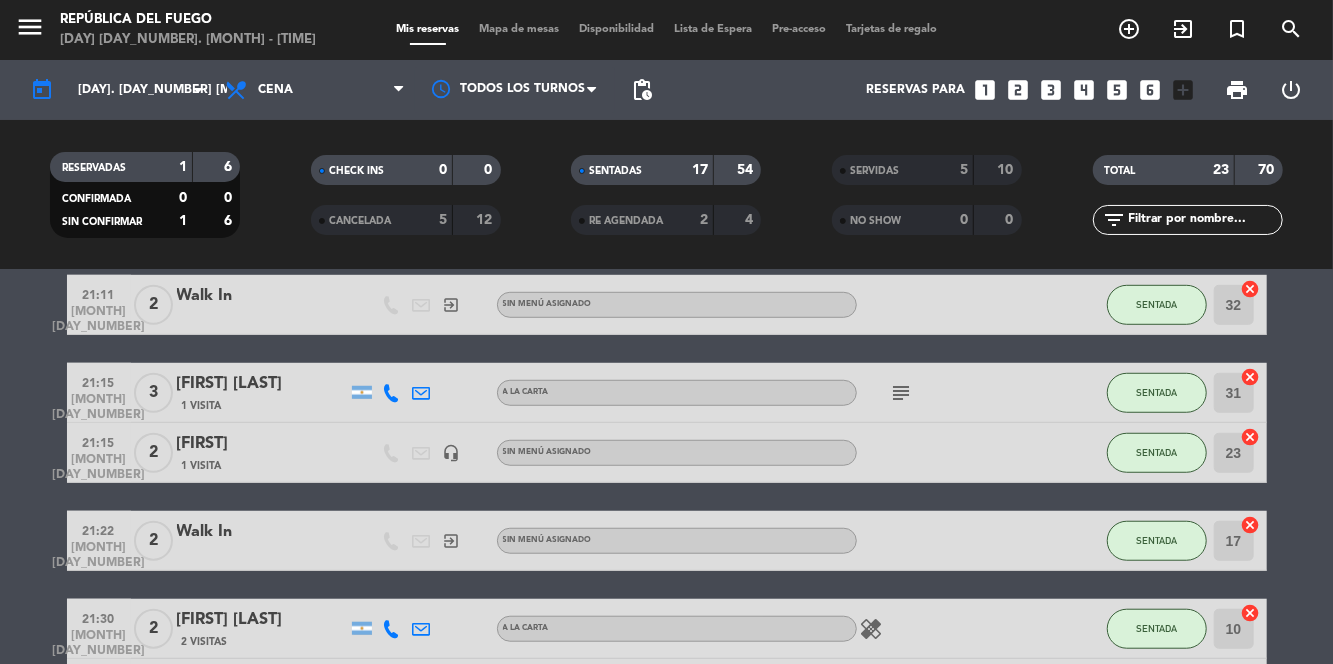 scroll, scrollTop: 789, scrollLeft: 0, axis: vertical 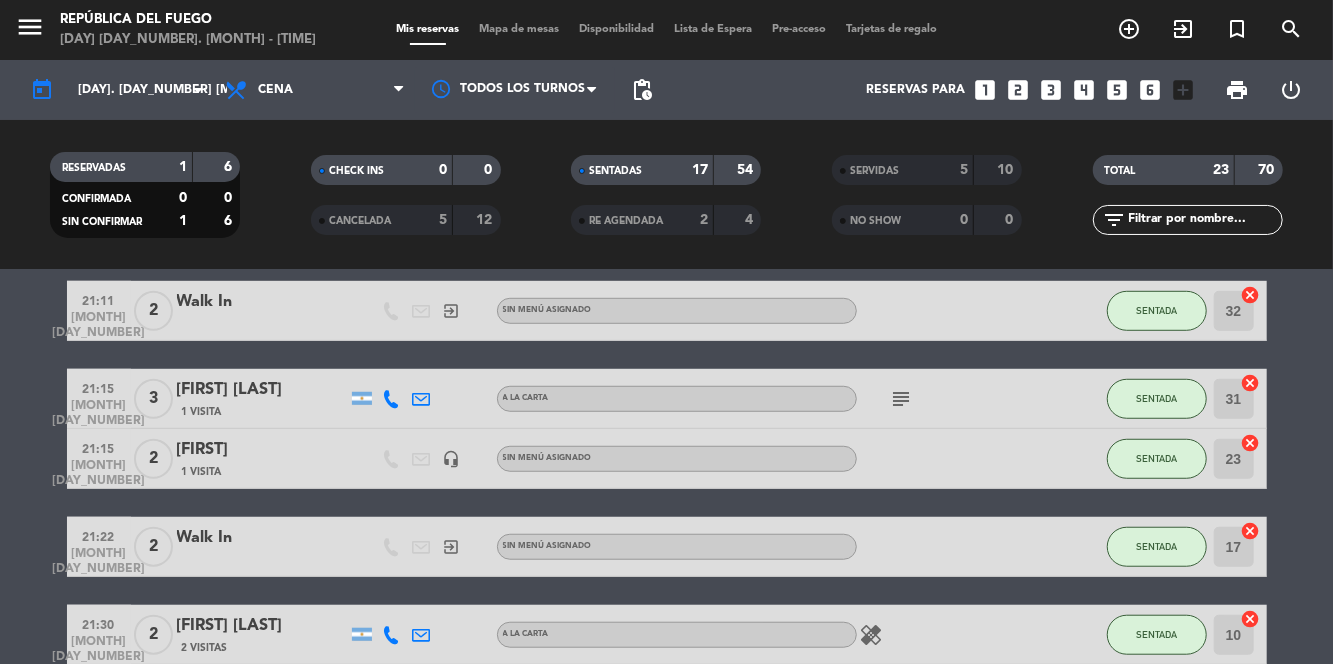 click on "[DAY]. [DAY_NUMBER] [MONTH]" 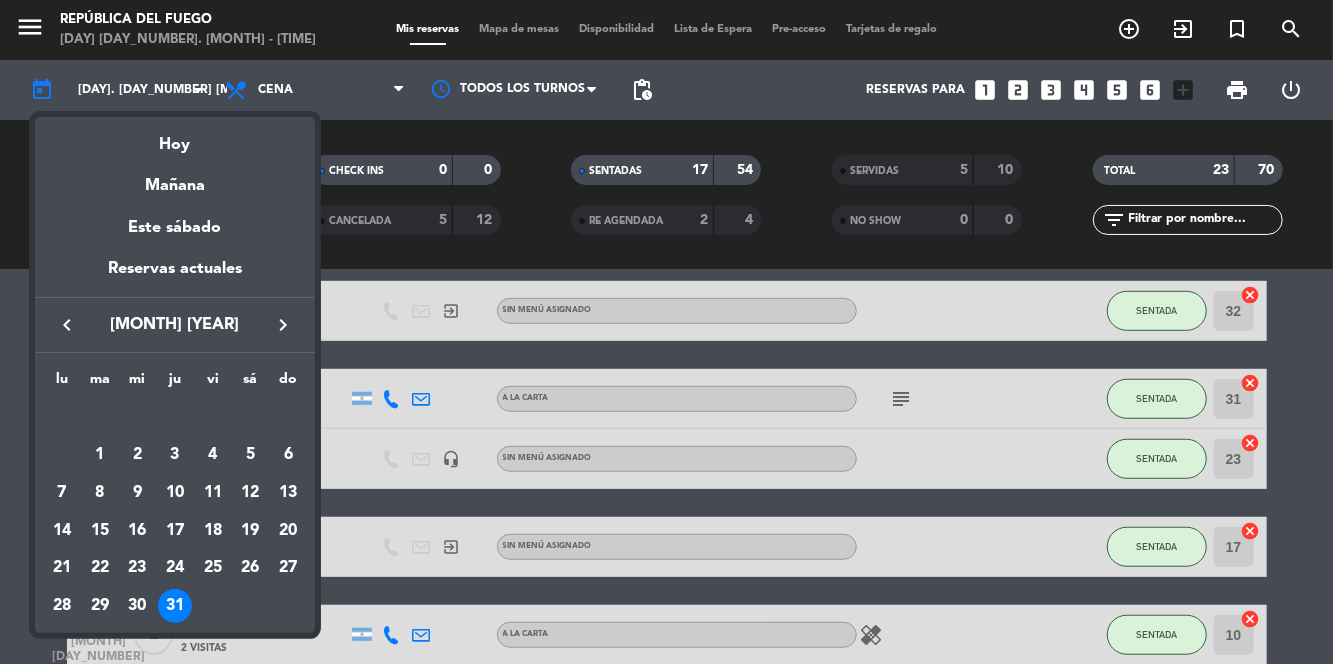 click on "Hoy" at bounding box center (175, 137) 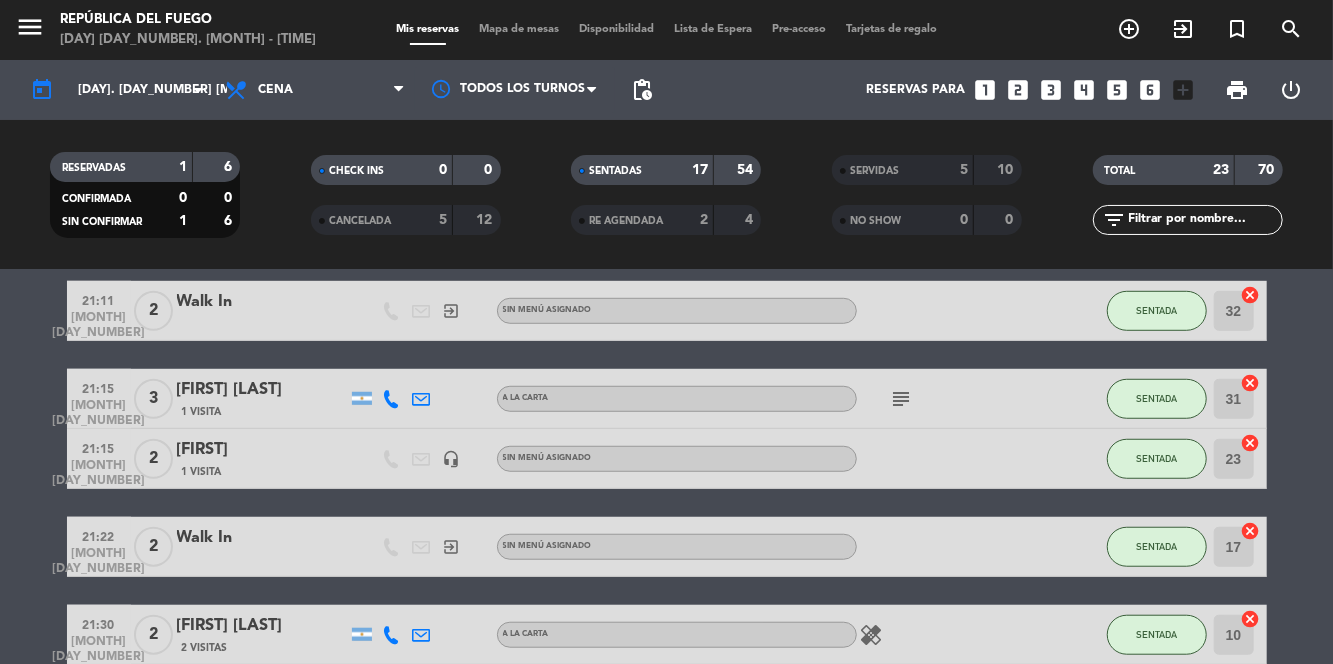 type on "vie. 1 ago." 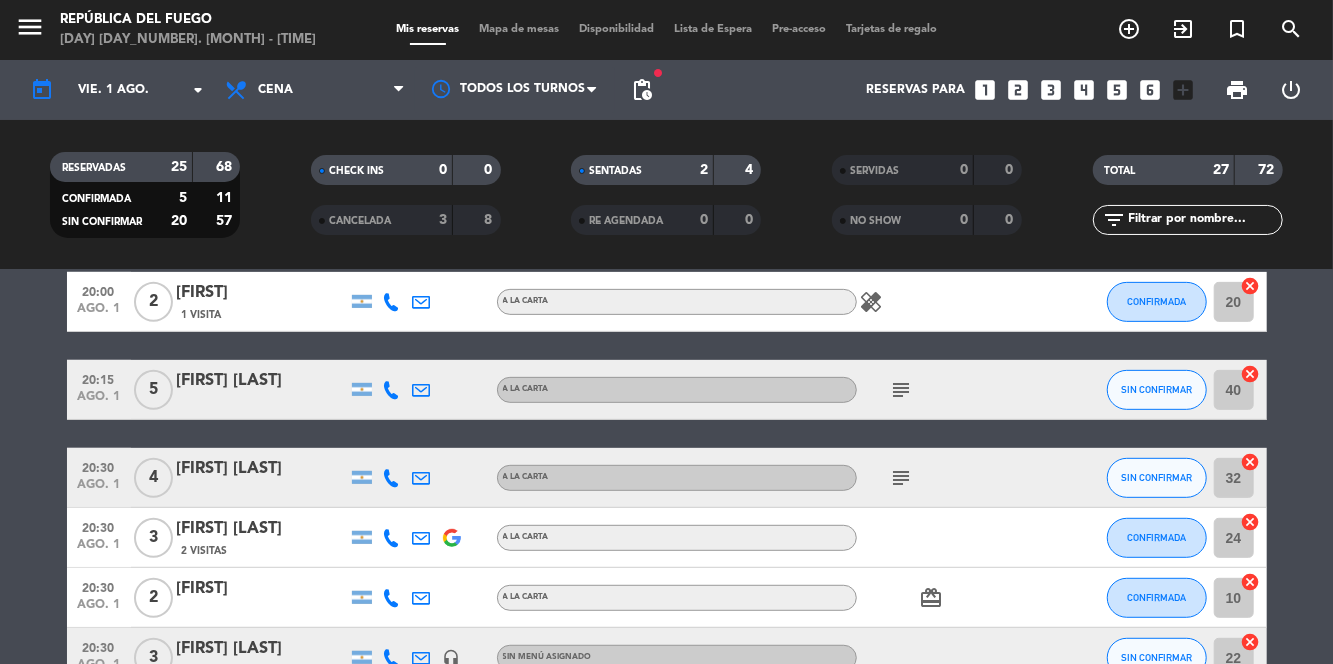 scroll, scrollTop: 0, scrollLeft: 0, axis: both 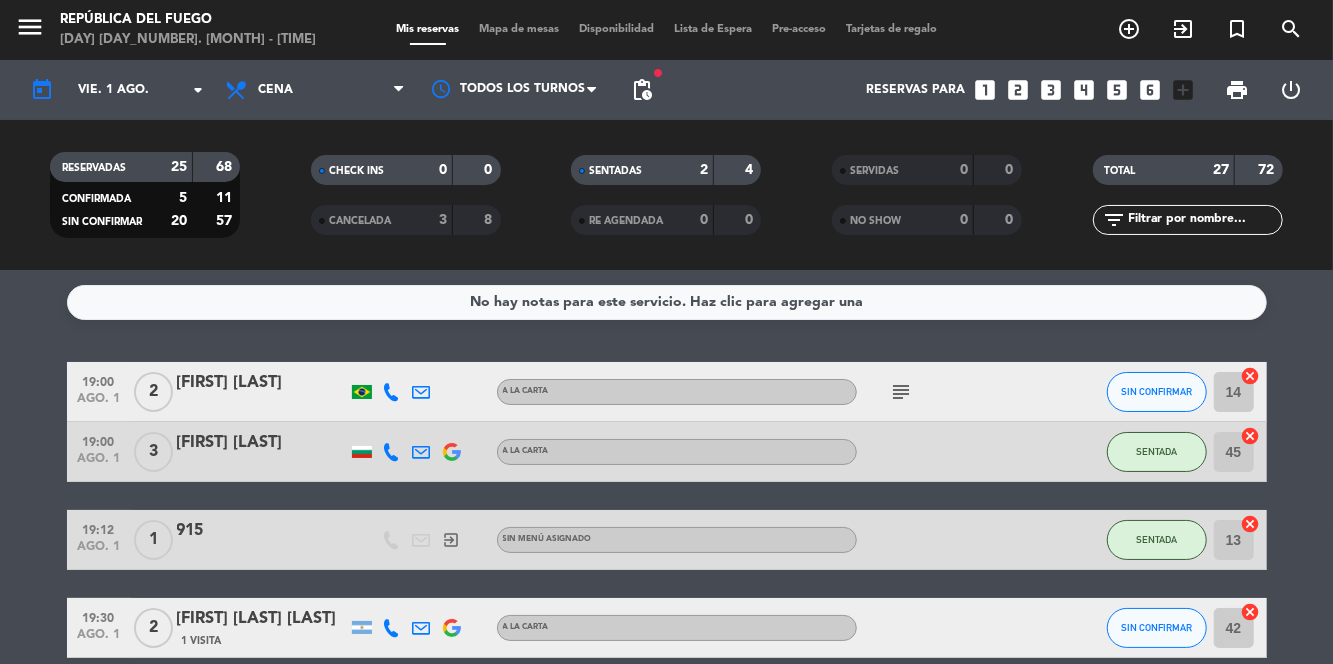 click on "subject" 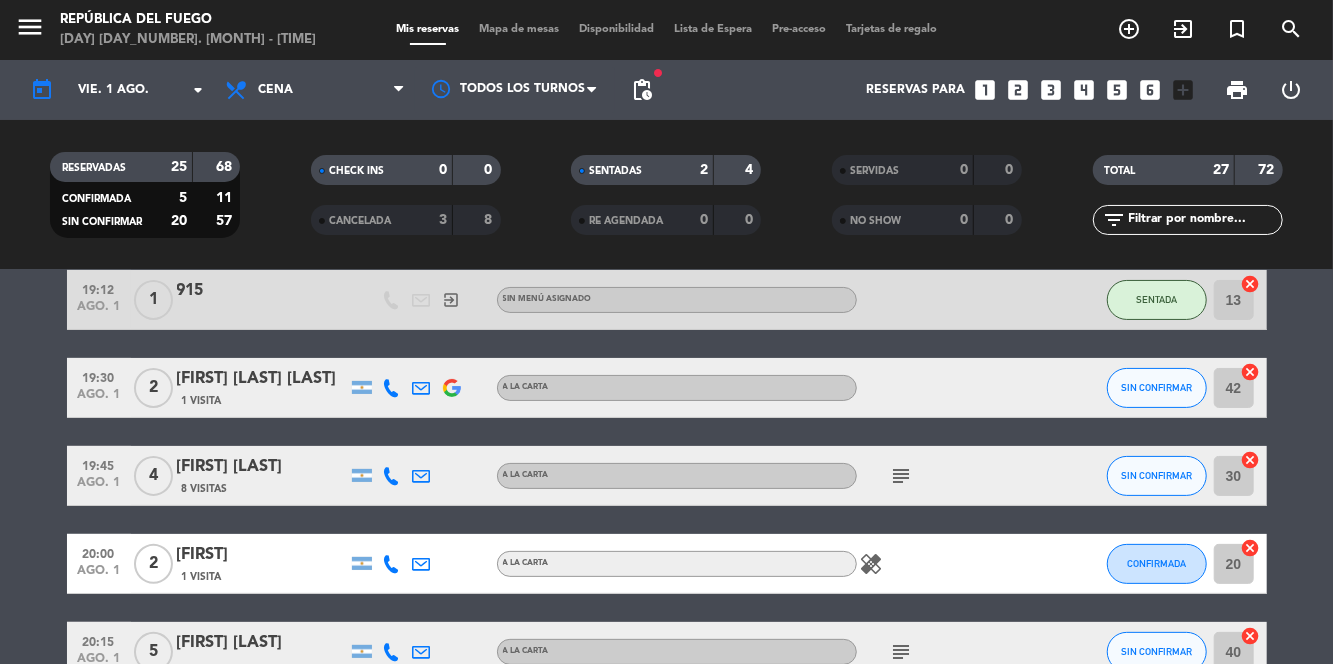 scroll, scrollTop: 256, scrollLeft: 0, axis: vertical 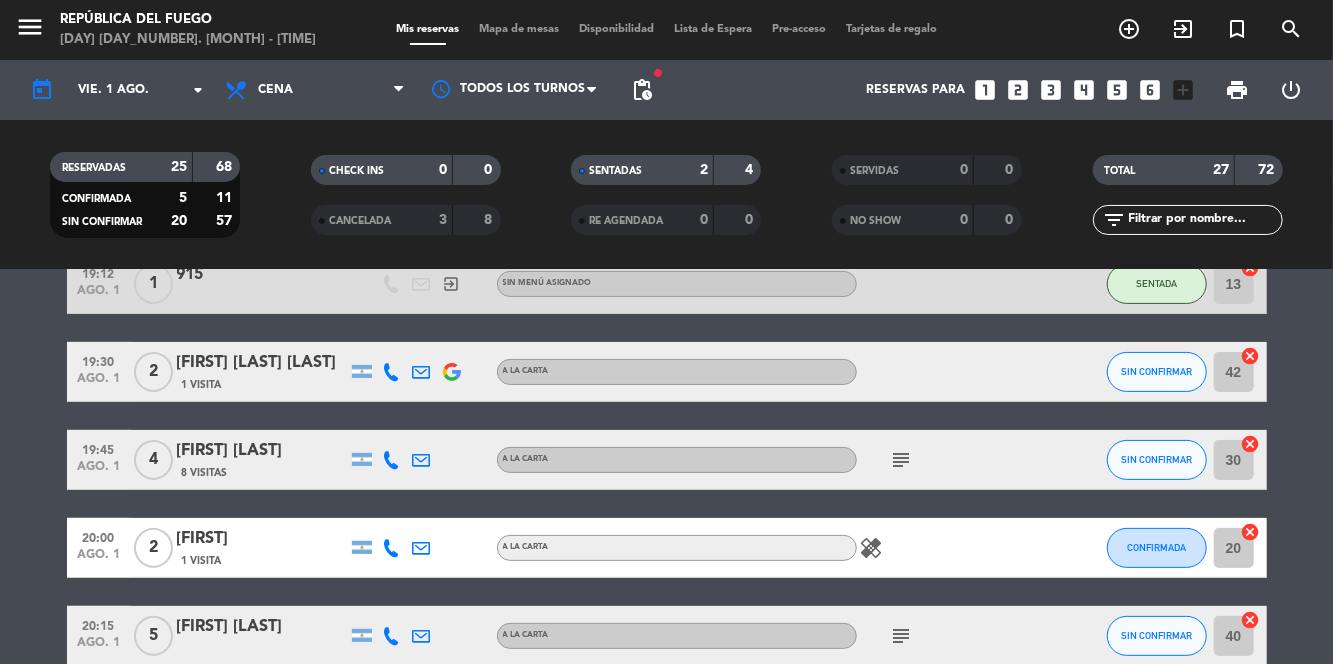 click 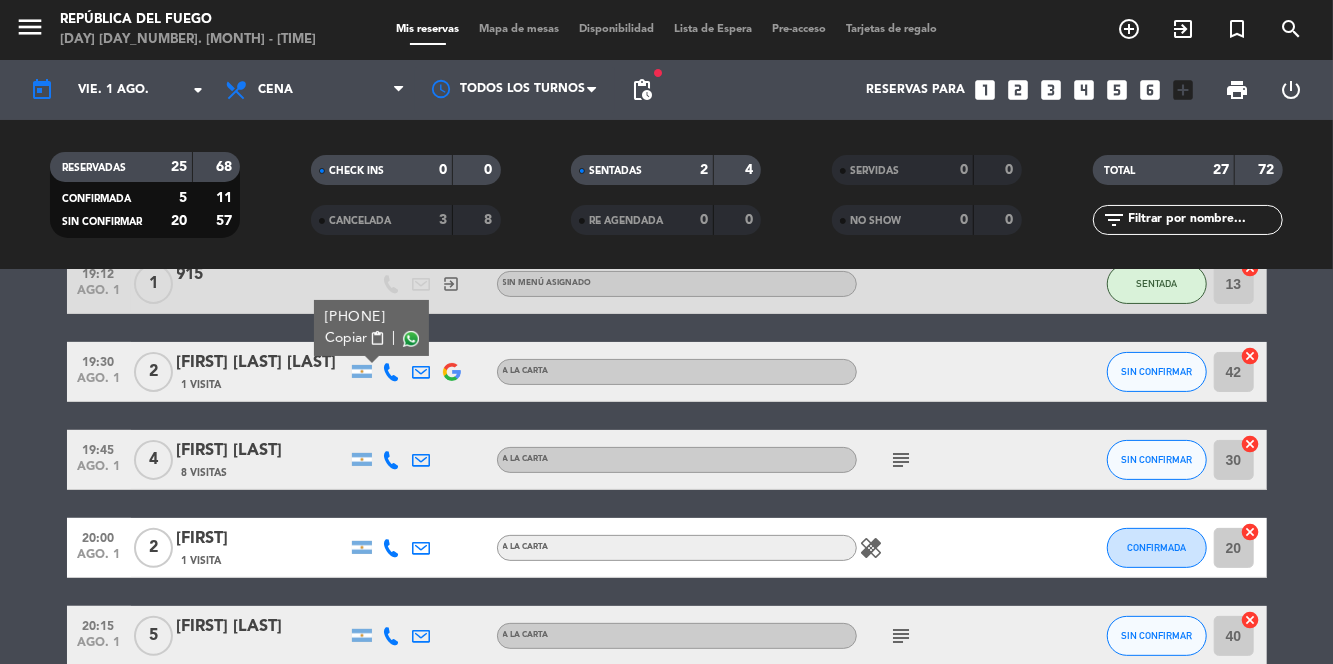 click at bounding box center [410, 339] 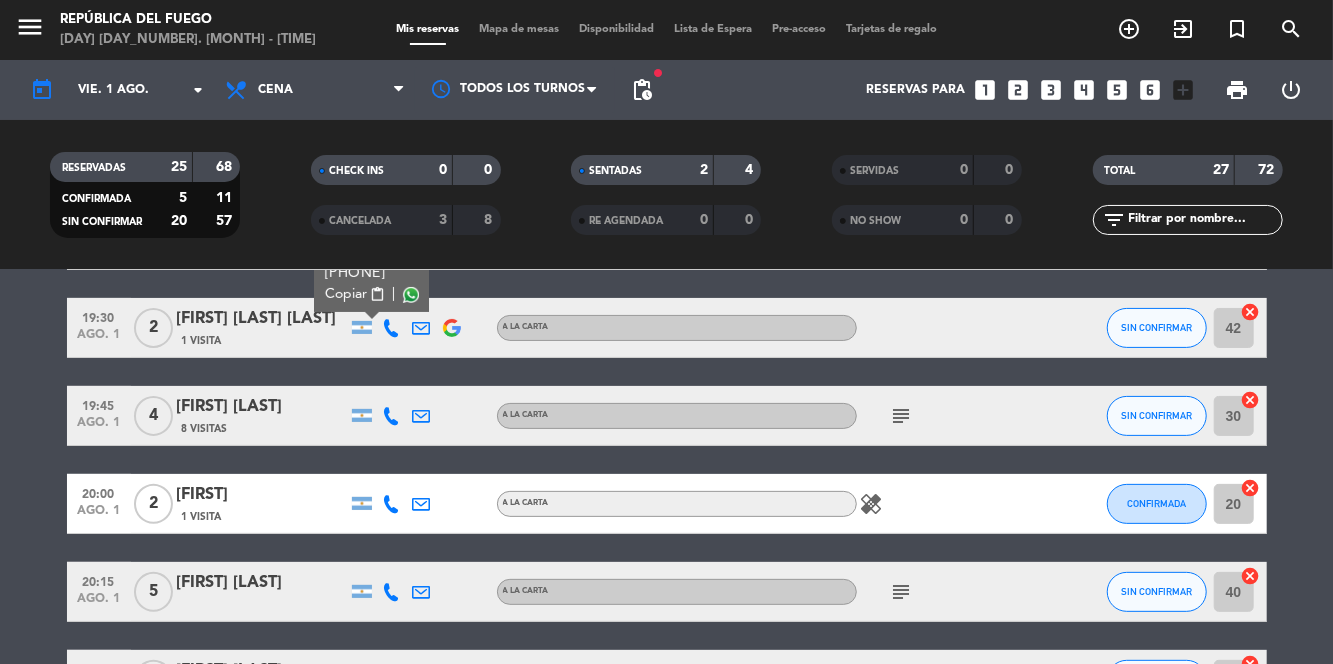 scroll, scrollTop: 312, scrollLeft: 0, axis: vertical 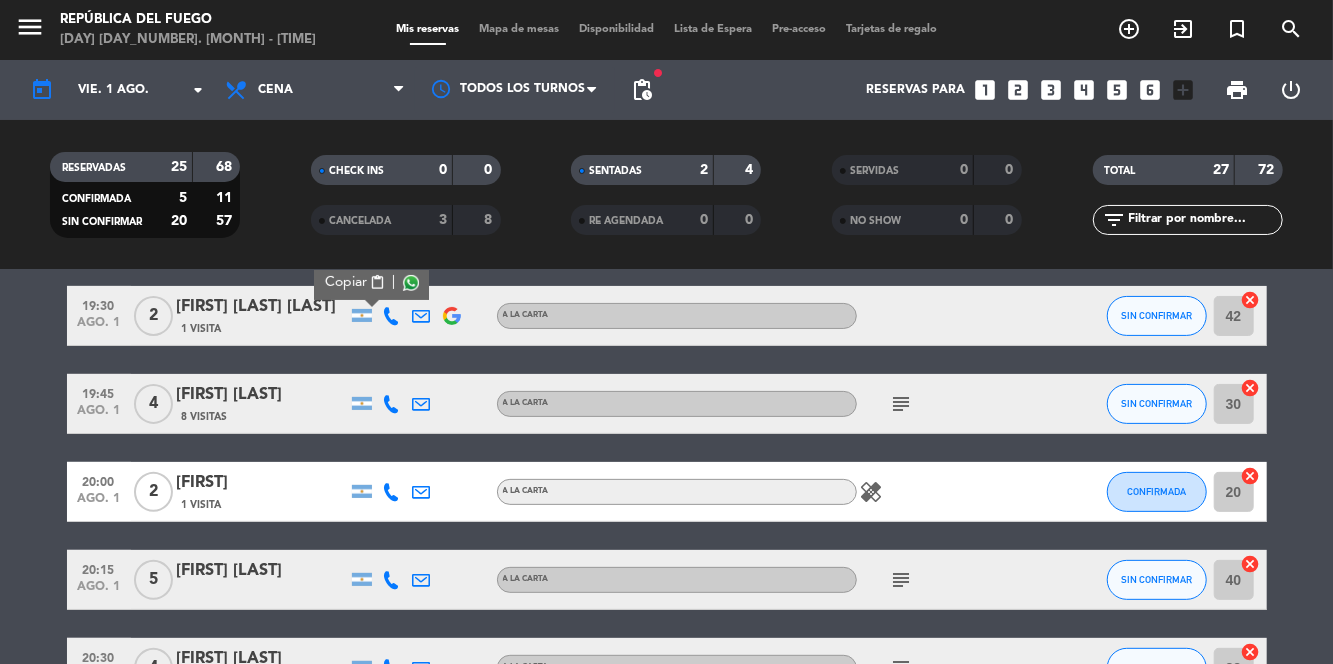 click 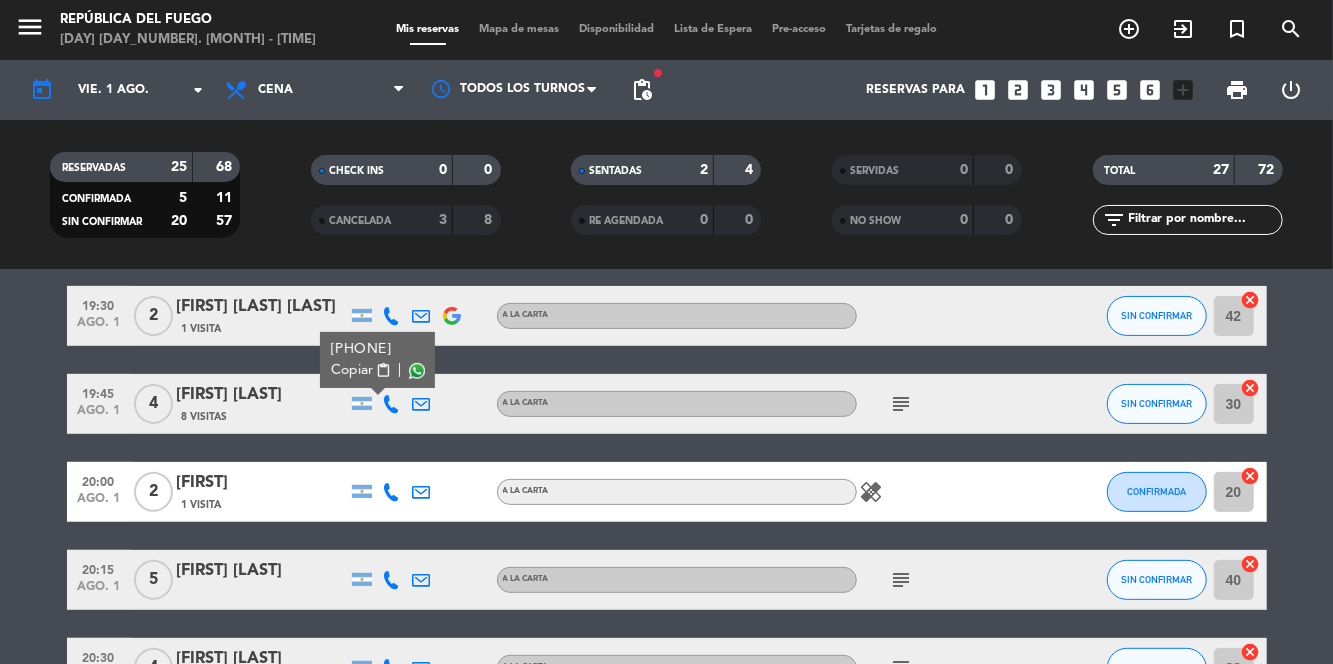 click at bounding box center [416, 371] 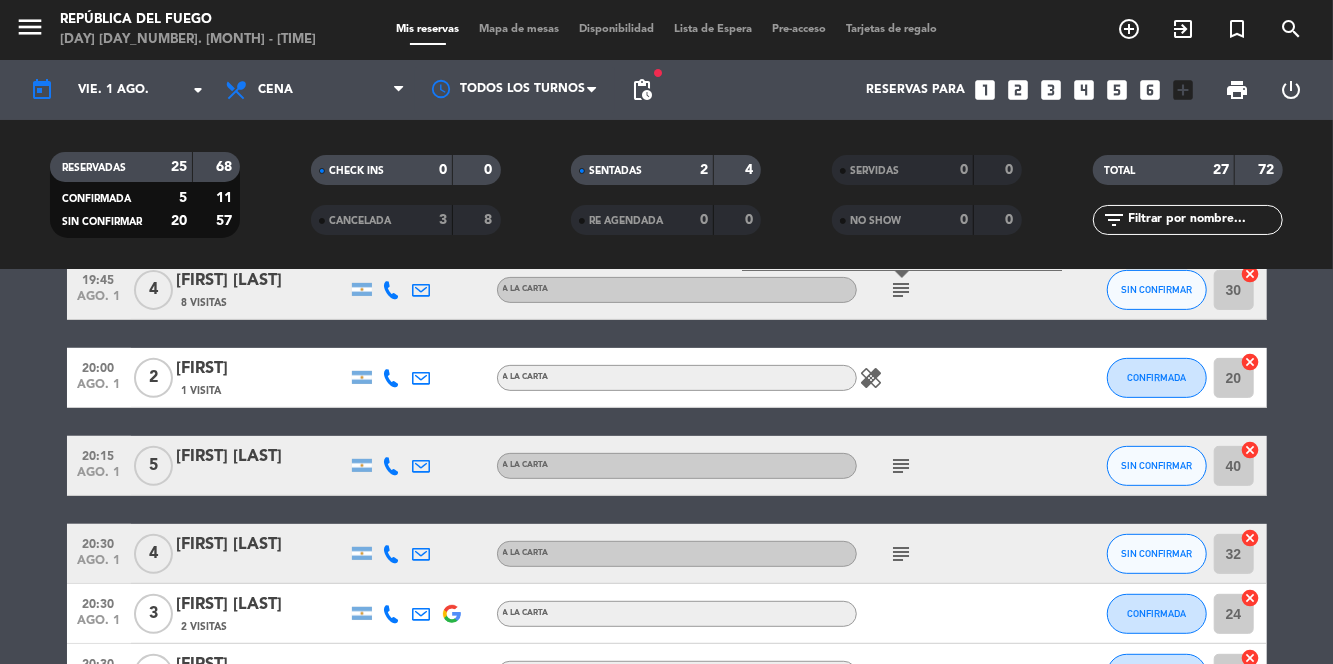 scroll, scrollTop: 443, scrollLeft: 0, axis: vertical 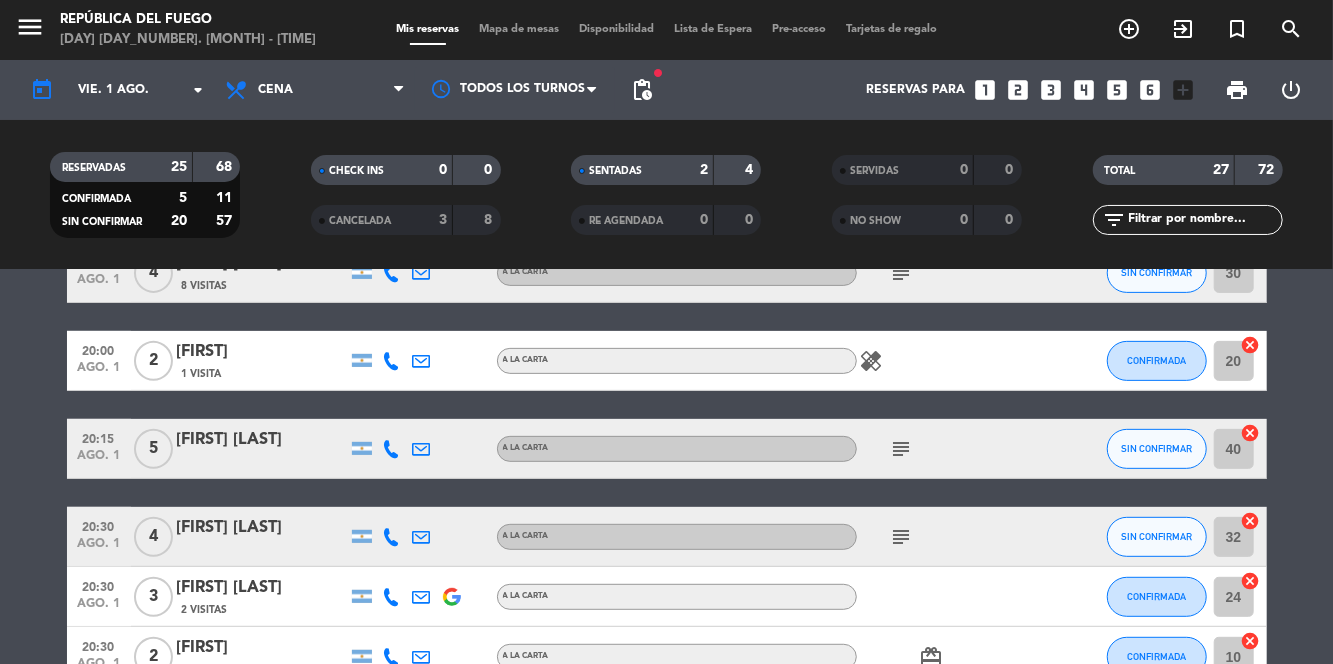 click 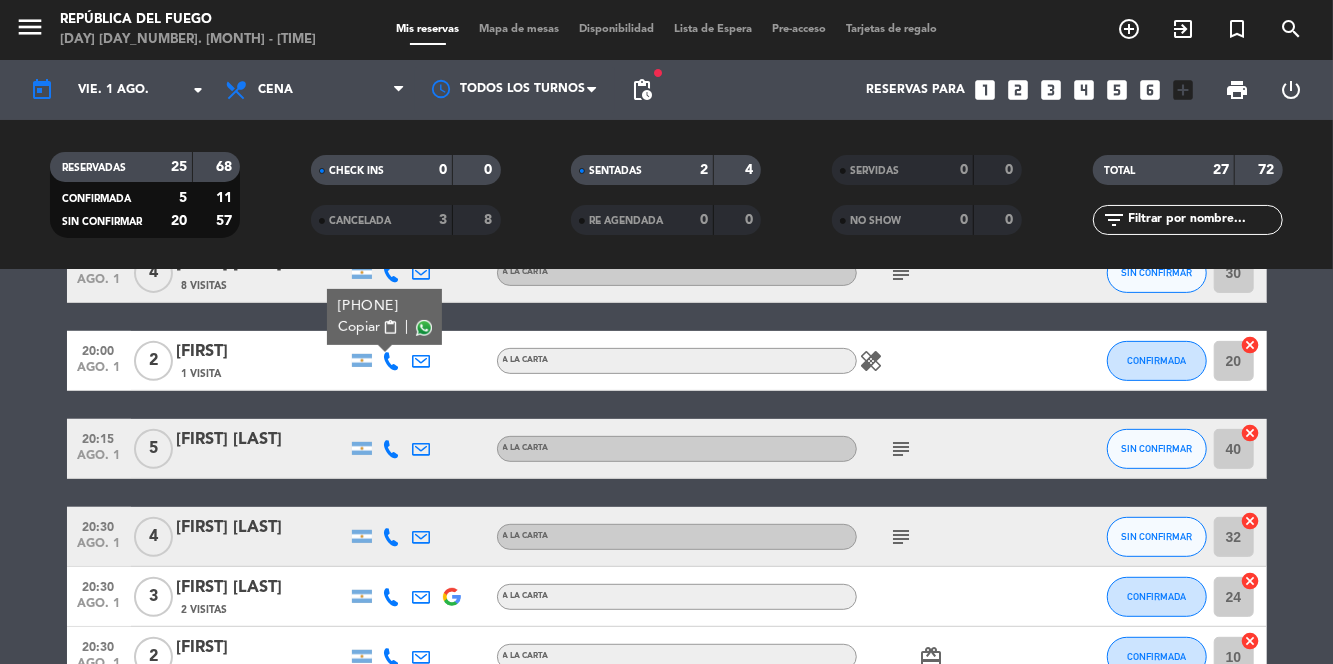 click at bounding box center (423, 328) 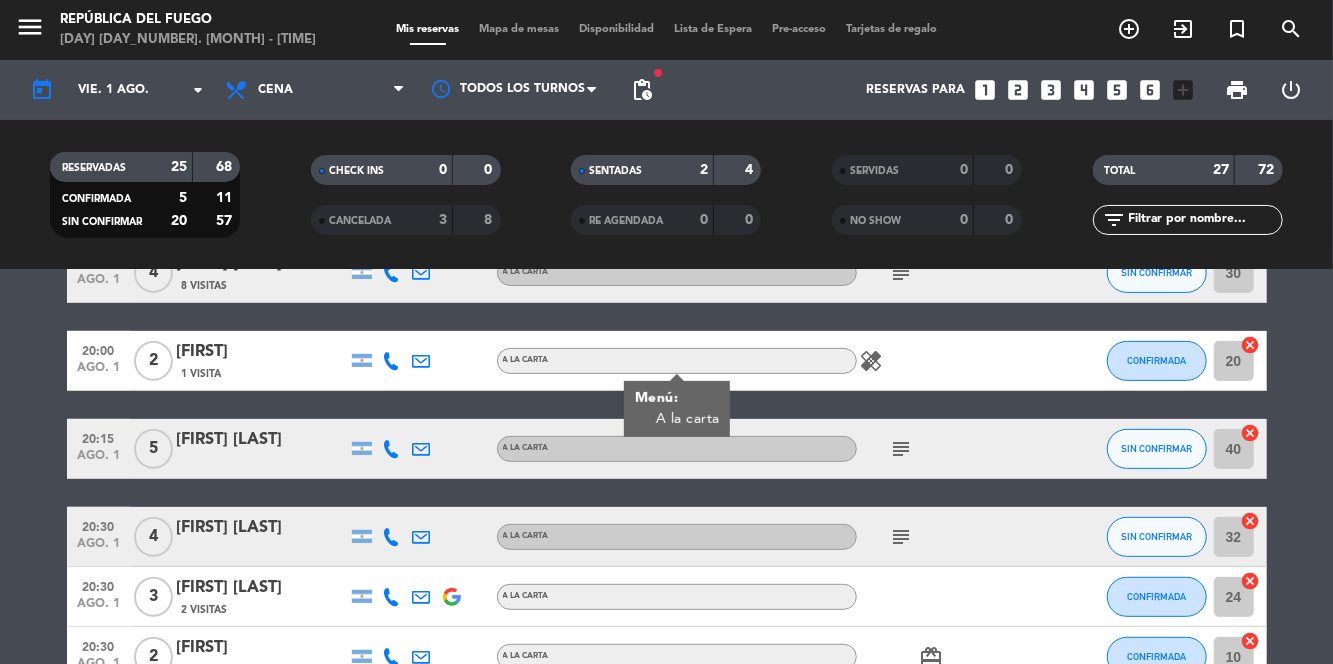 click on "healing" 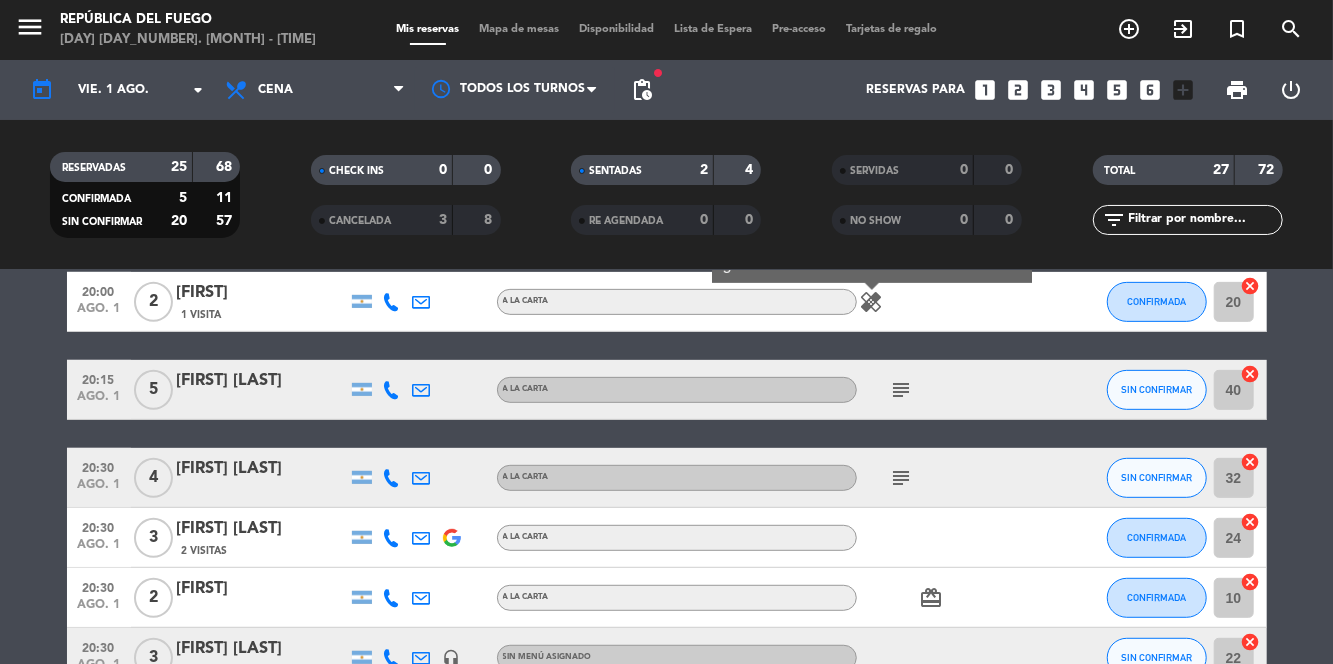scroll, scrollTop: 511, scrollLeft: 0, axis: vertical 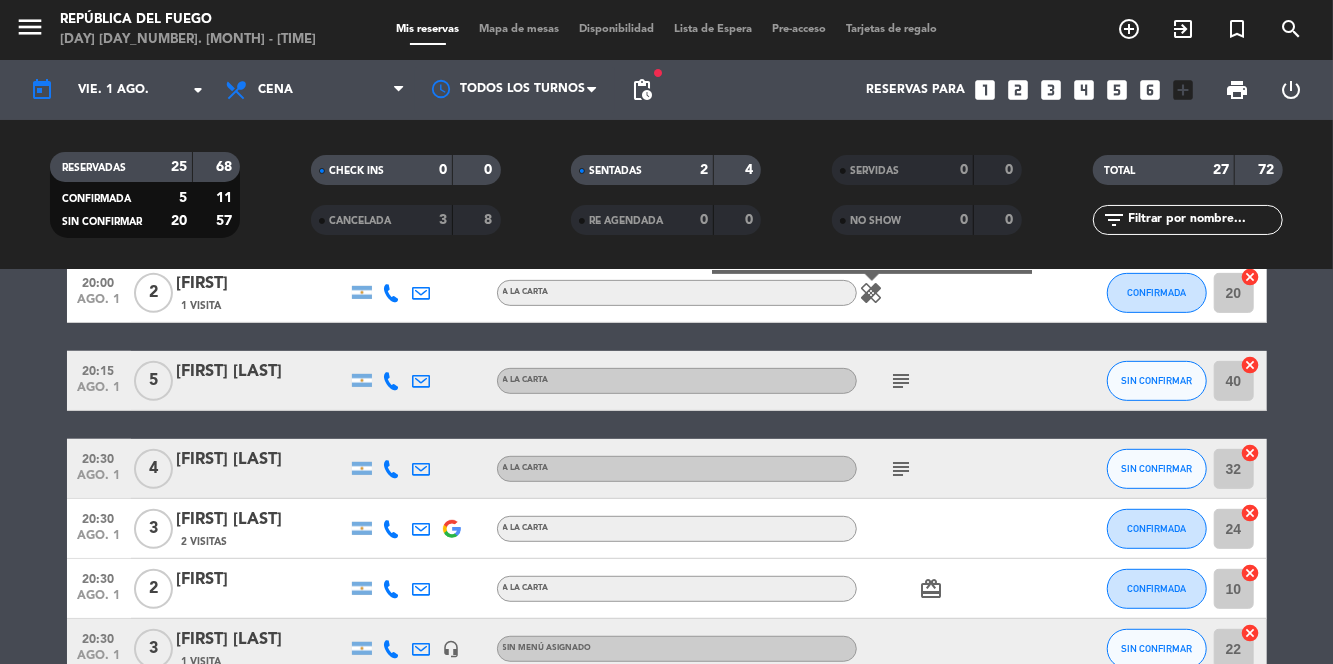 click 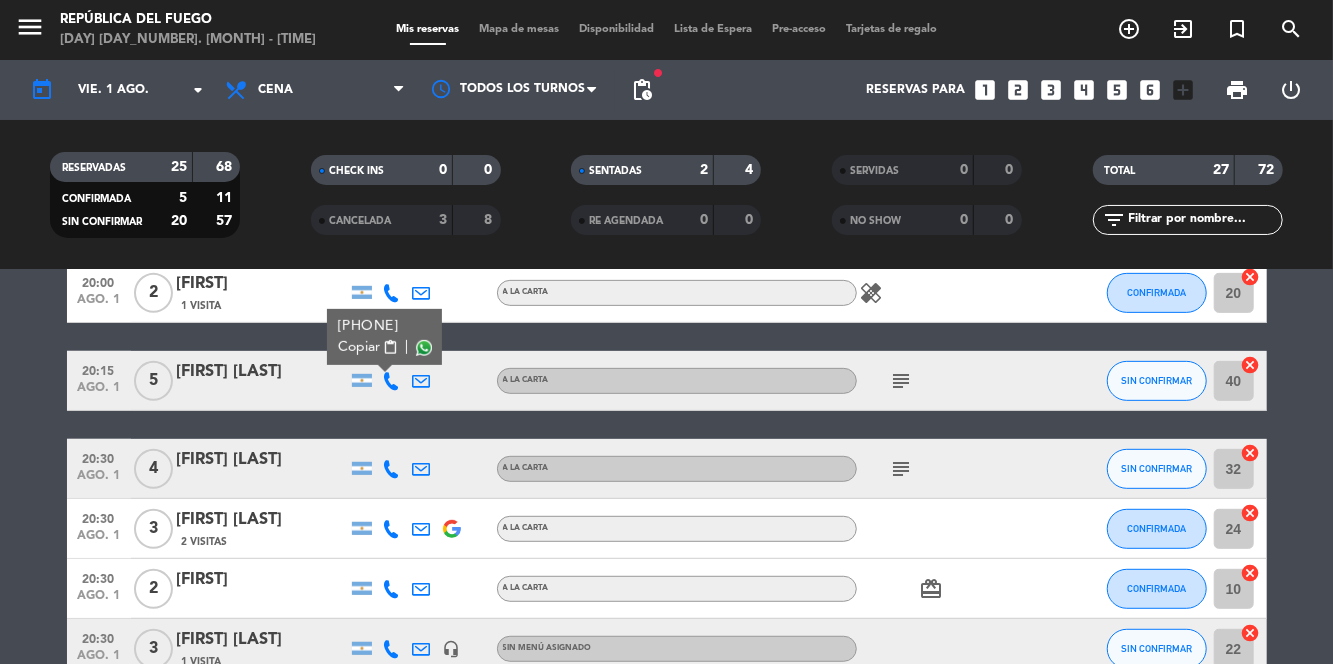 click at bounding box center [423, 348] 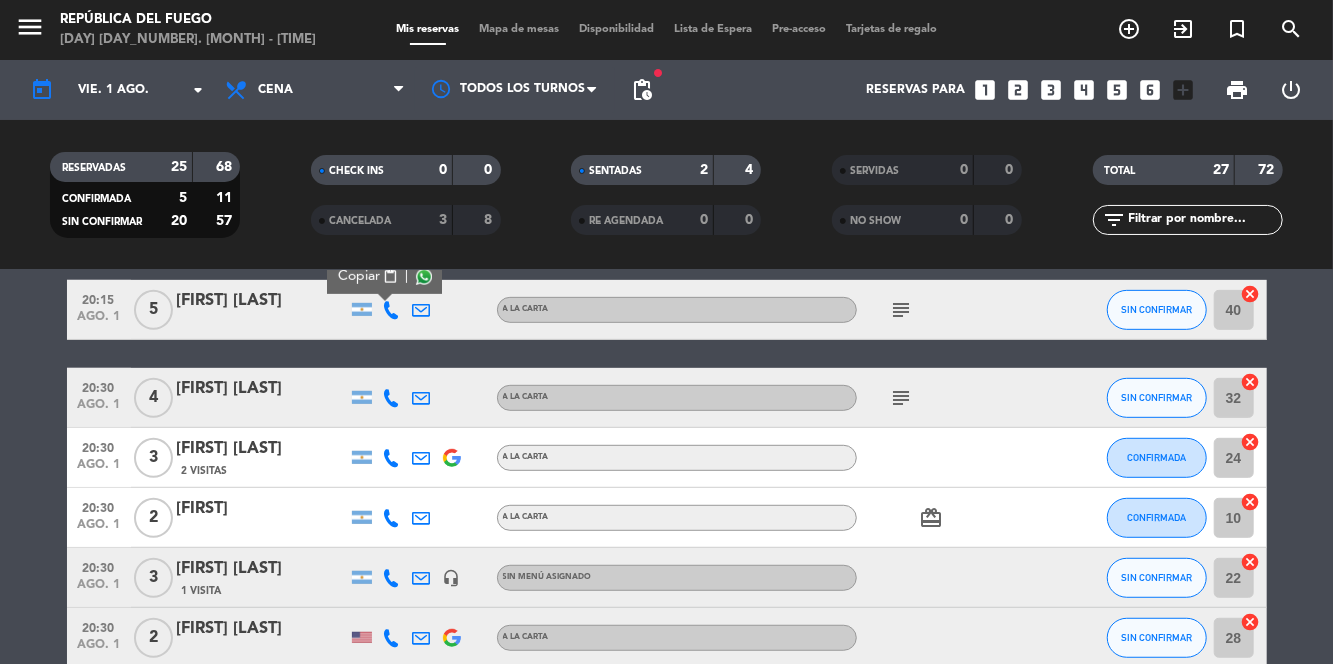 scroll, scrollTop: 618, scrollLeft: 0, axis: vertical 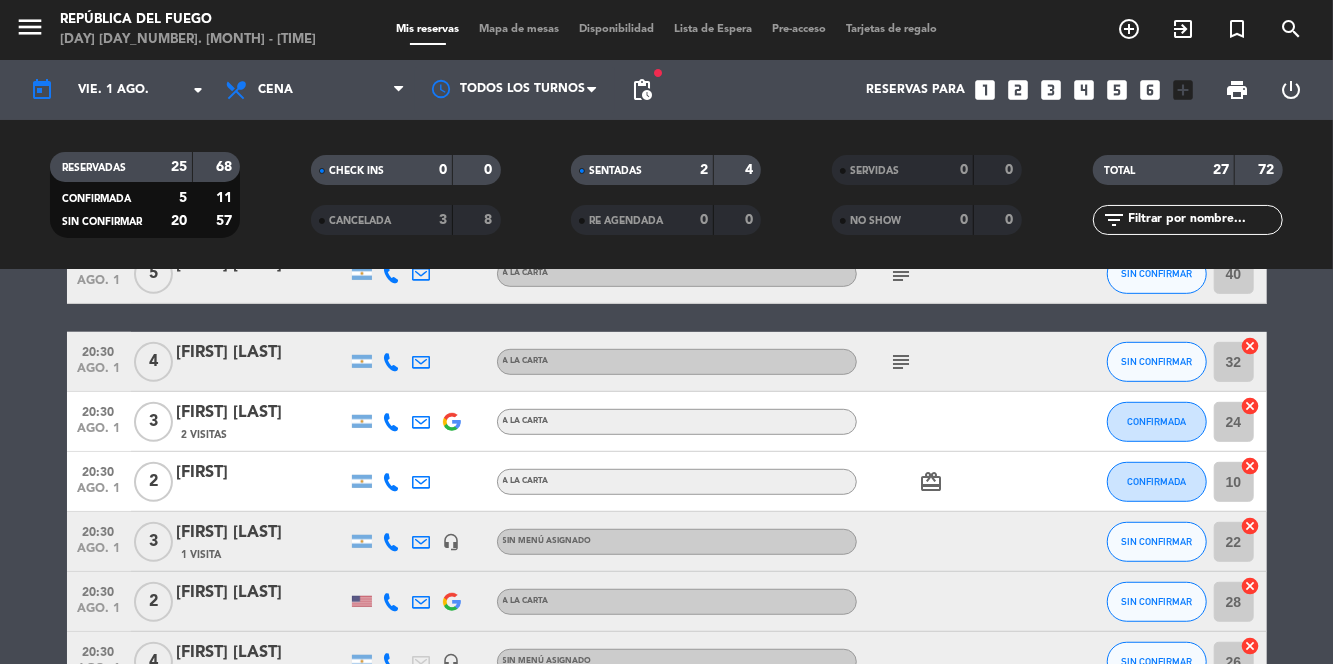 click 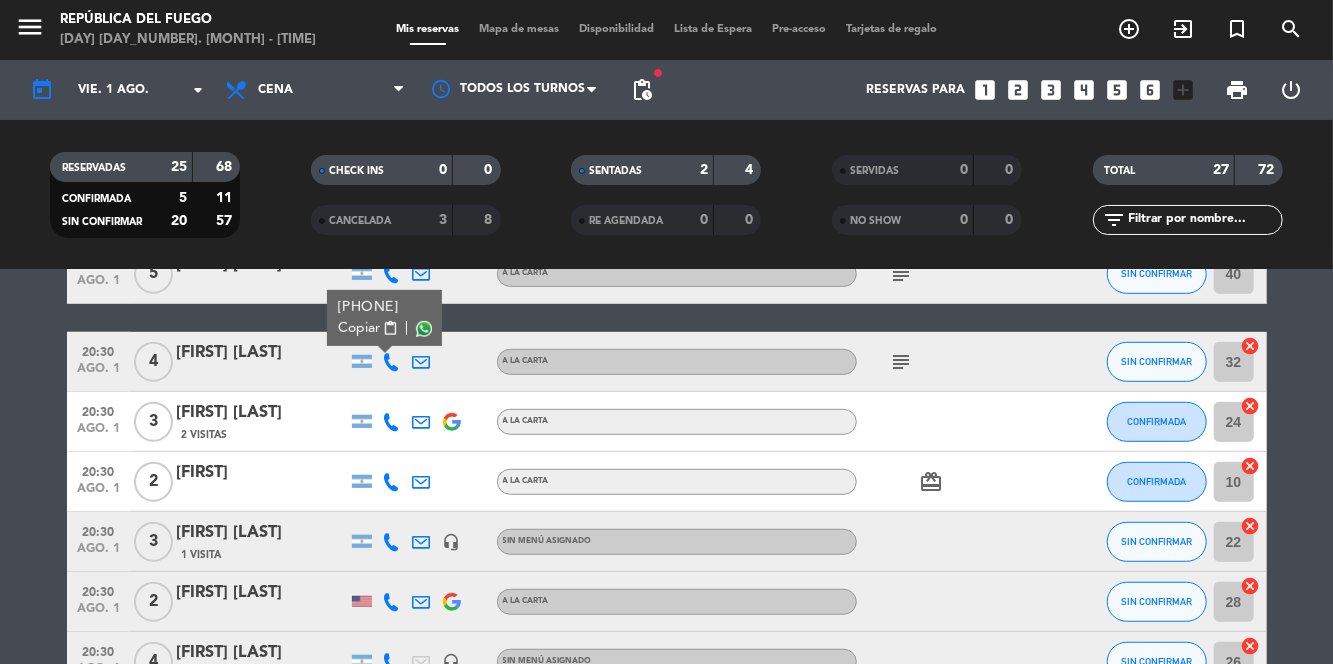 click at bounding box center (423, 329) 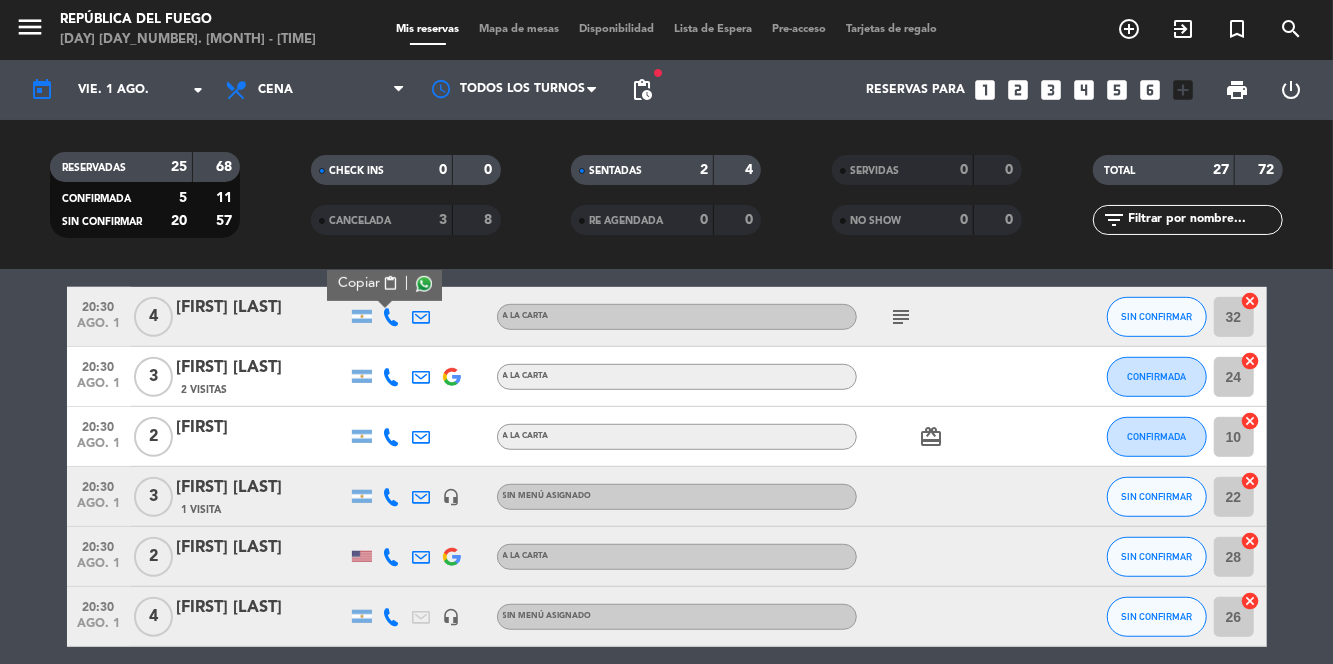 scroll, scrollTop: 672, scrollLeft: 0, axis: vertical 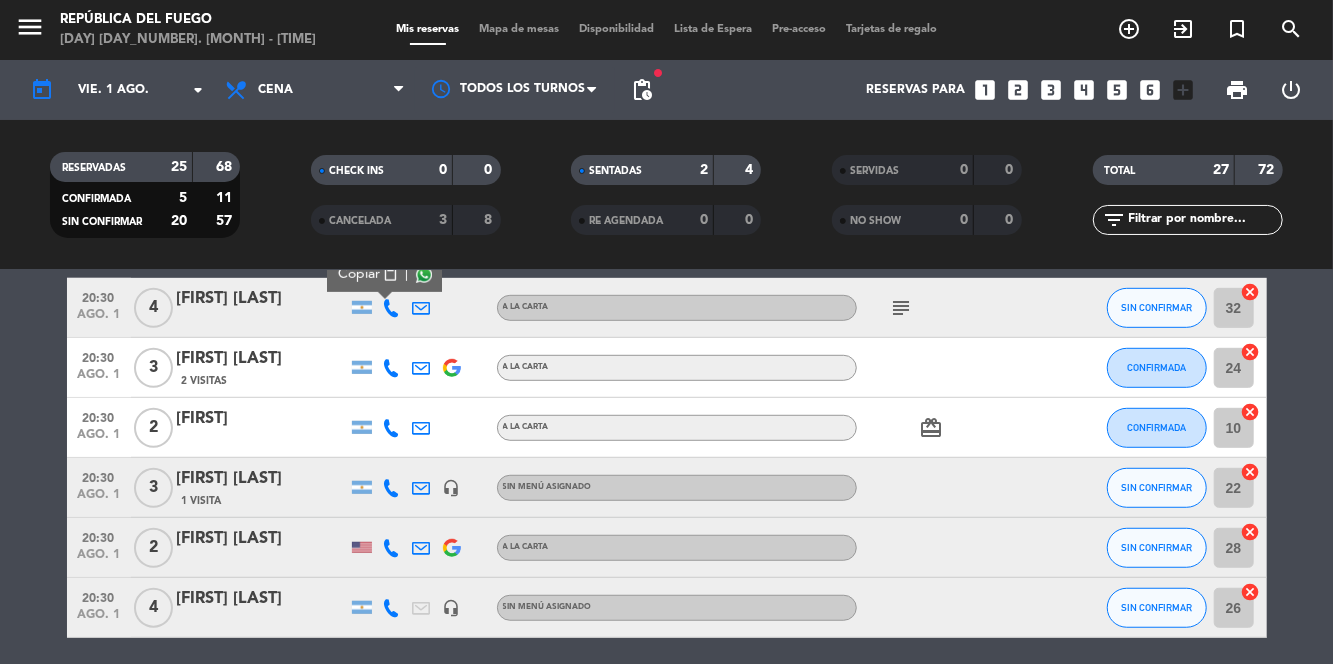 click 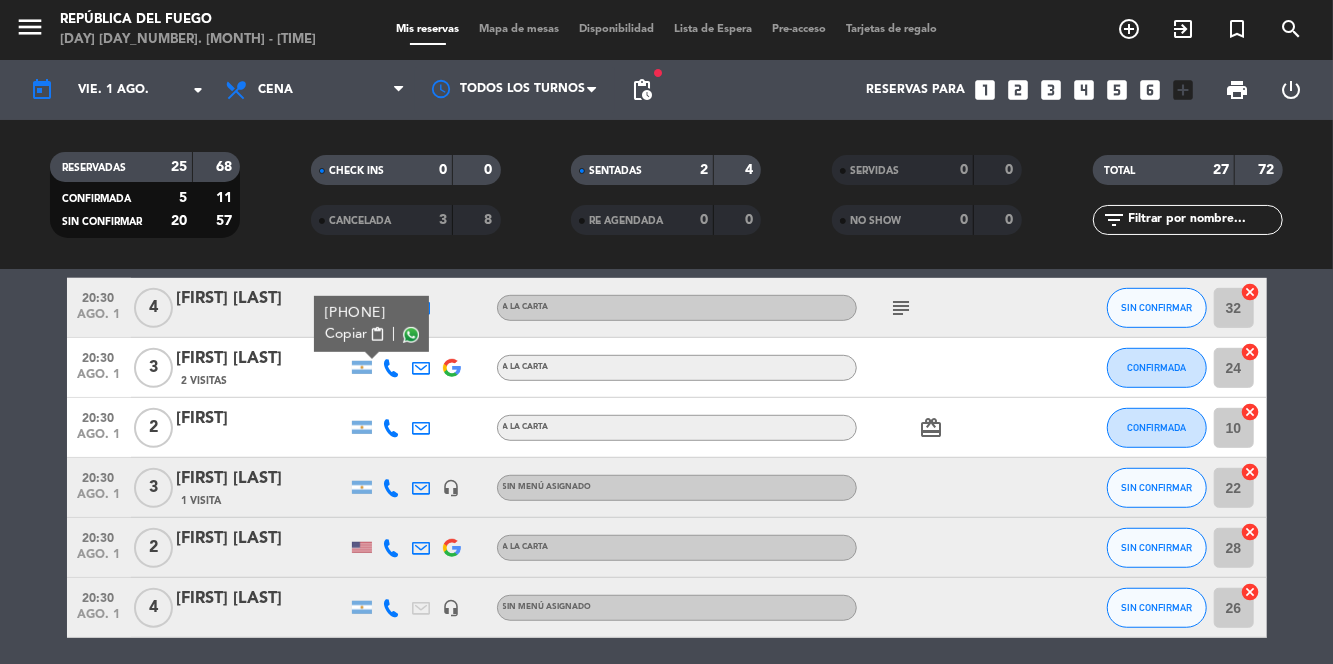 click at bounding box center (410, 335) 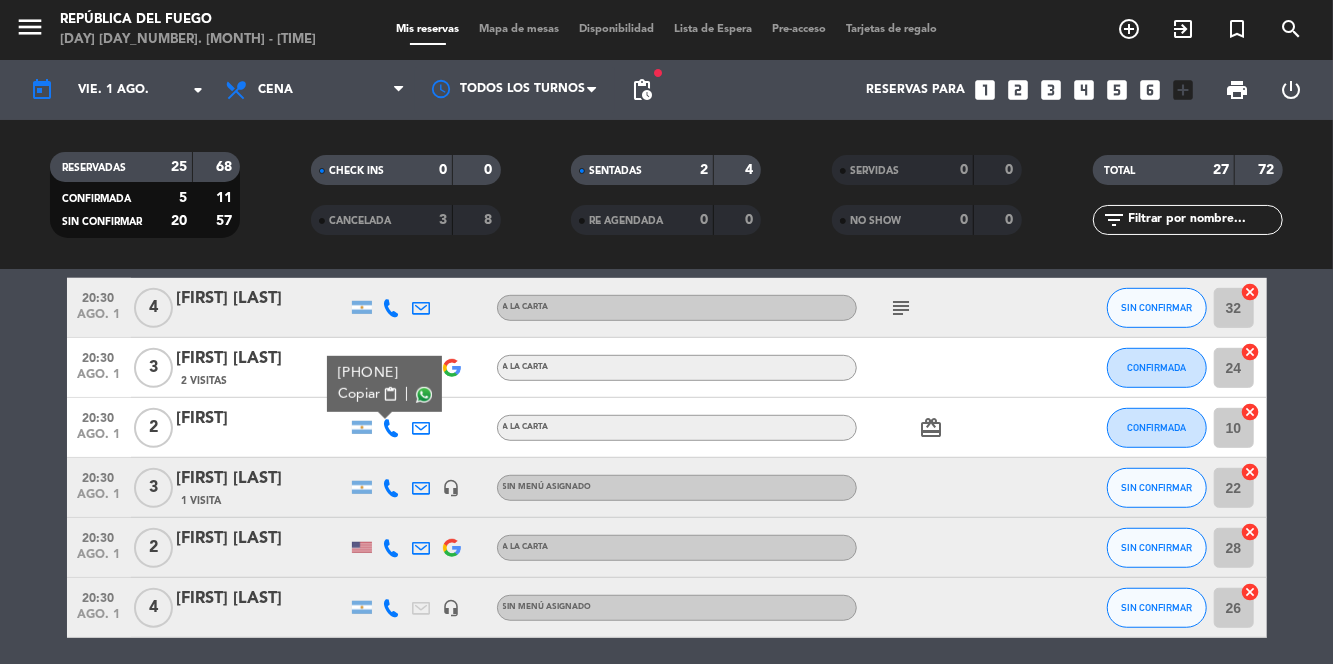click on "content_paste" at bounding box center (390, 394) 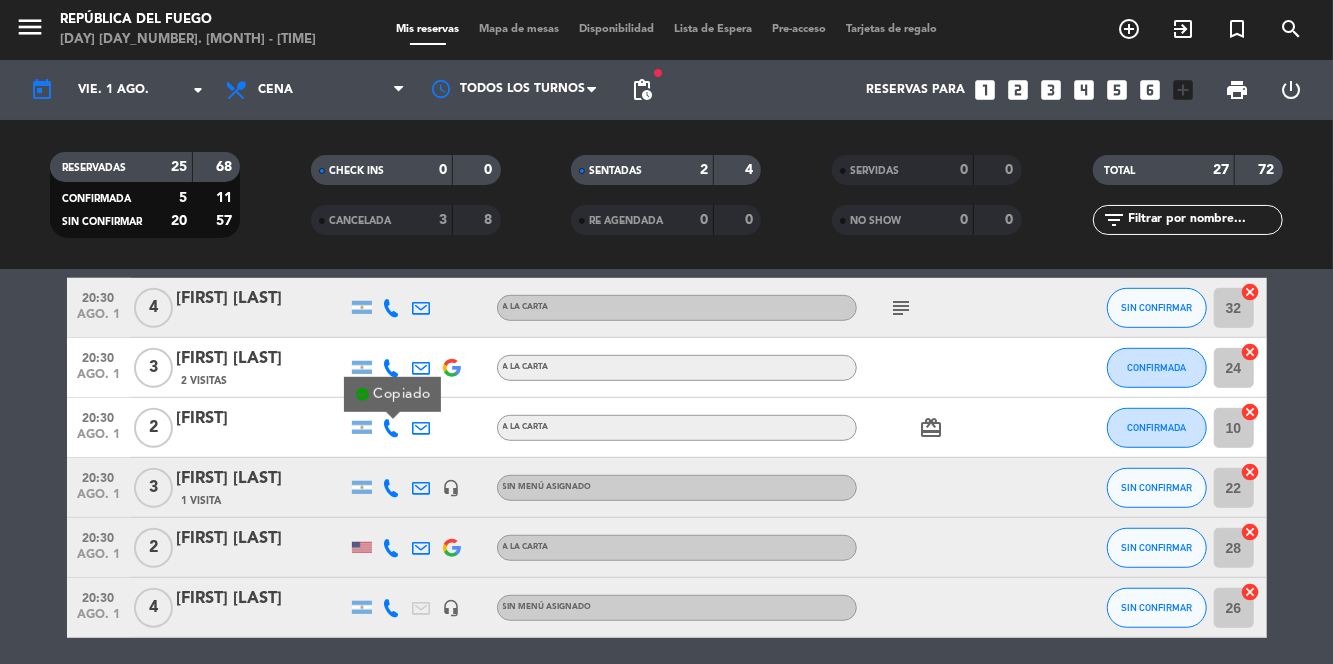 click 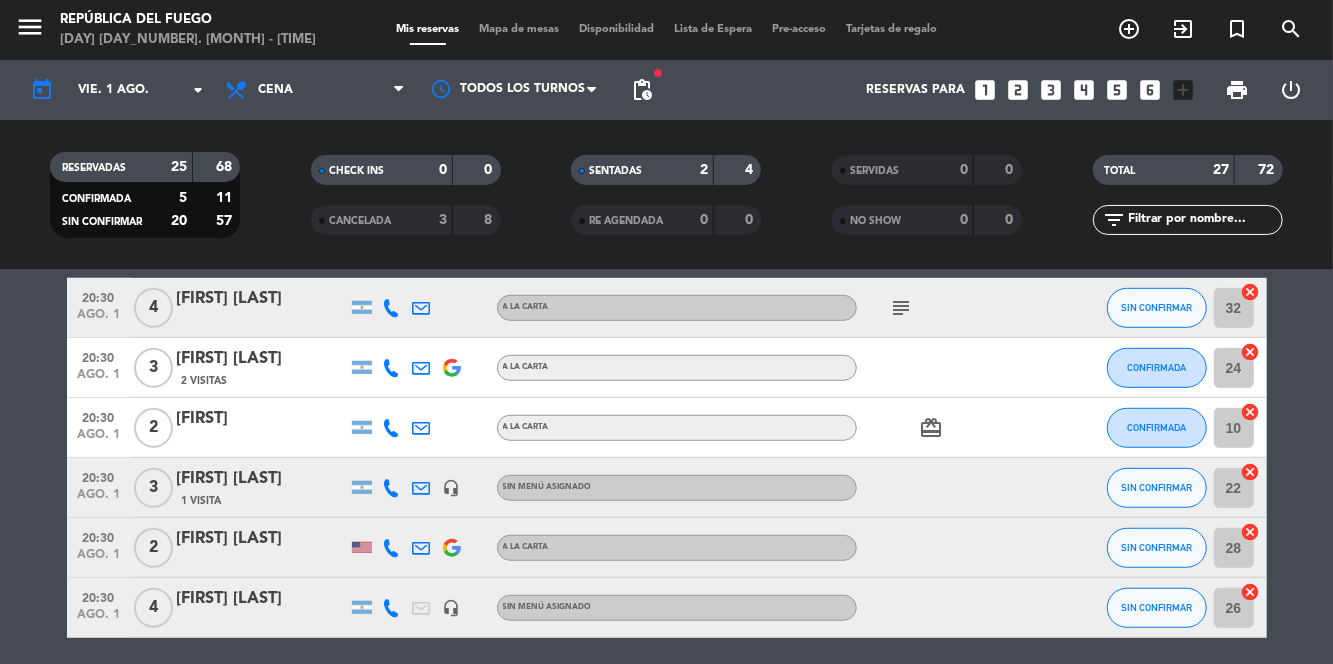 click 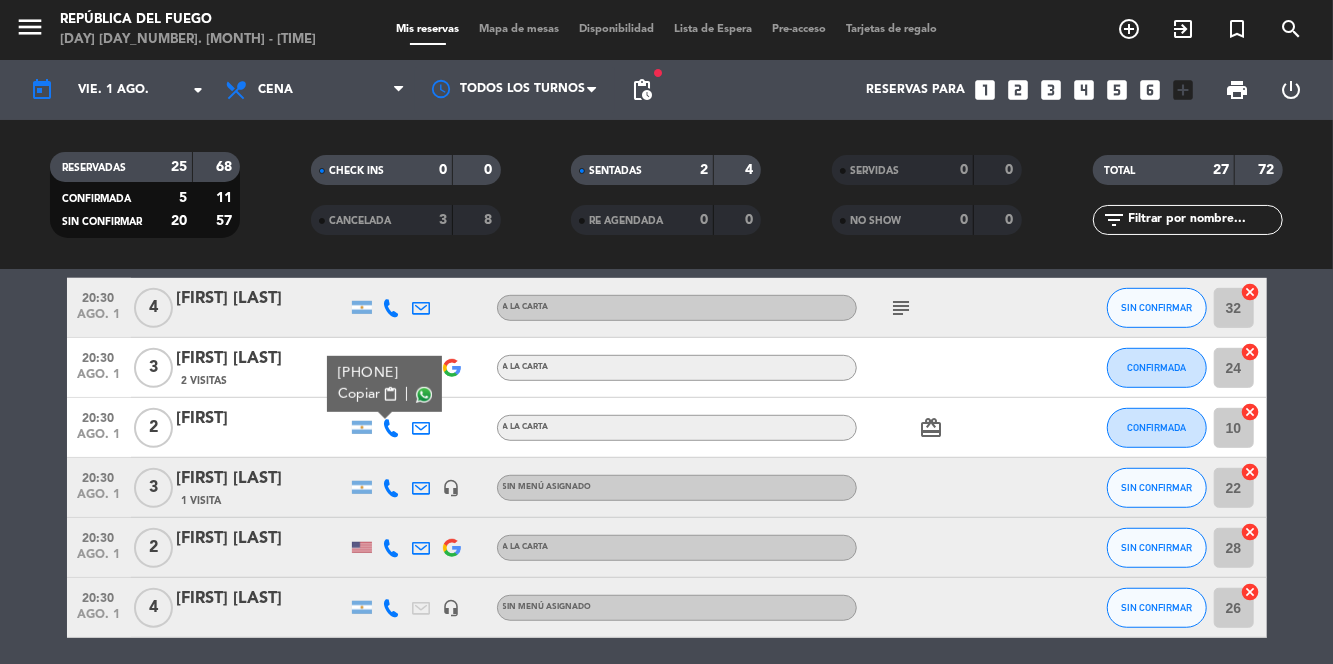 click at bounding box center (423, 395) 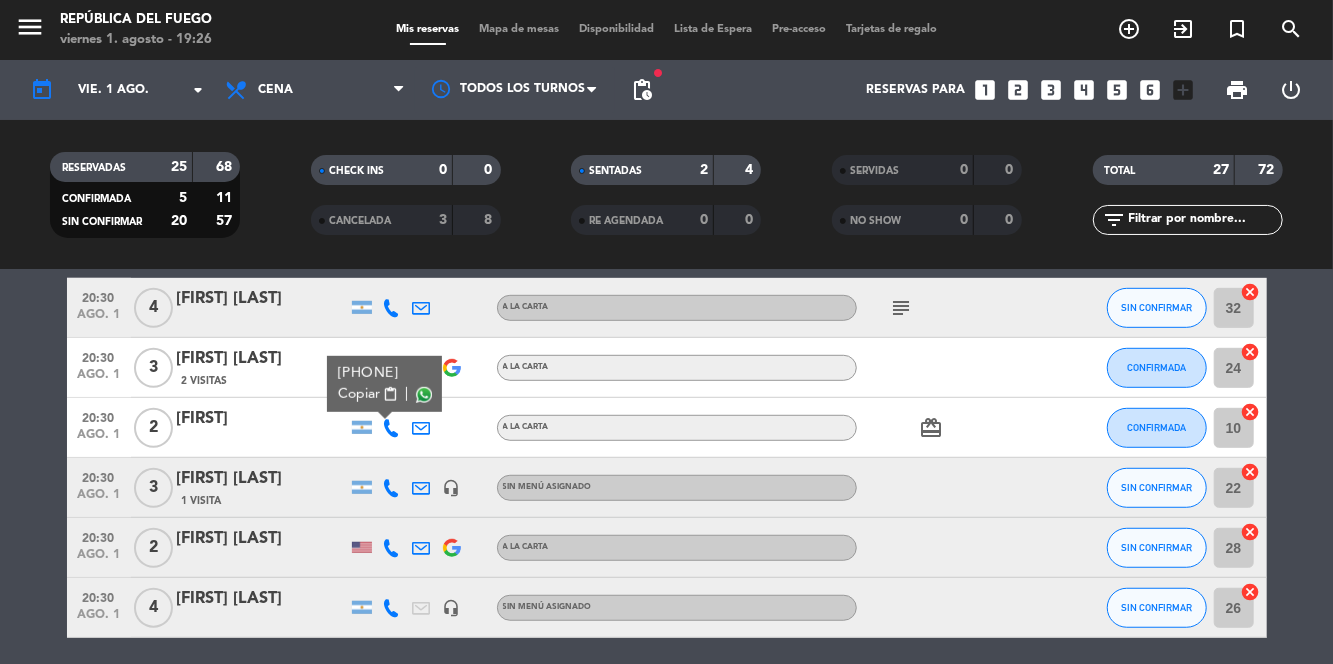 click on "[TIME] [MONTH]. [DAY_NUMBER] [DAY_NUMBER] [FIRST] [LAST] headset_mic Sin menú asignado SIN CONFIRMAR 26 cancel" 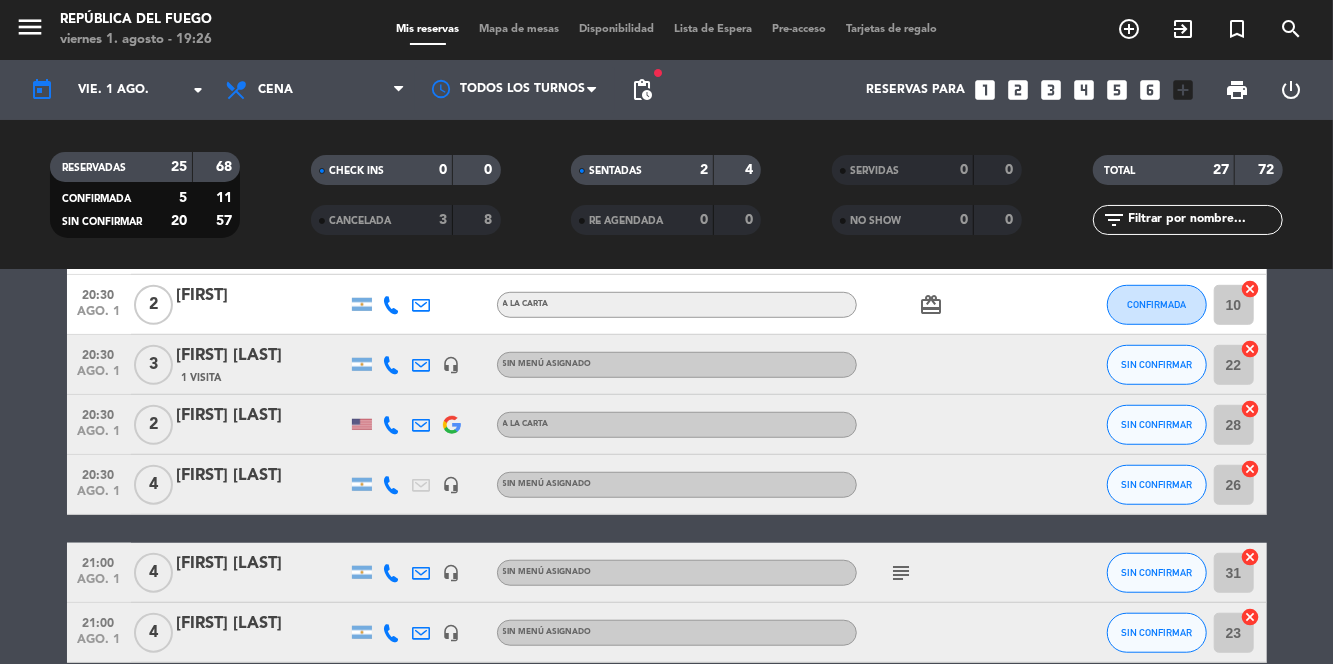 scroll, scrollTop: 796, scrollLeft: 0, axis: vertical 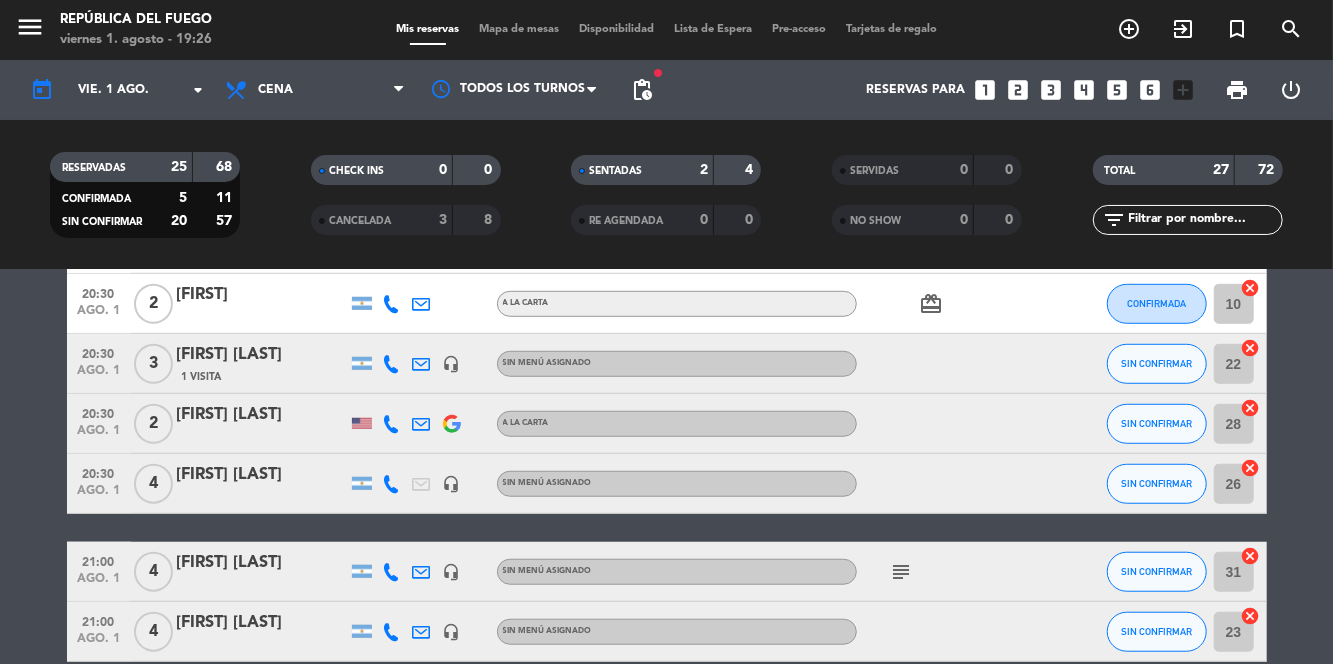 click 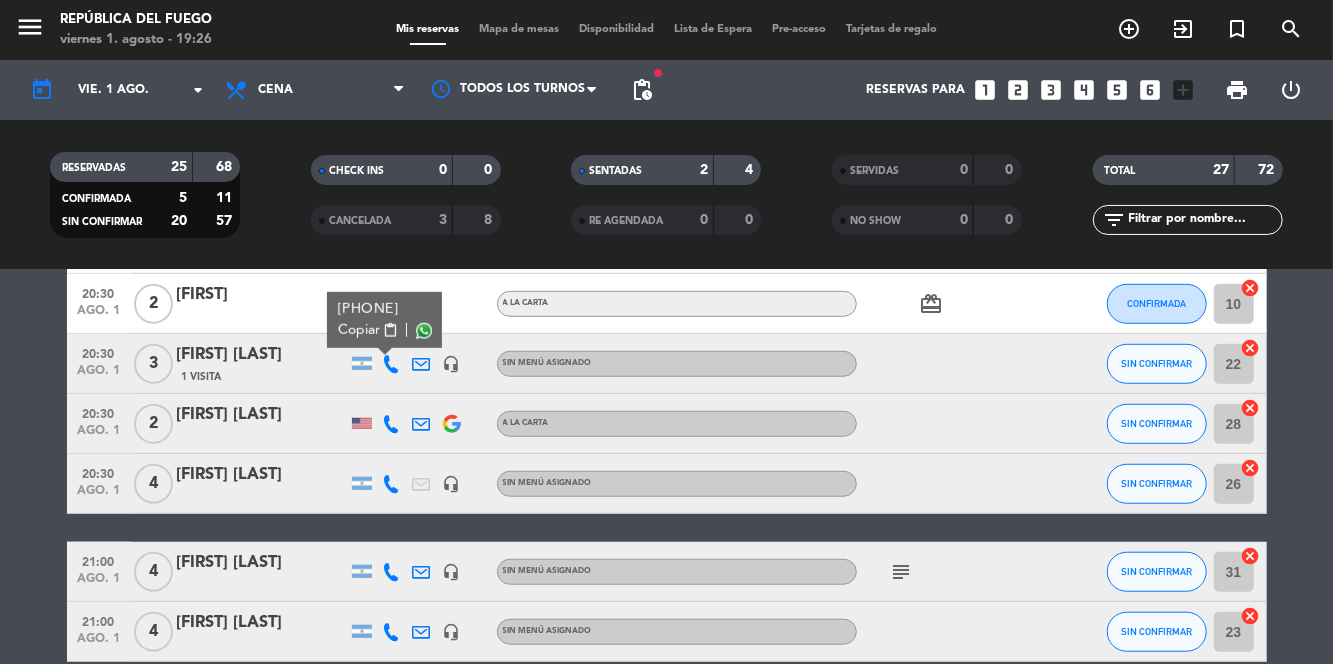 click at bounding box center [423, 331] 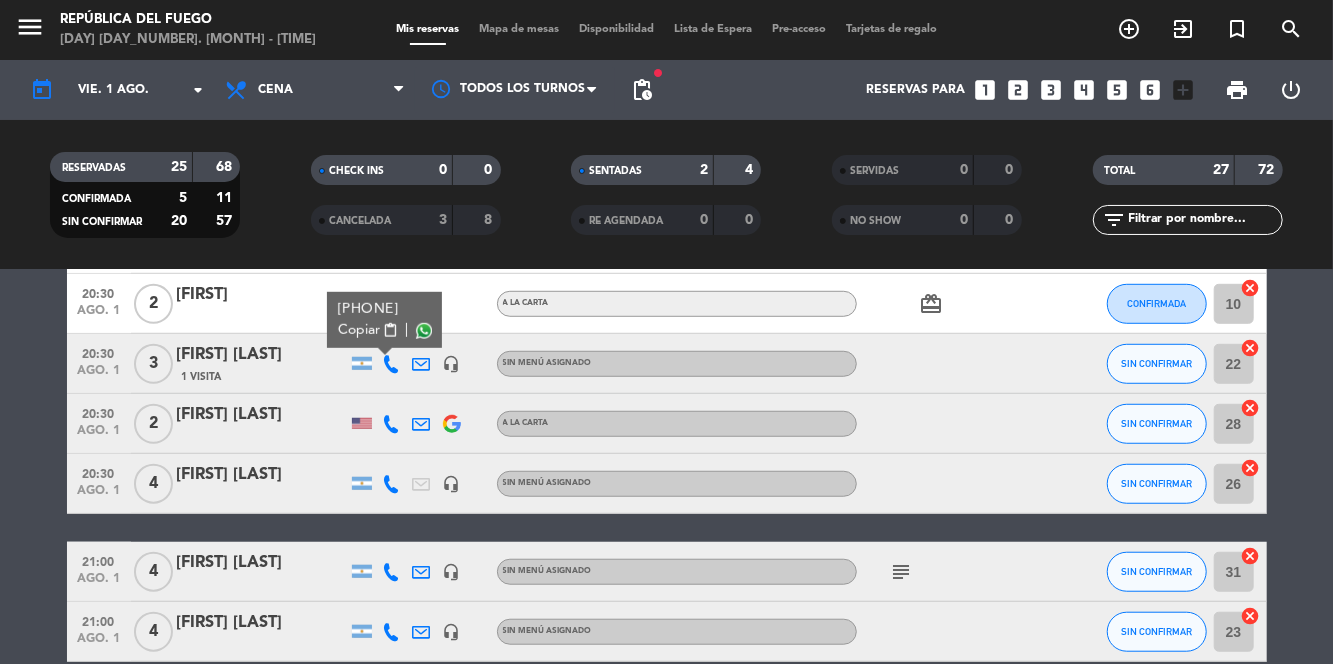 click 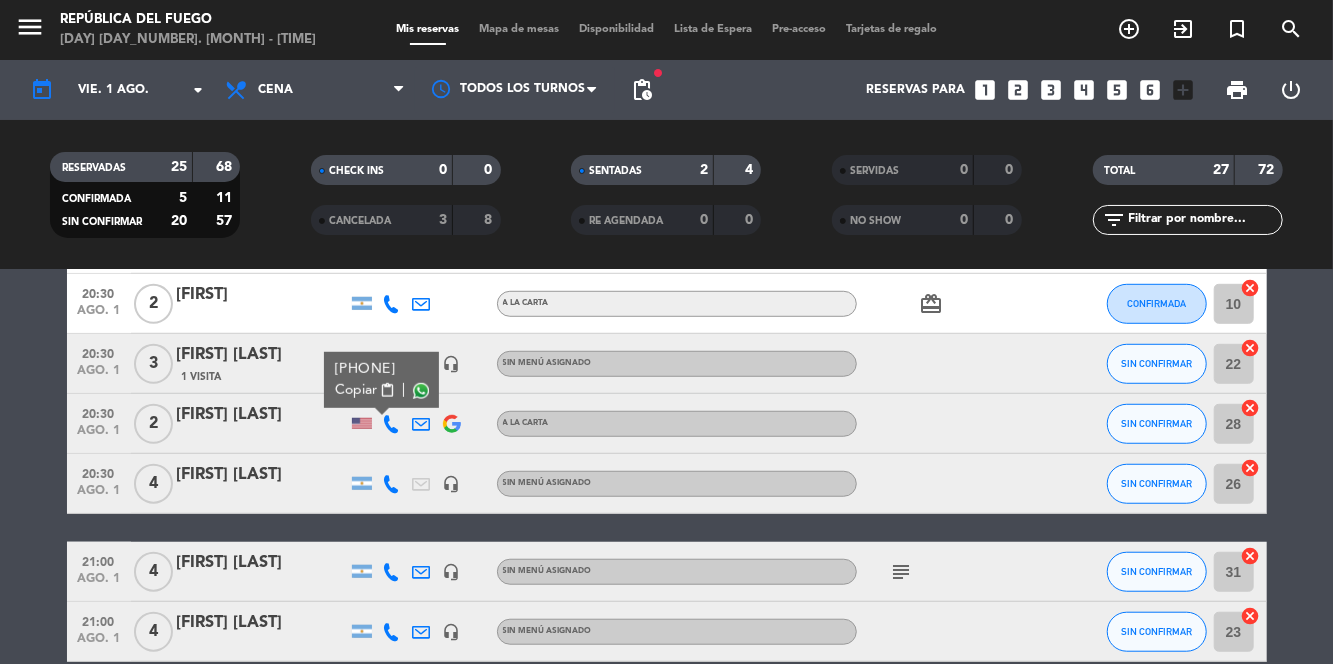 click at bounding box center [420, 391] 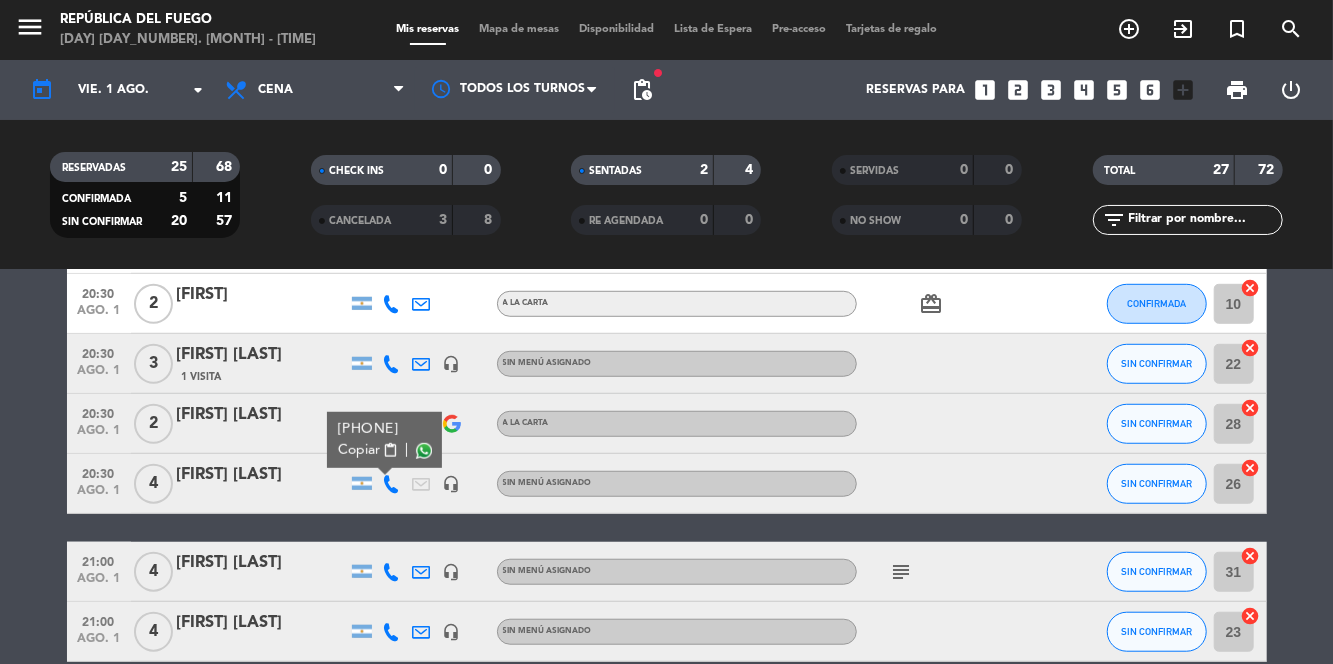 click at bounding box center (423, 451) 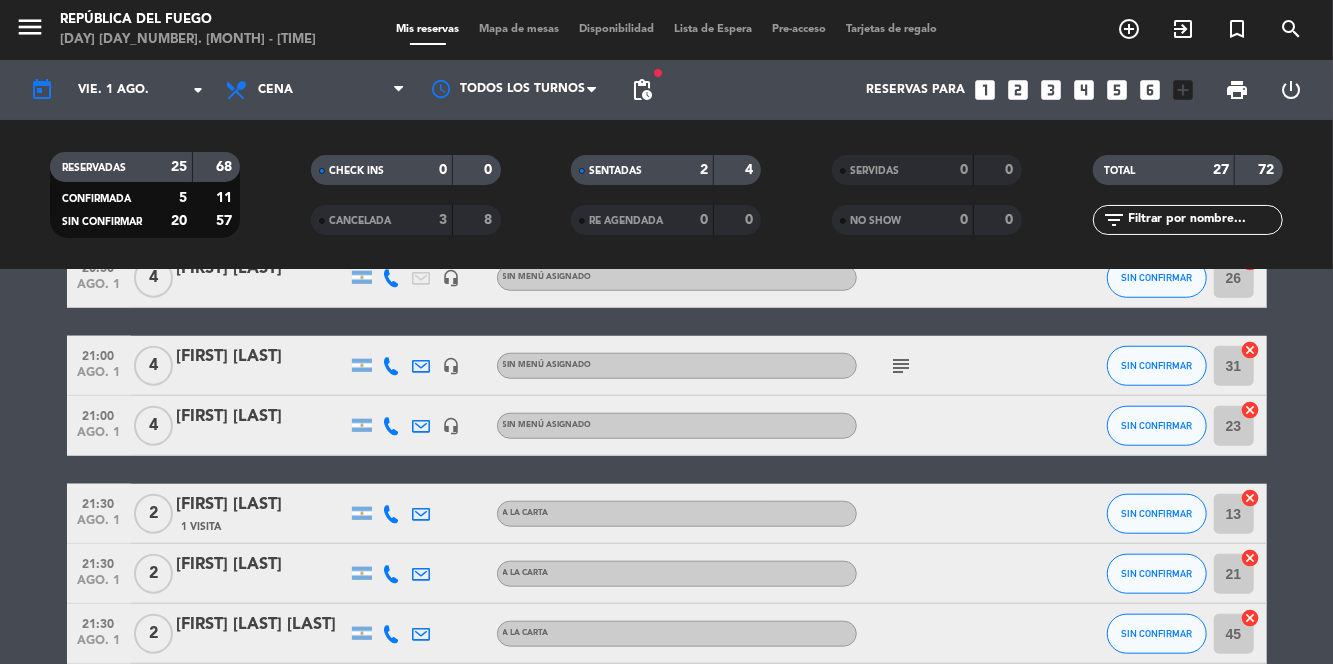 scroll, scrollTop: 1000, scrollLeft: 0, axis: vertical 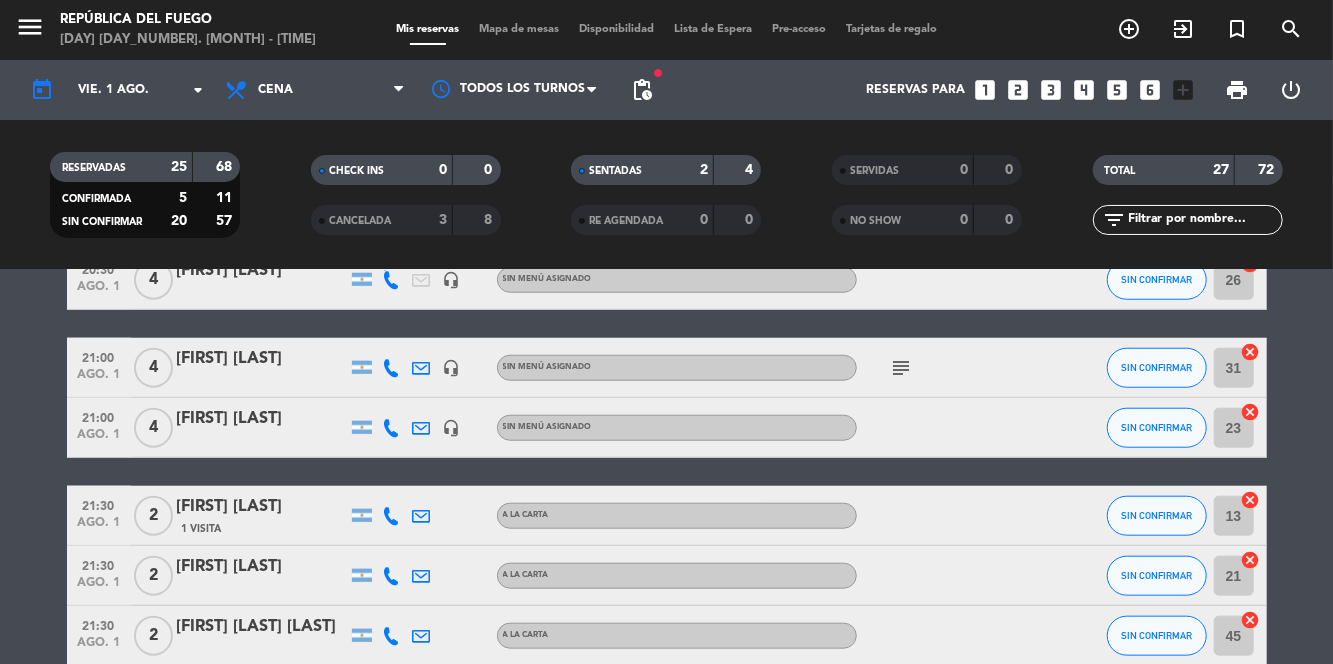 click 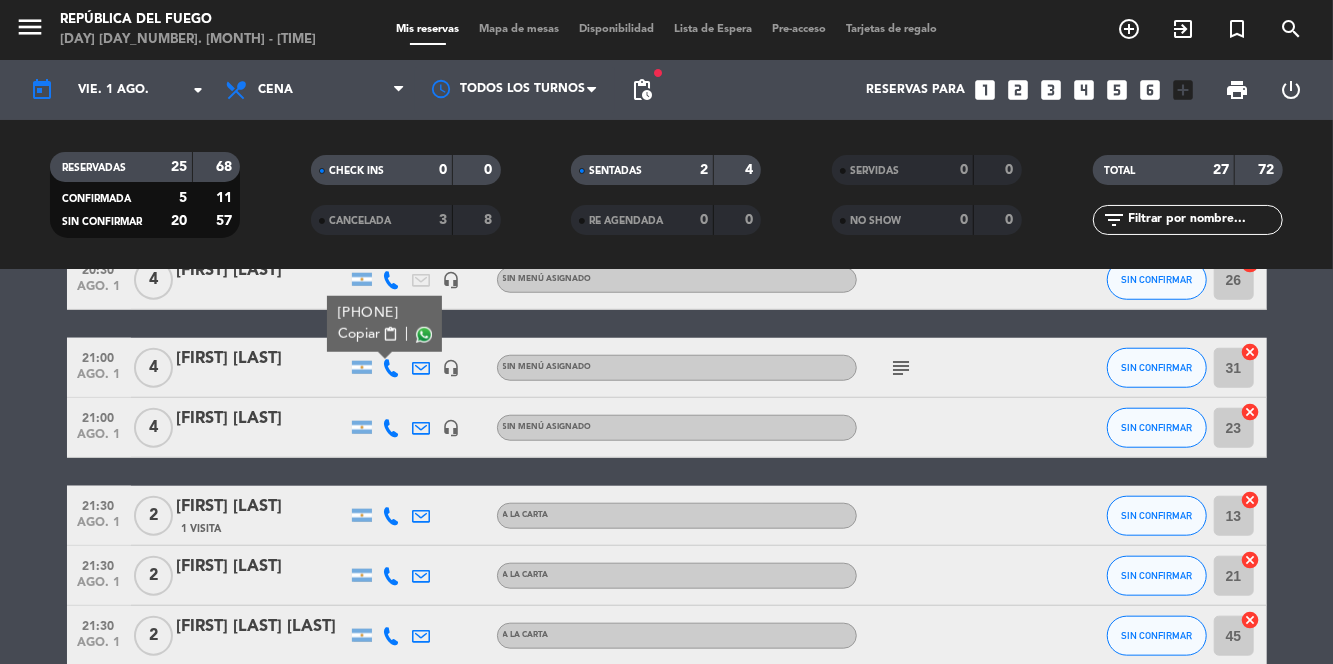 click at bounding box center (423, 335) 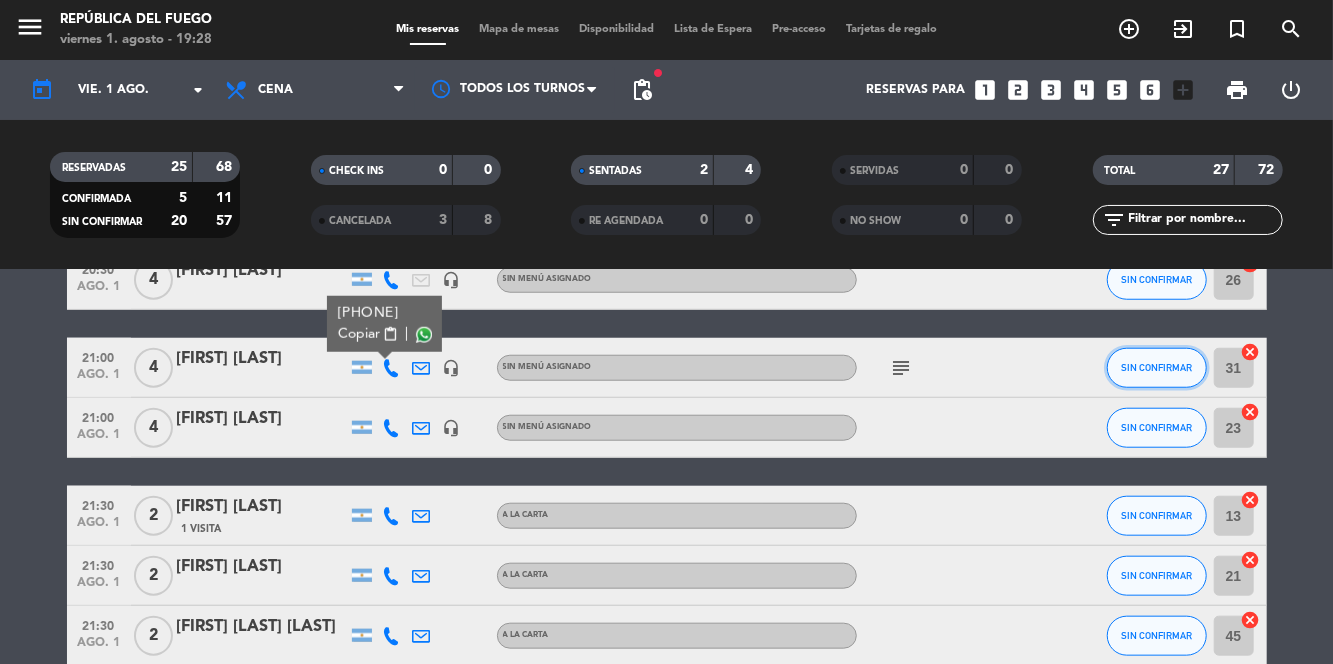 click on "SIN CONFIRMAR" 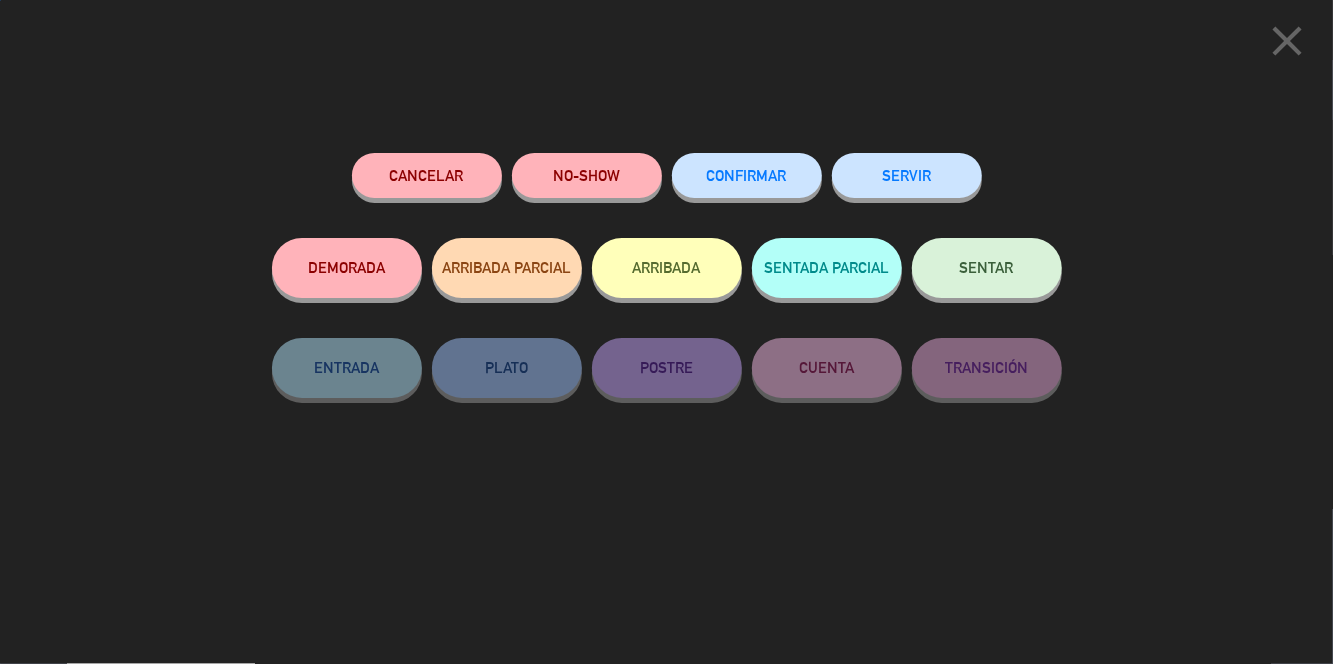 click on "CONFIRMAR" 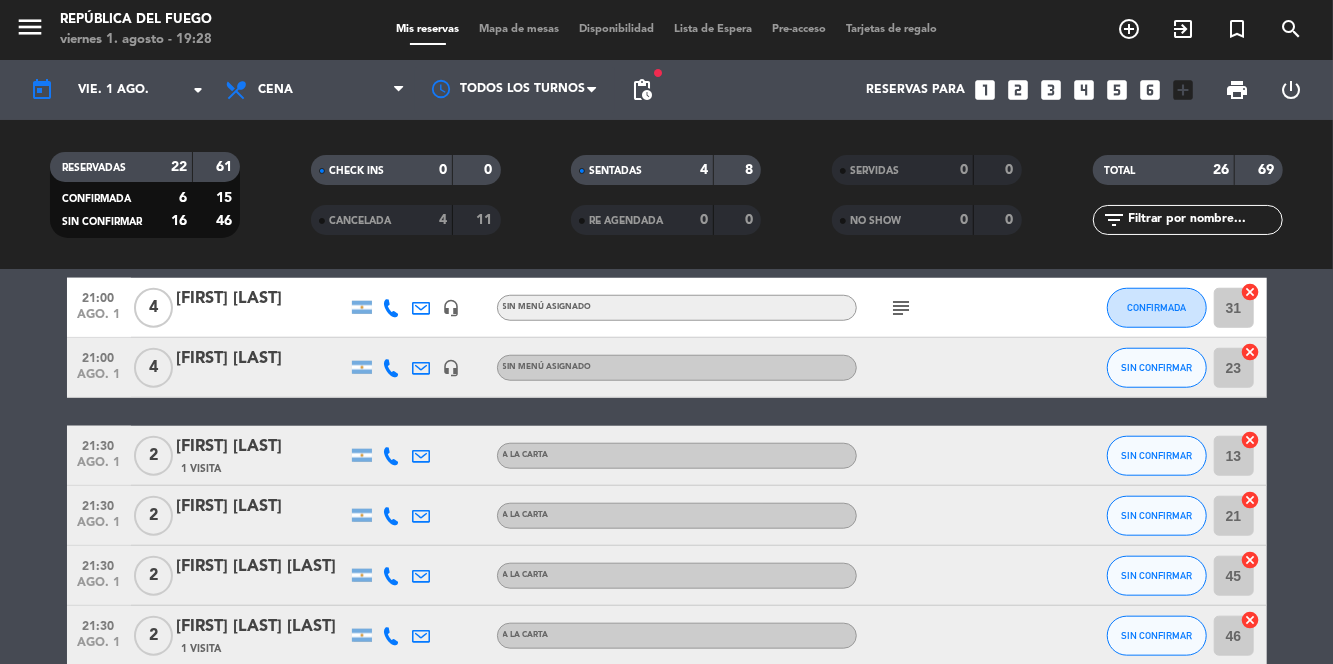 click 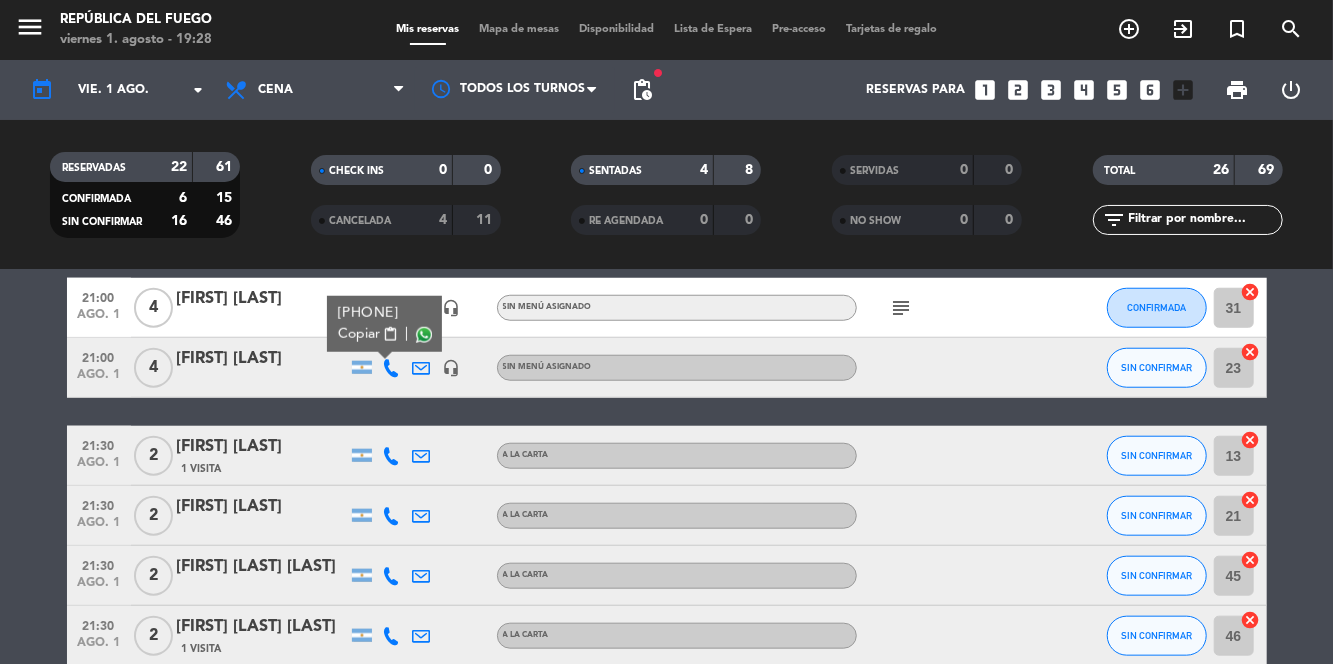 click at bounding box center [423, 335] 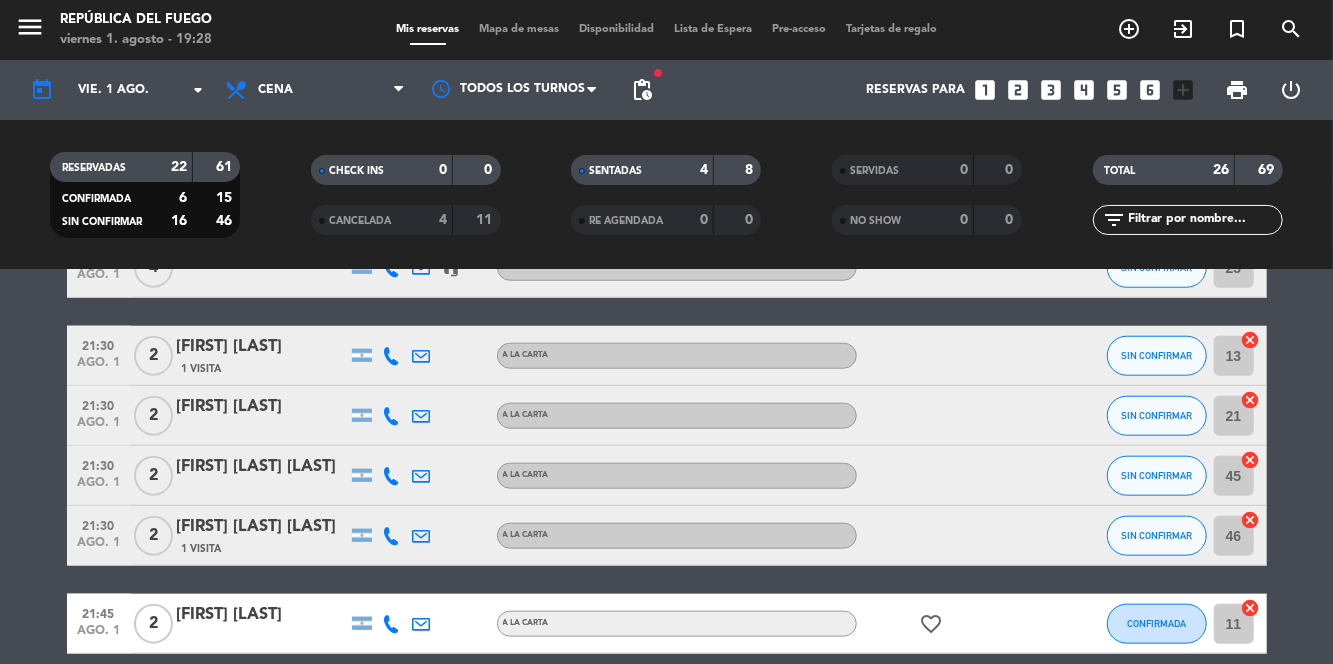scroll, scrollTop: 1106, scrollLeft: 0, axis: vertical 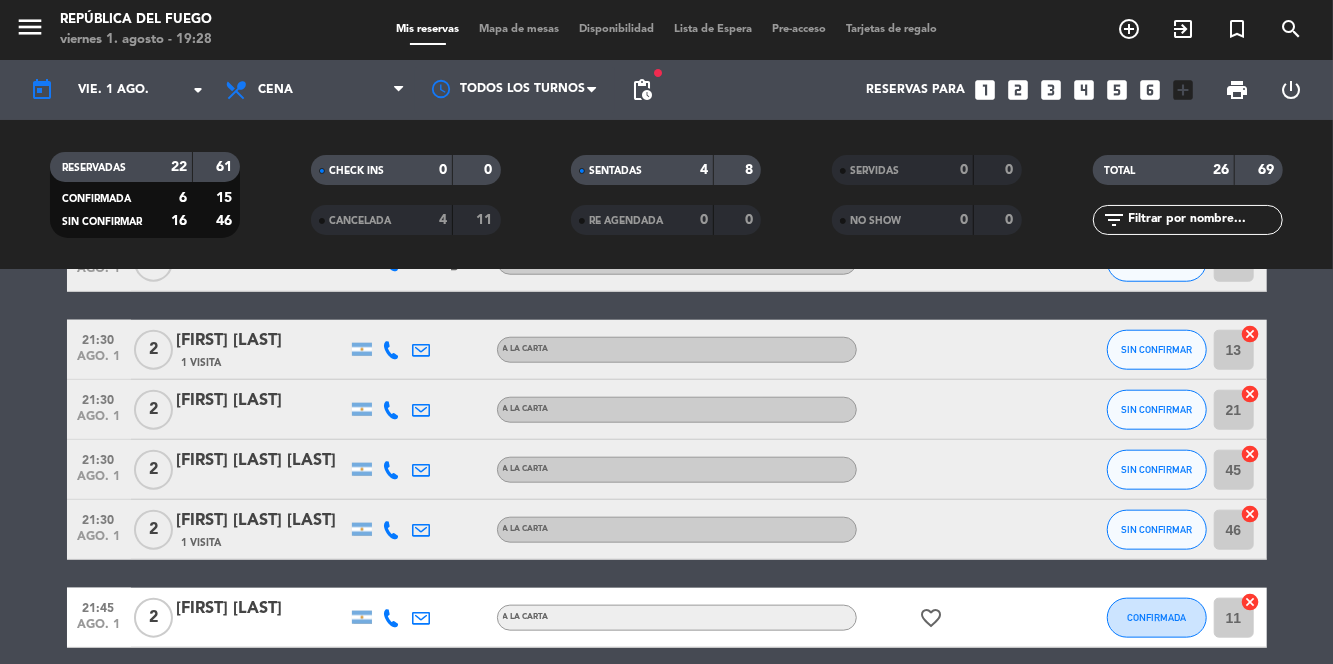 click 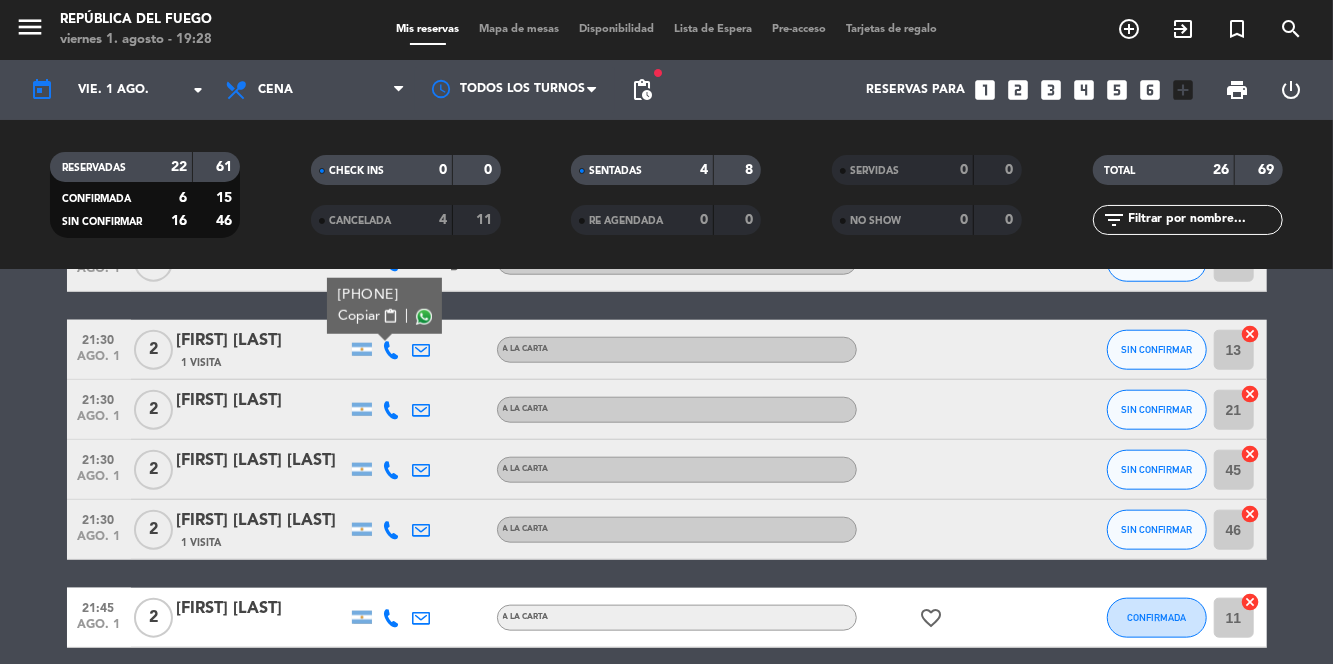 click at bounding box center [423, 317] 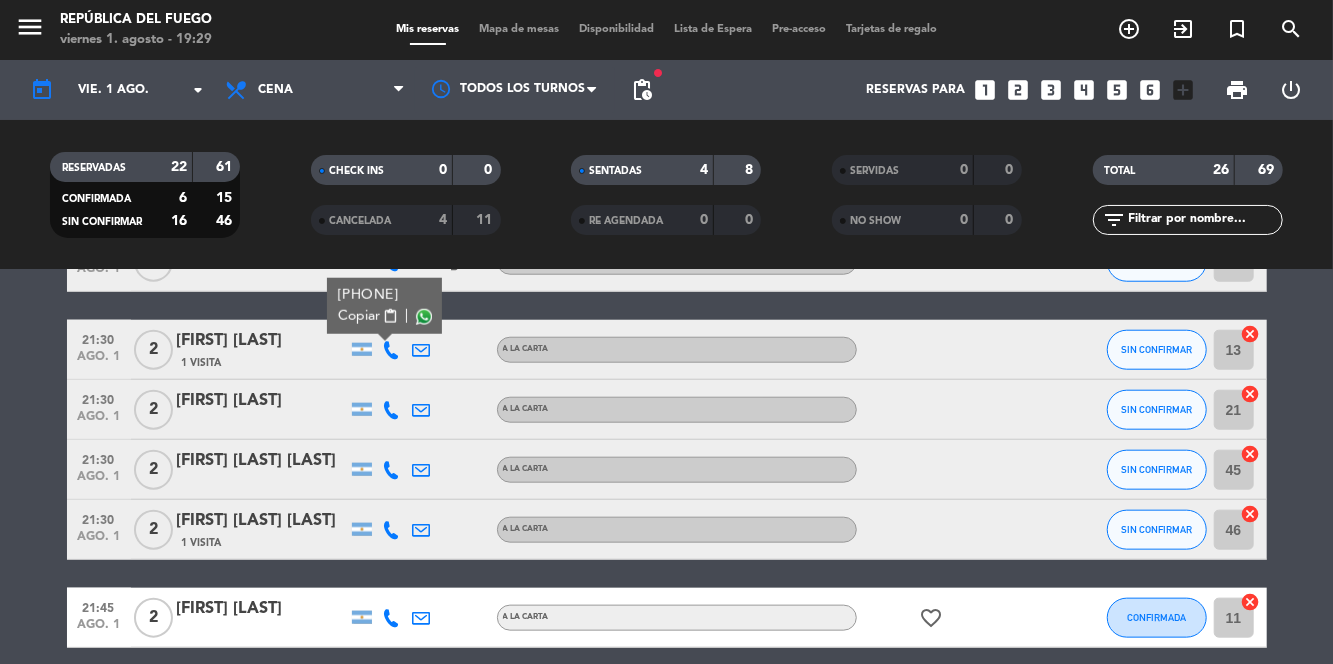 click at bounding box center (423, 317) 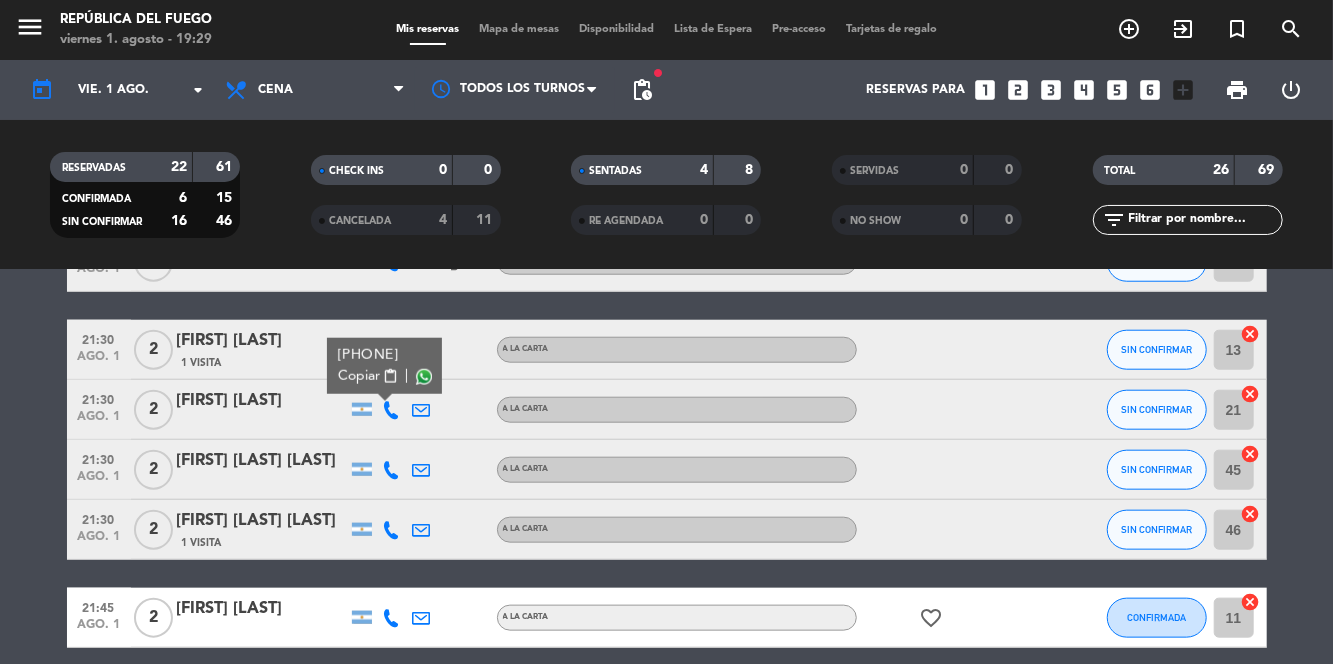 click at bounding box center [423, 377] 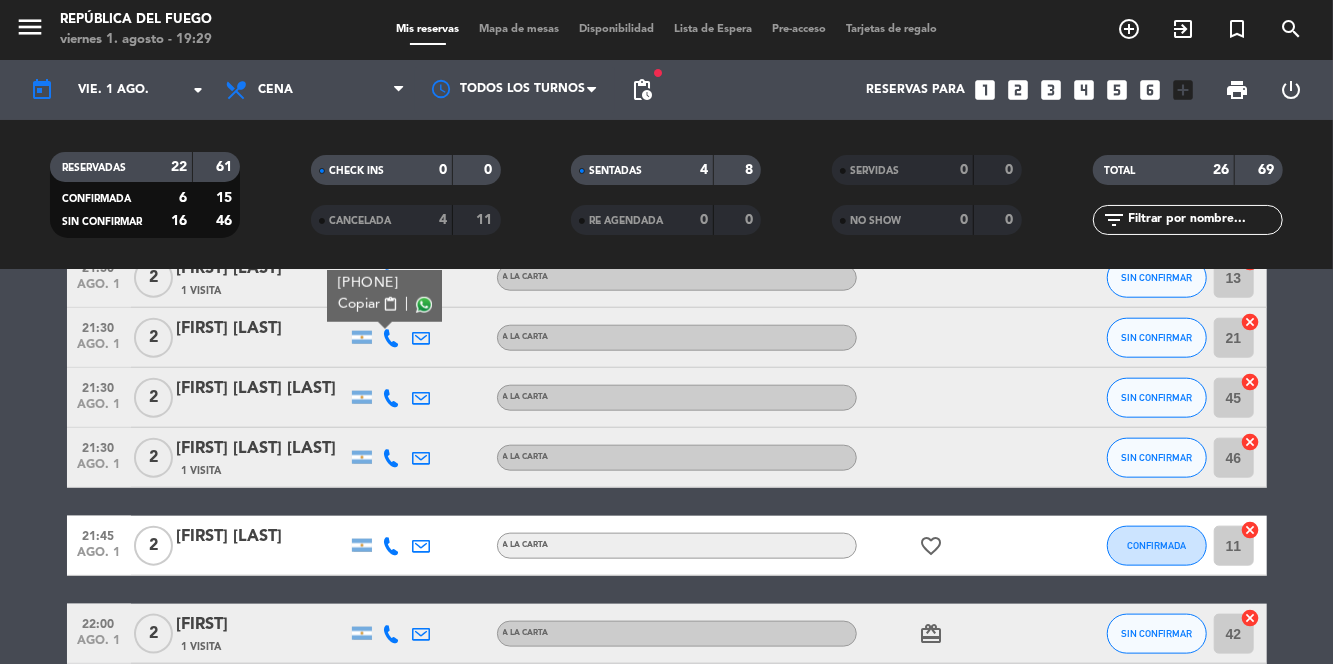 scroll, scrollTop: 1189, scrollLeft: 0, axis: vertical 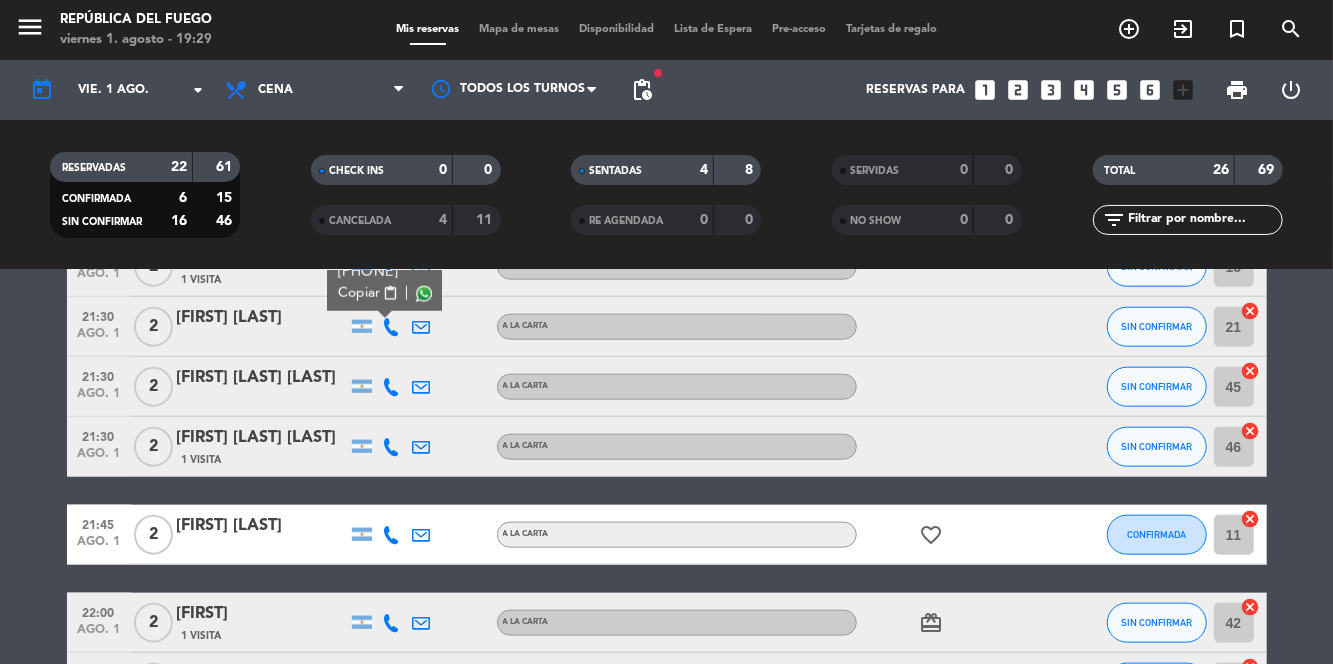 click 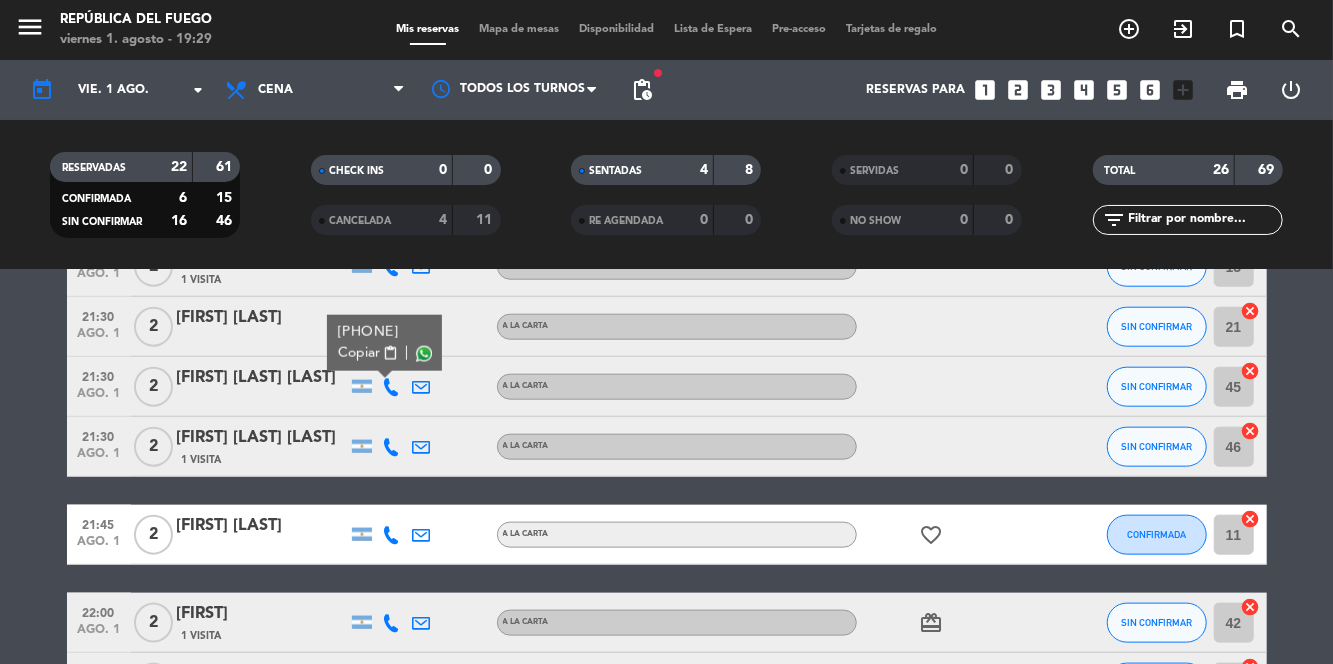 click at bounding box center [423, 354] 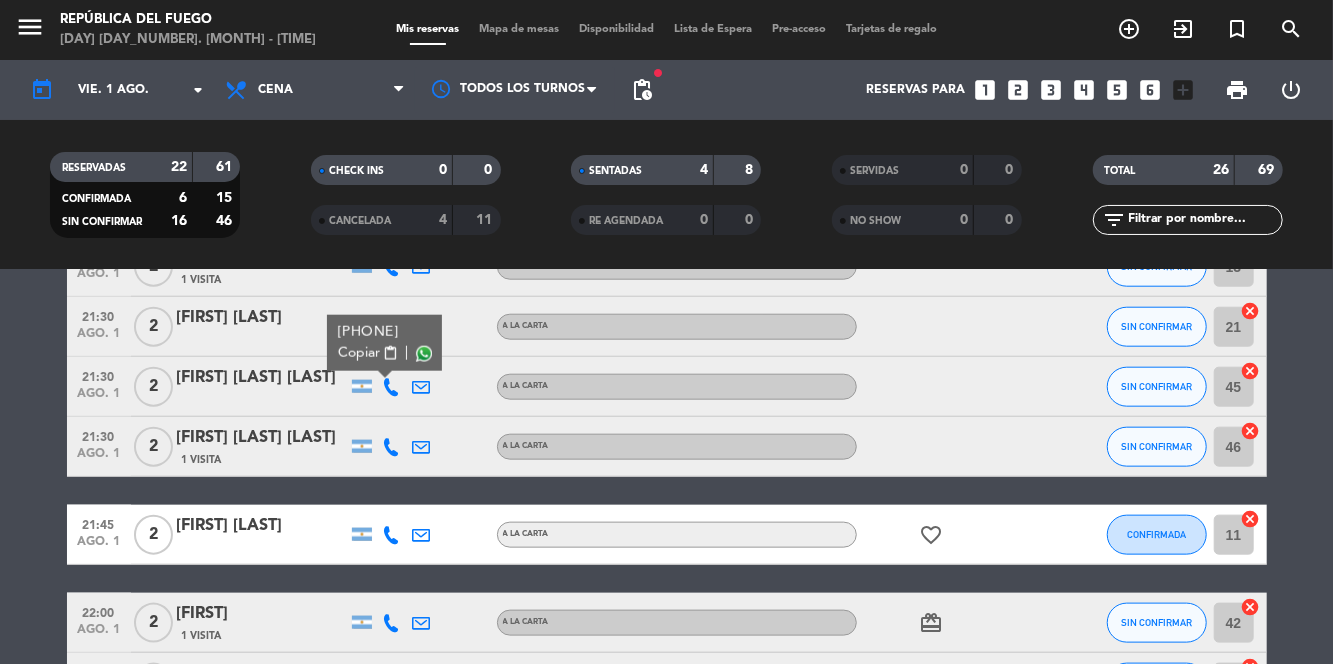 click 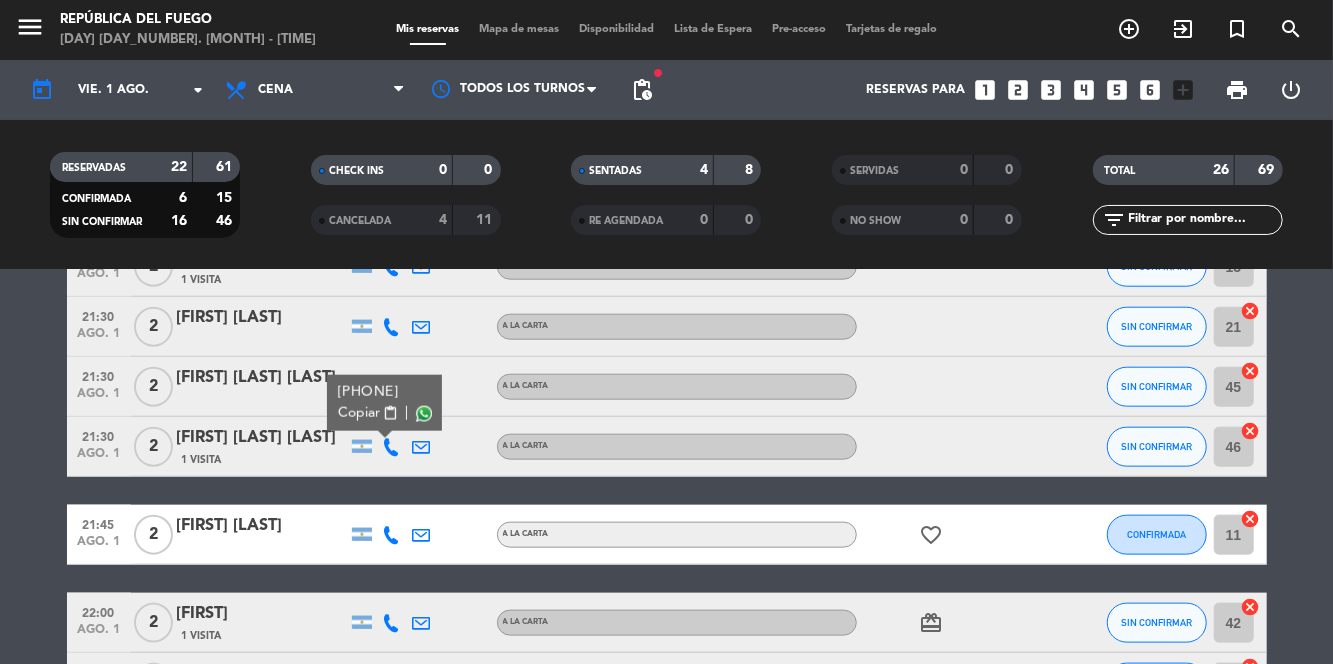 click at bounding box center [423, 414] 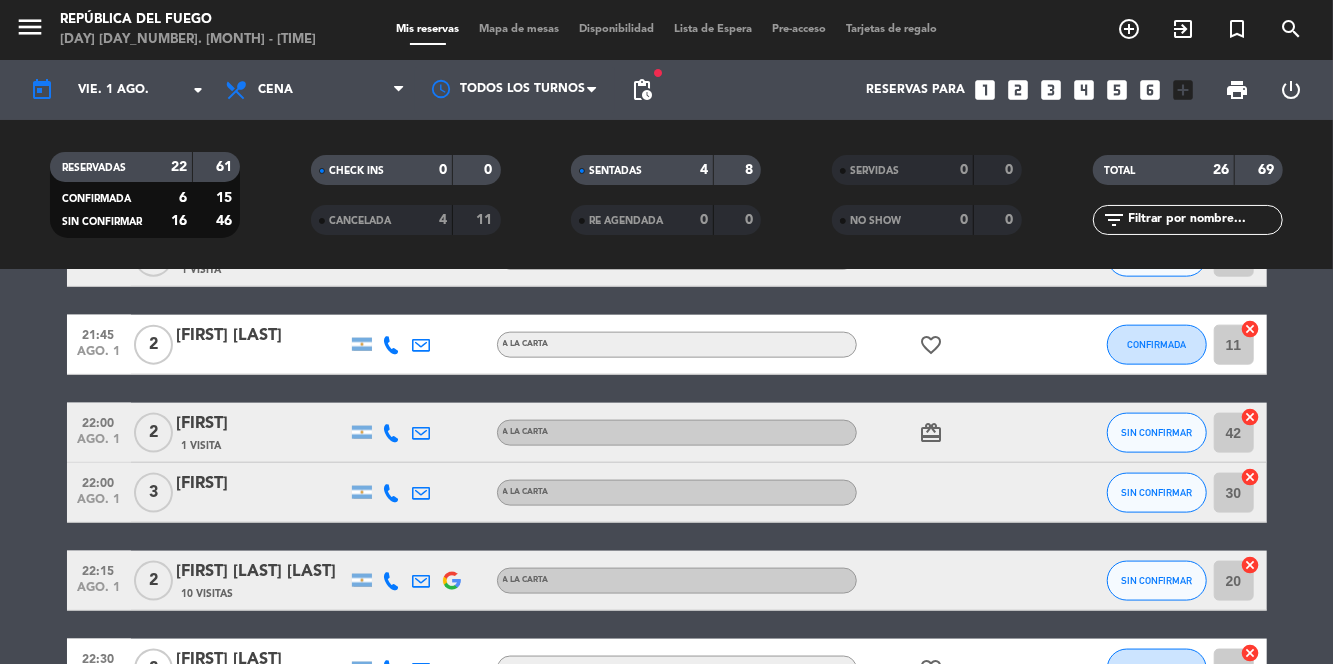scroll, scrollTop: 1385, scrollLeft: 0, axis: vertical 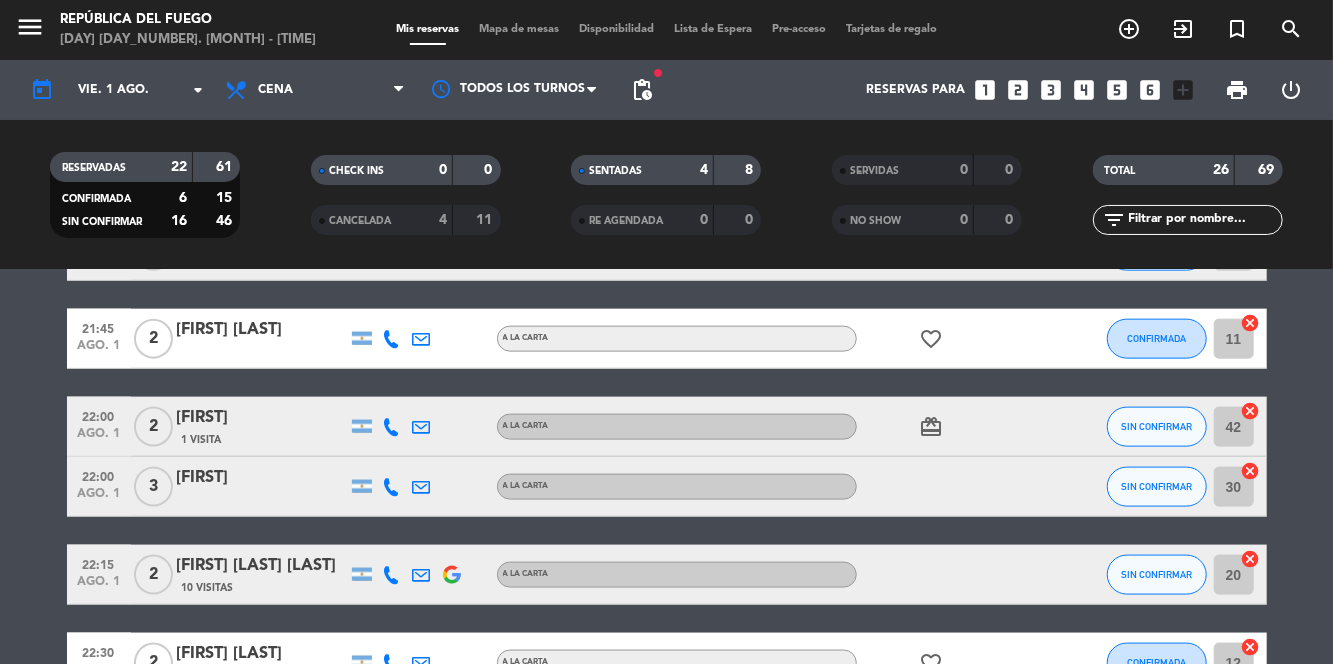 click 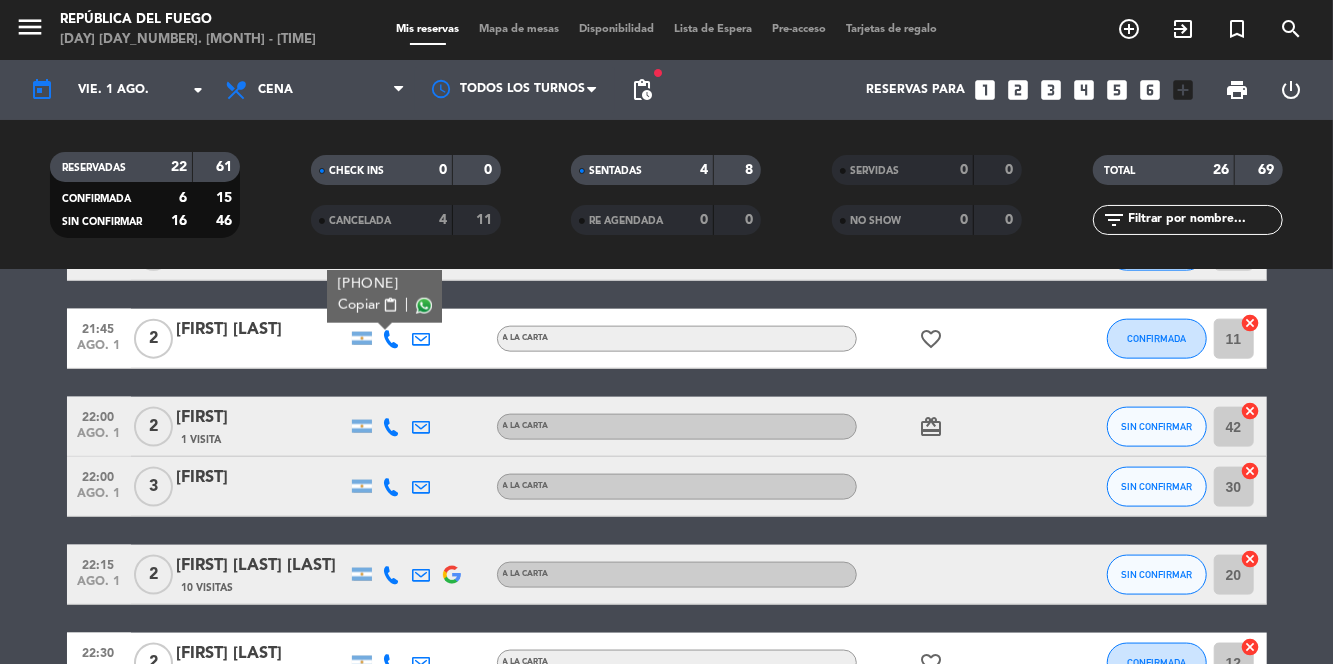click at bounding box center (423, 306) 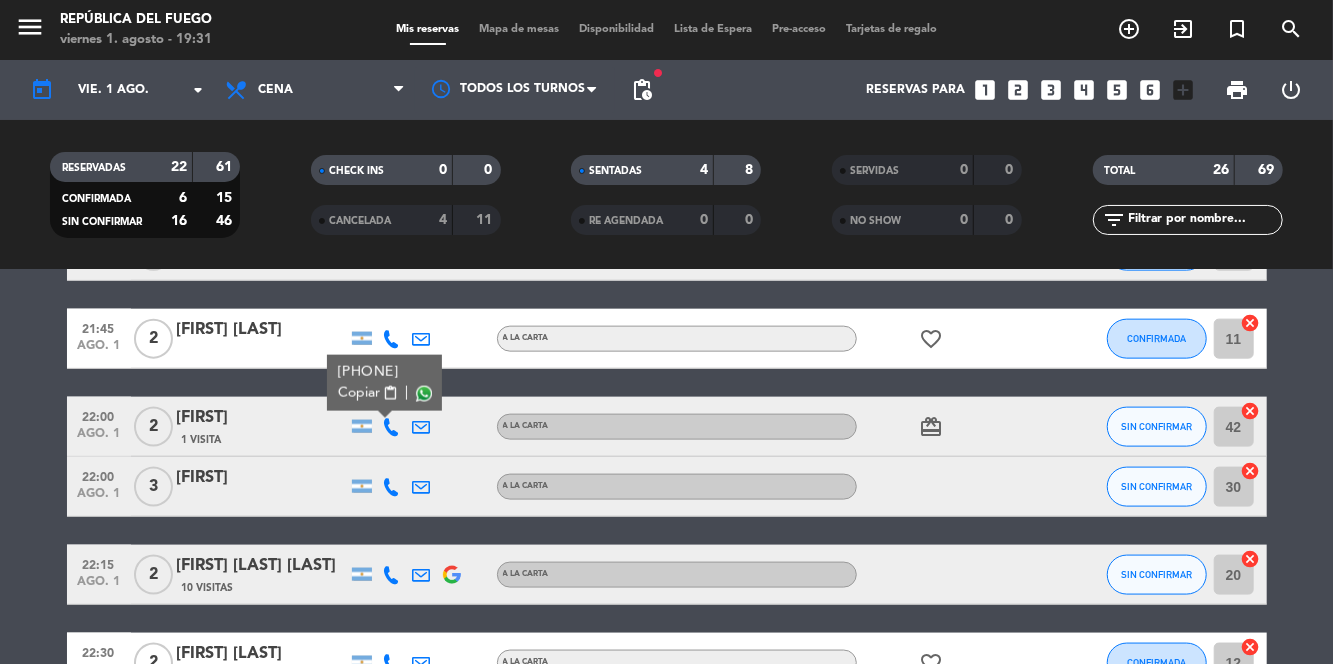 click at bounding box center (423, 394) 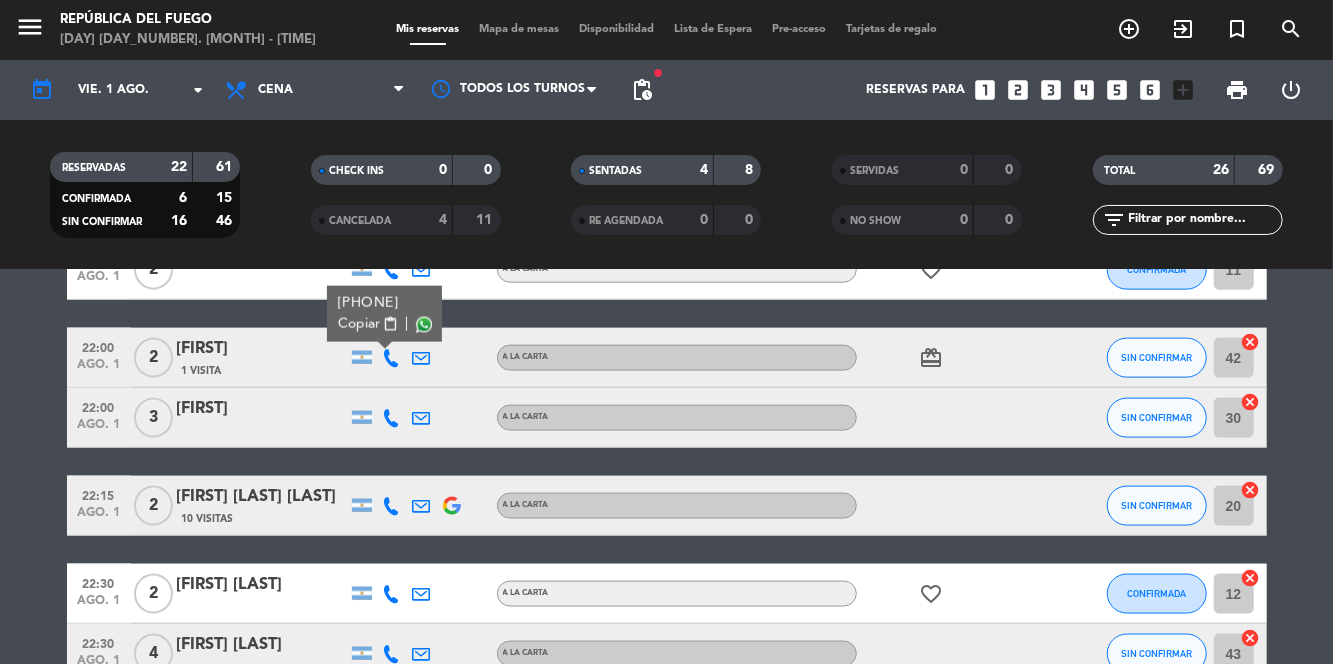 scroll, scrollTop: 1457, scrollLeft: 0, axis: vertical 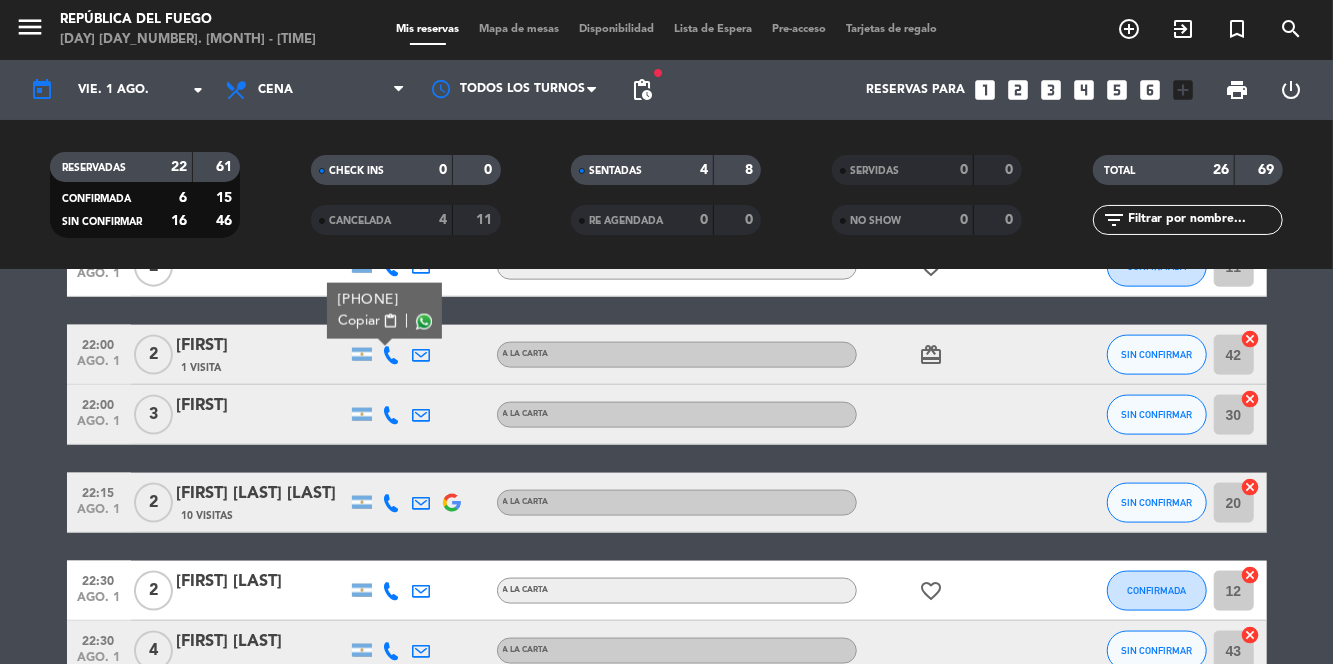 click 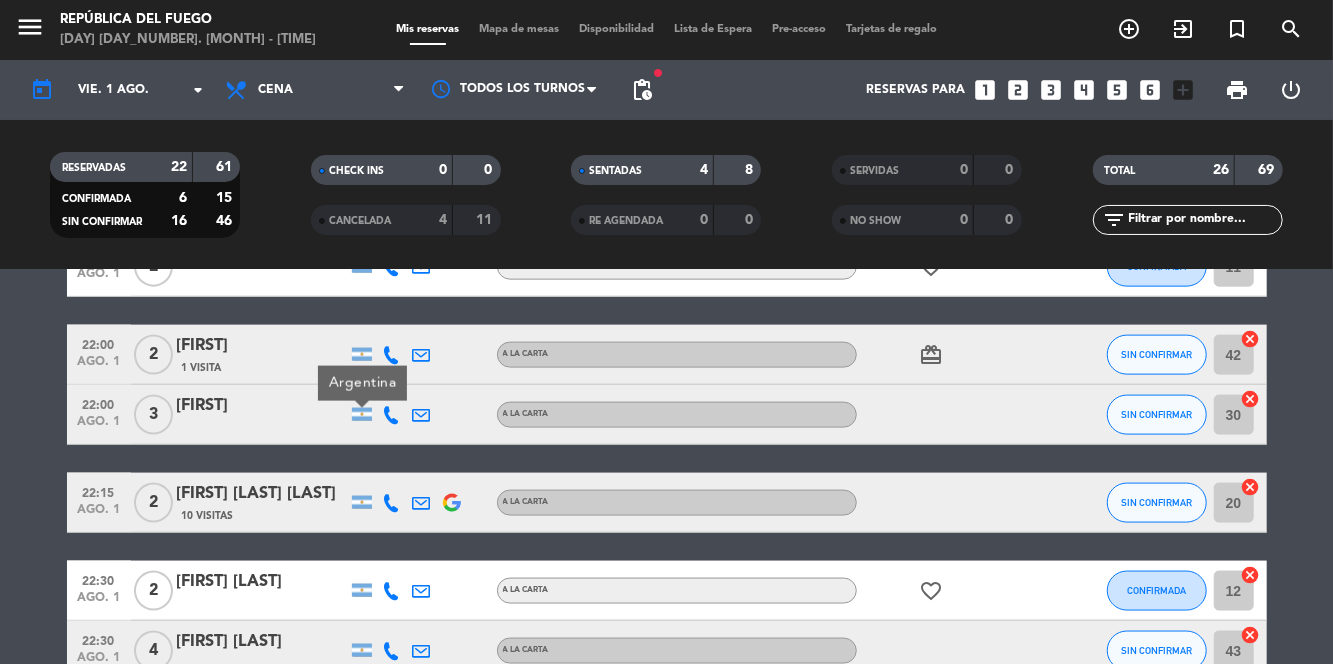 click 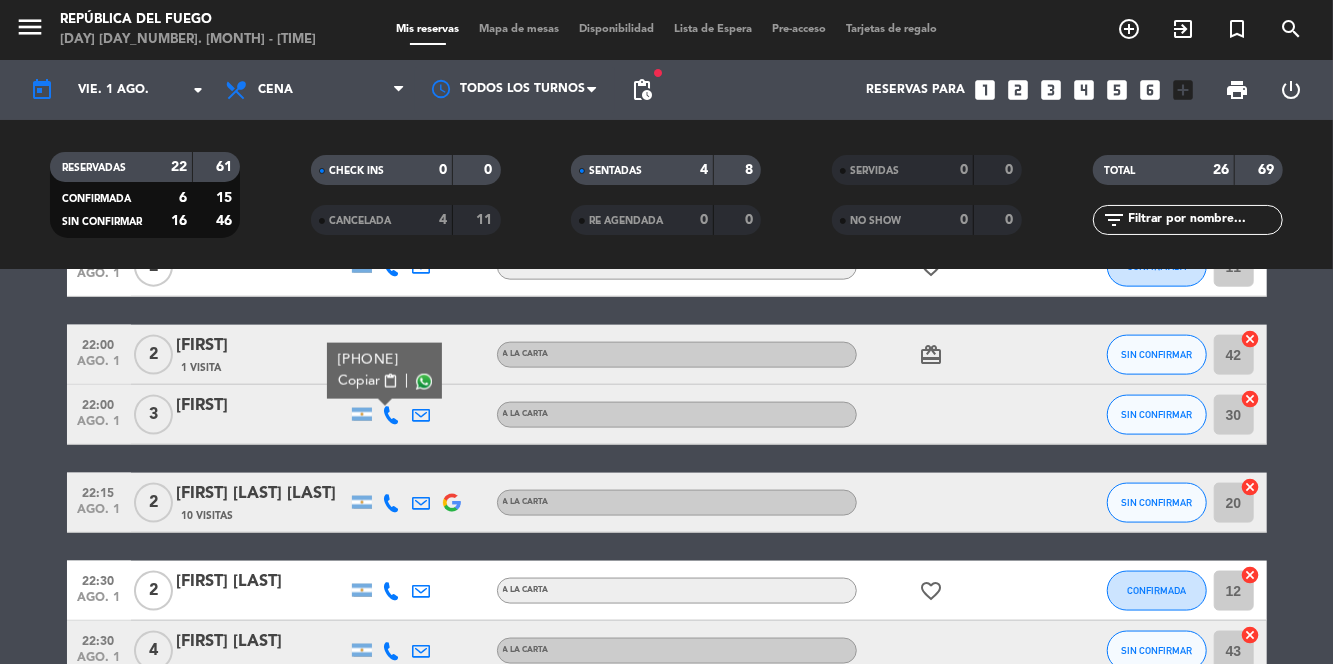 click at bounding box center [423, 382] 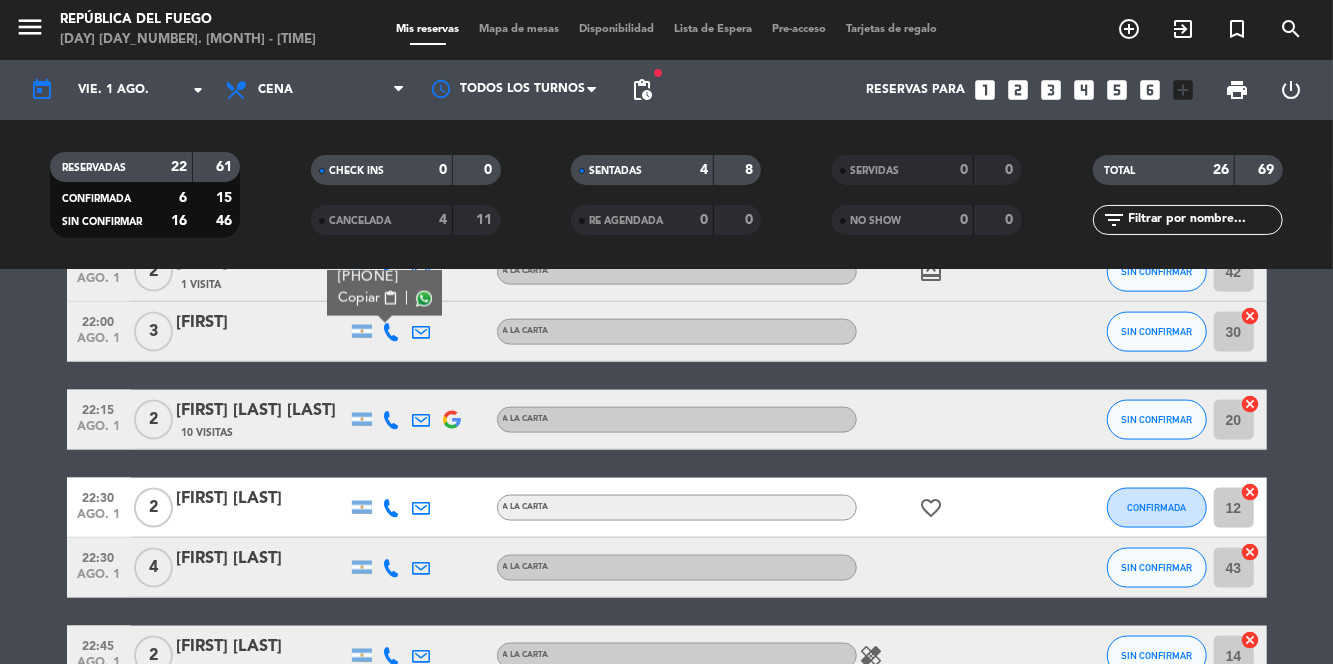 scroll, scrollTop: 1554, scrollLeft: 0, axis: vertical 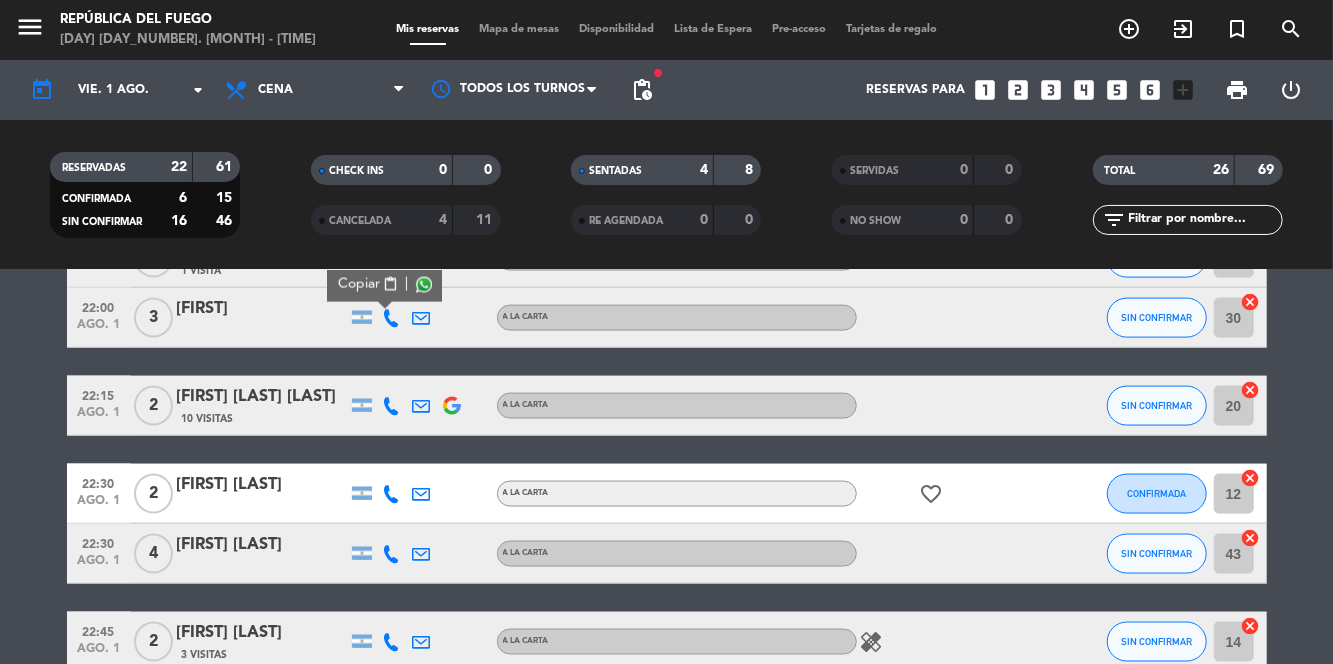 click 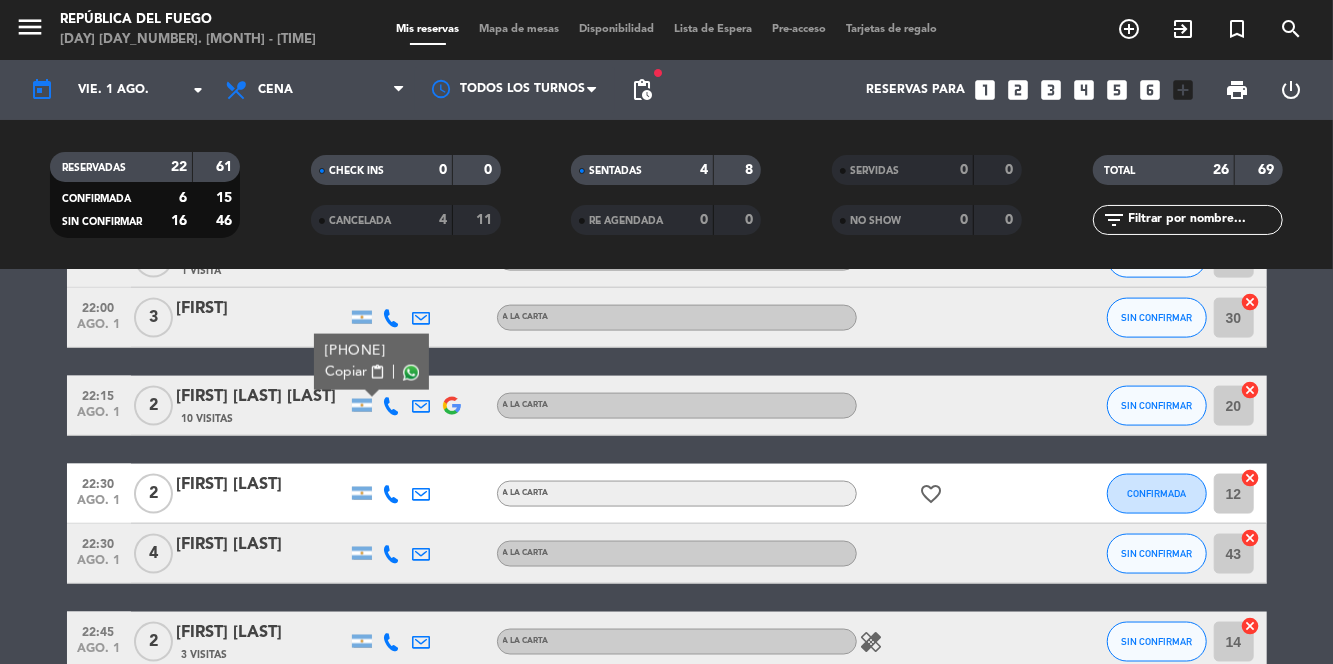 click at bounding box center (410, 373) 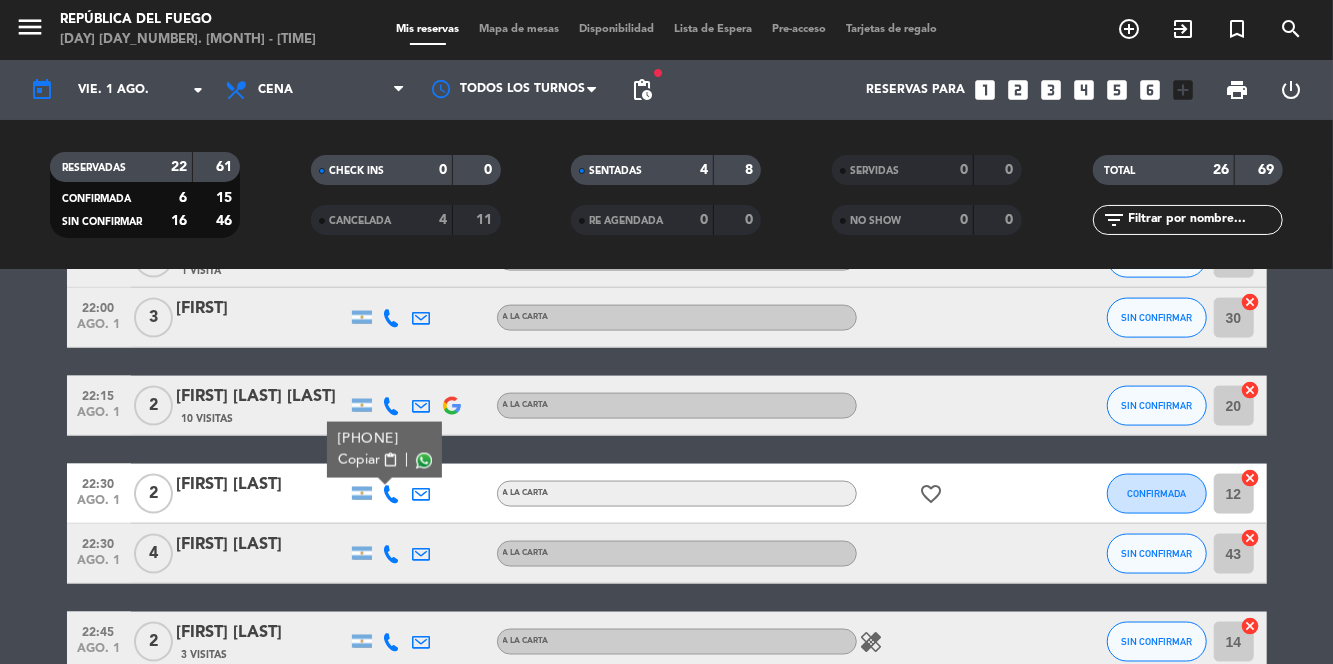scroll, scrollTop: 1606, scrollLeft: 0, axis: vertical 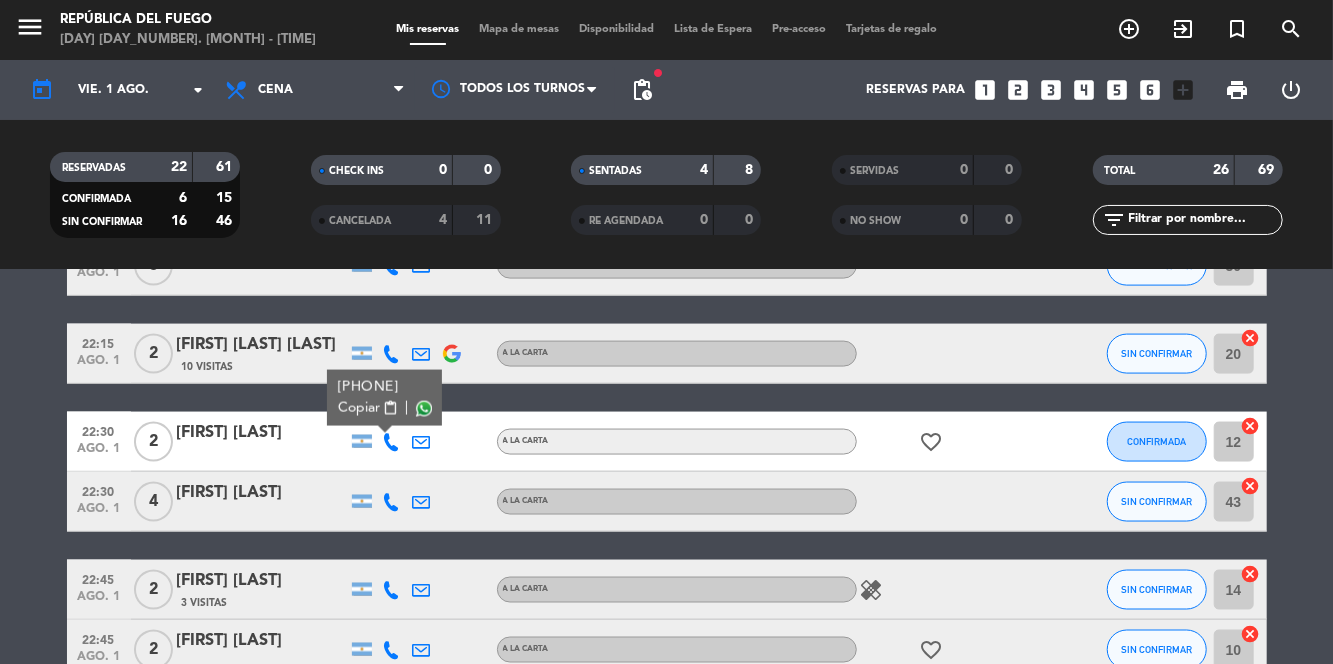 click at bounding box center [423, 409] 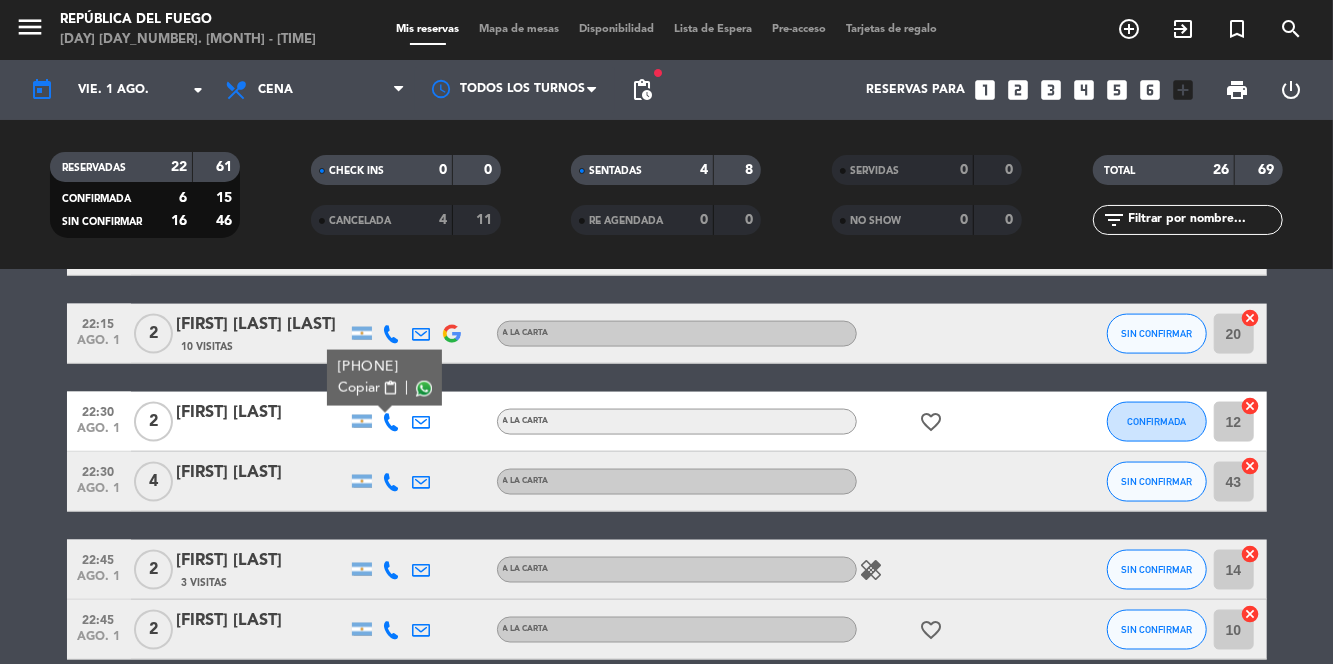 click 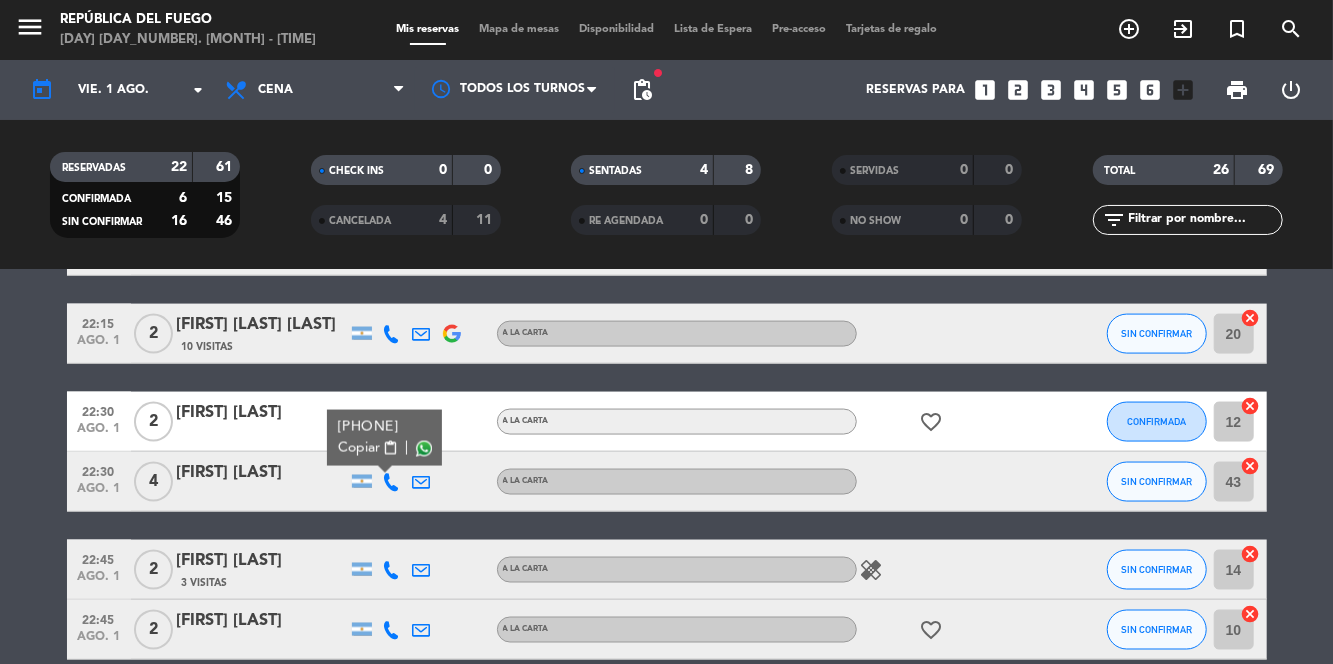 click 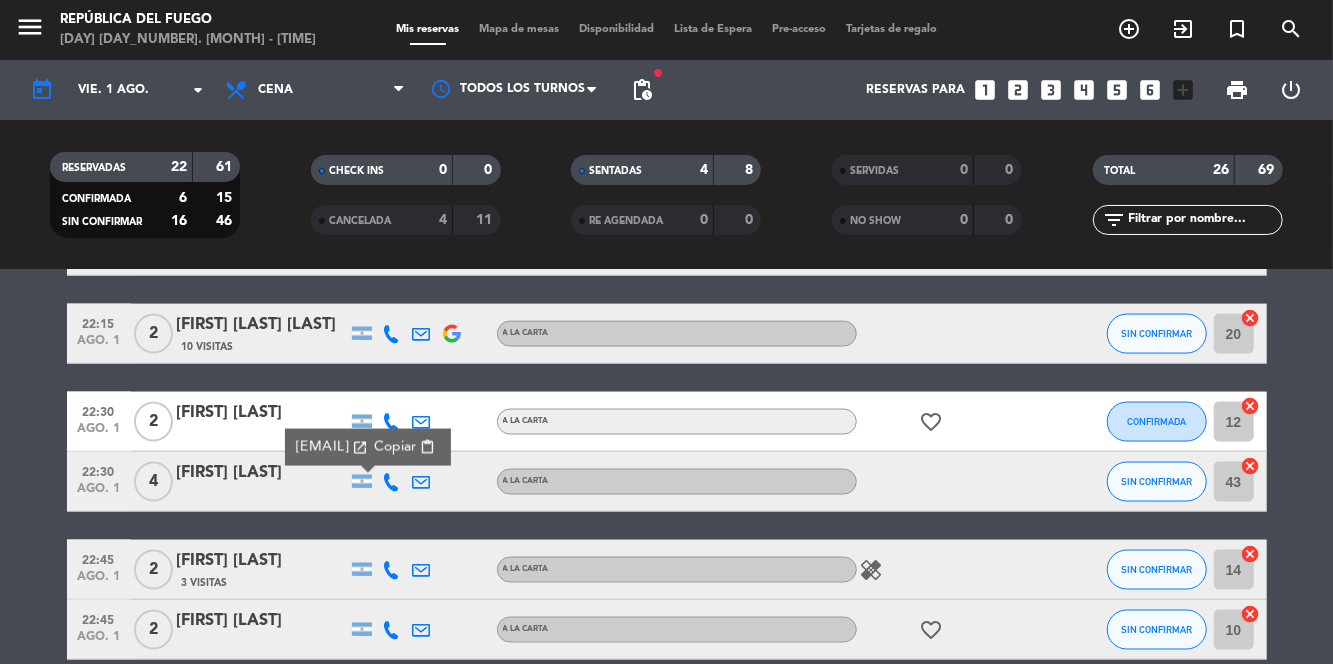 click 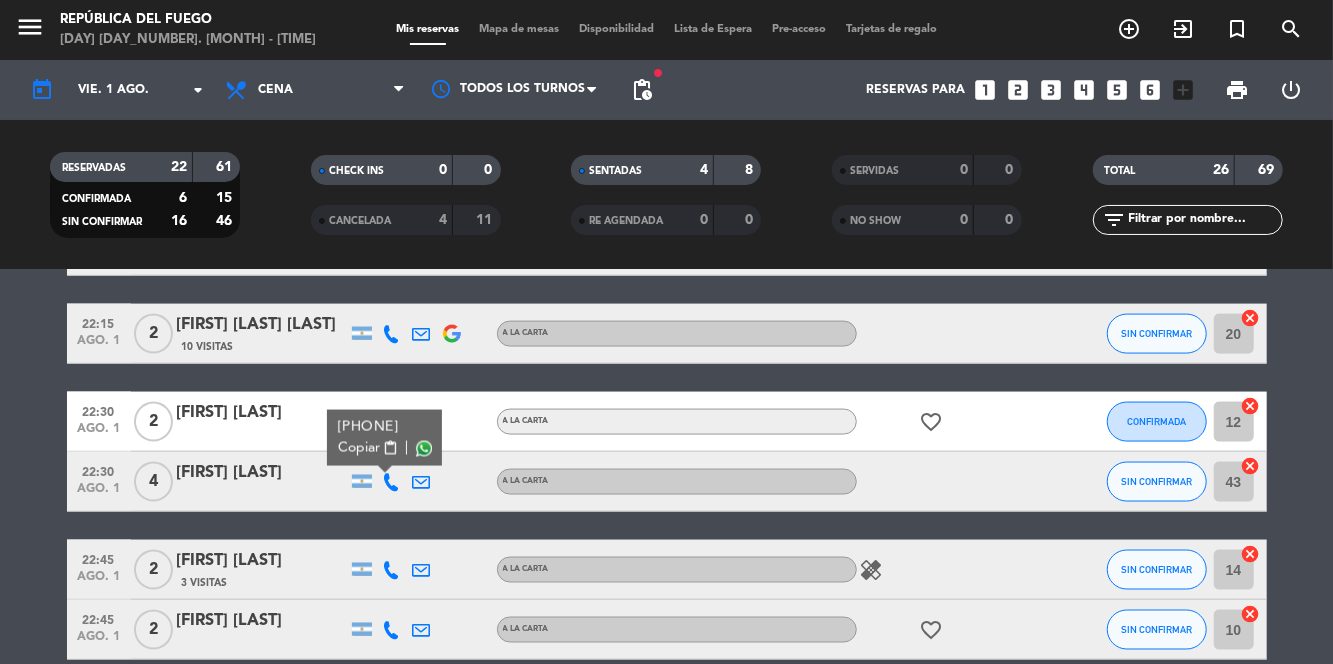 click at bounding box center (423, 449) 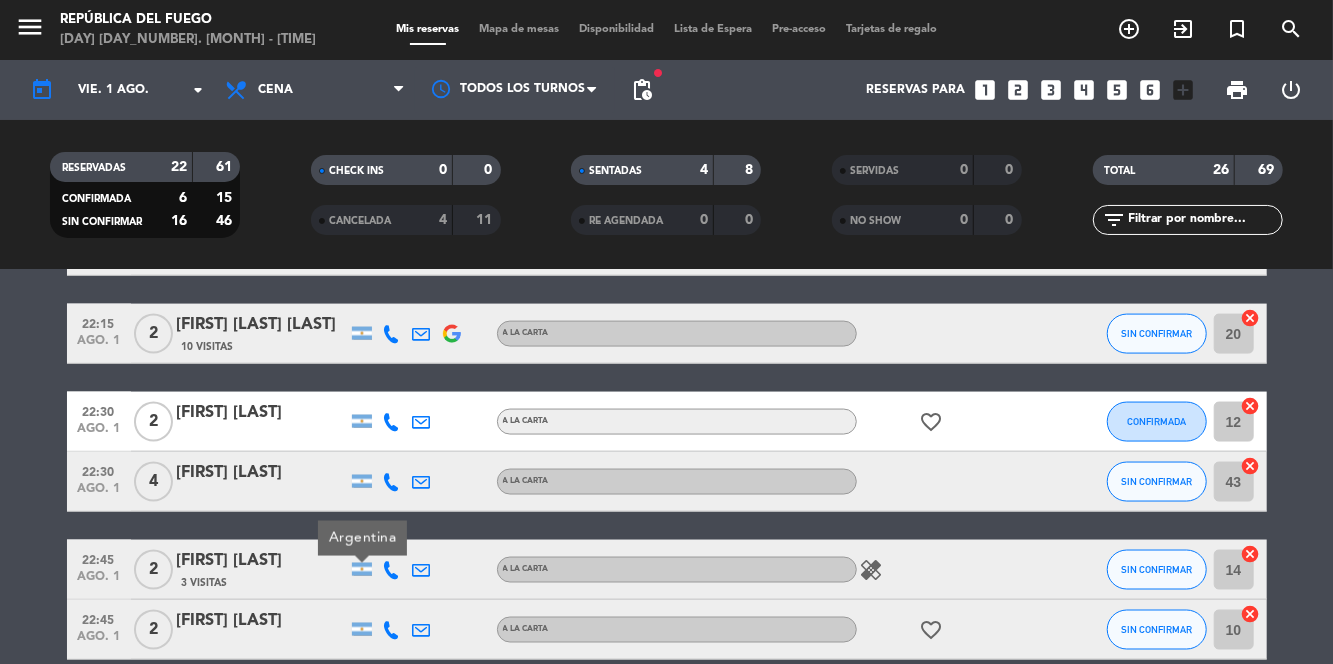 click 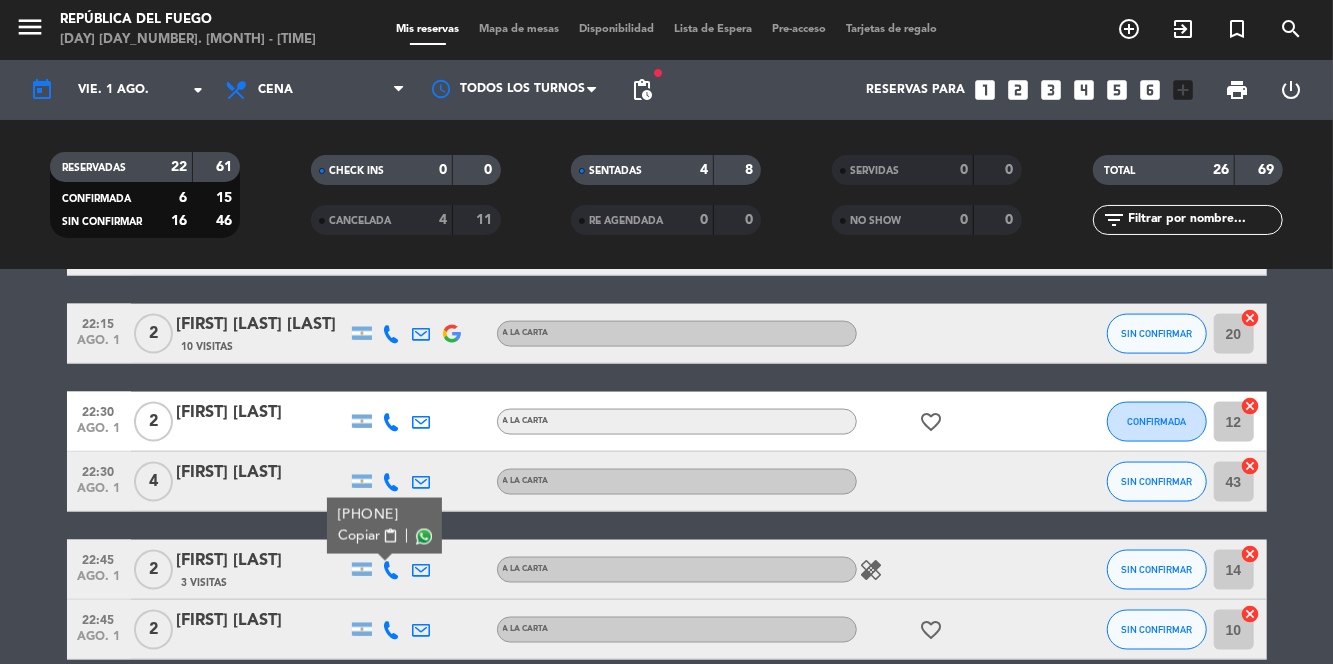 click at bounding box center [423, 537] 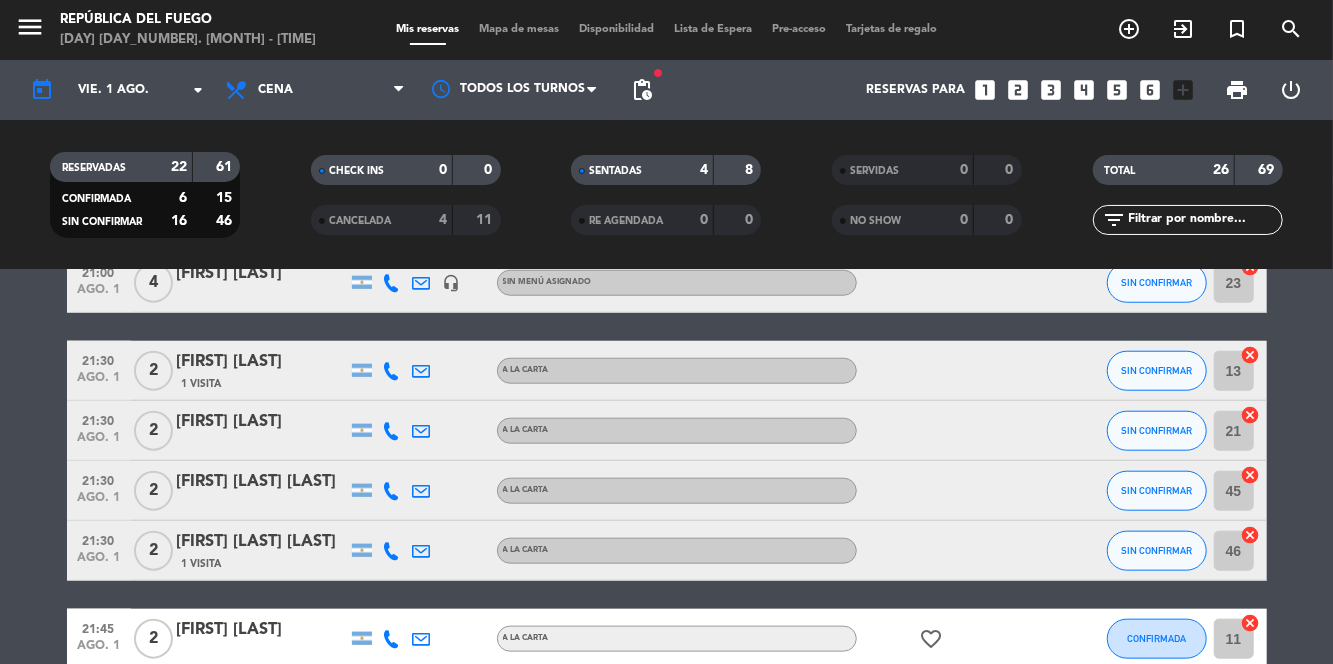 scroll, scrollTop: 0, scrollLeft: 0, axis: both 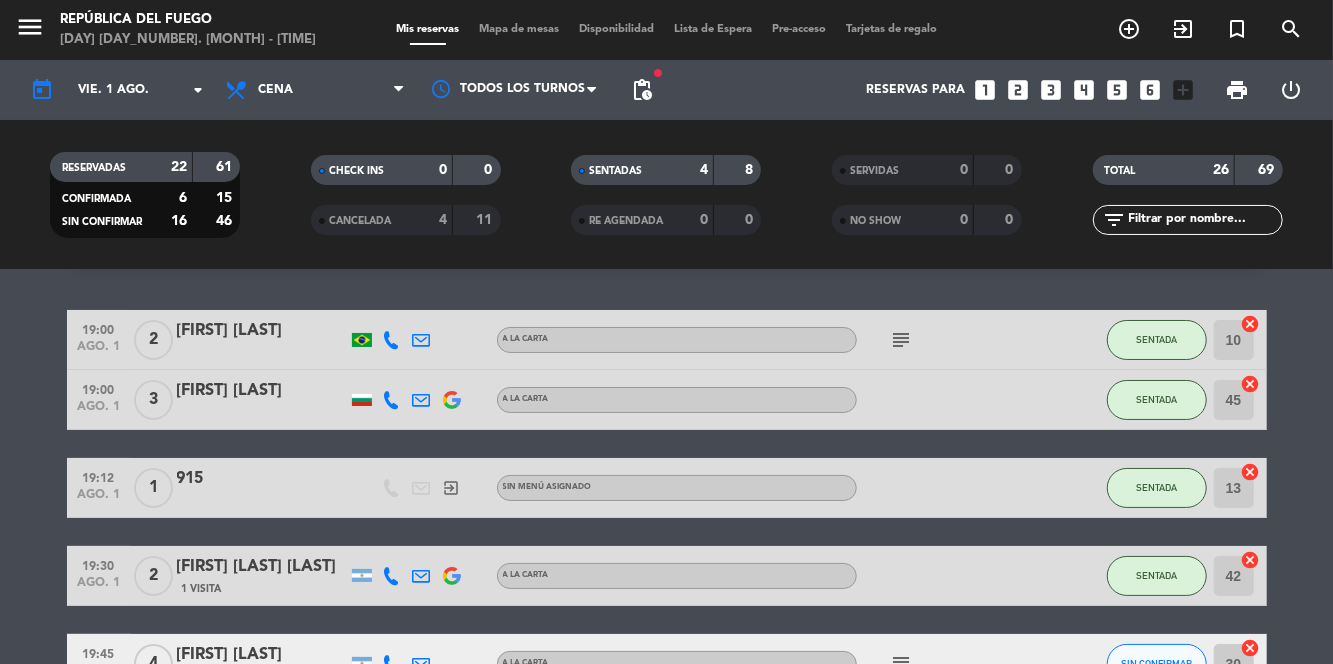 click on "subject" 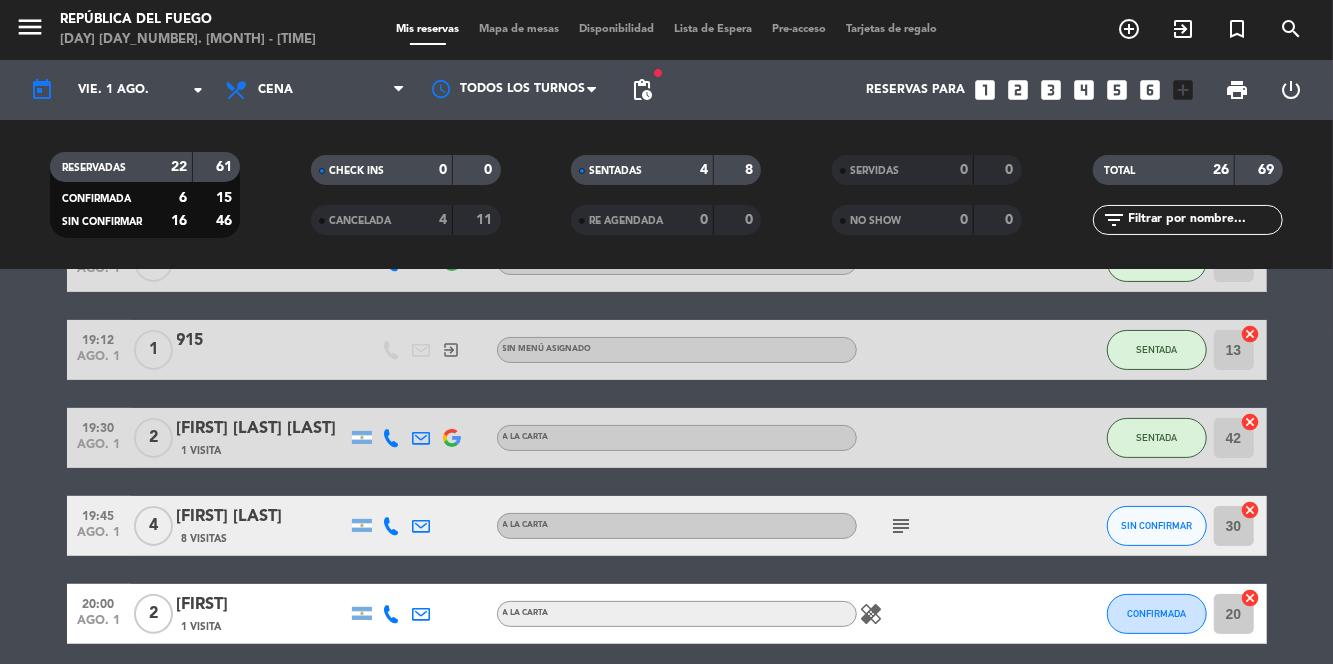 scroll, scrollTop: 212, scrollLeft: 0, axis: vertical 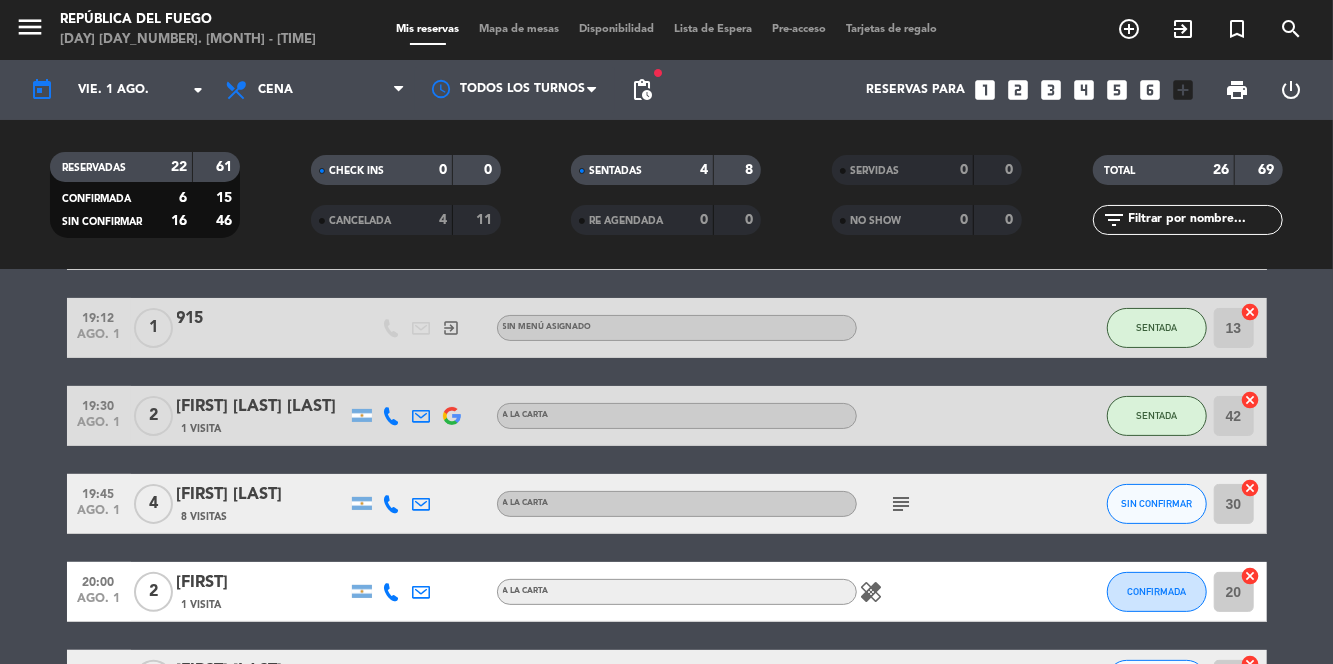 click on "subject" 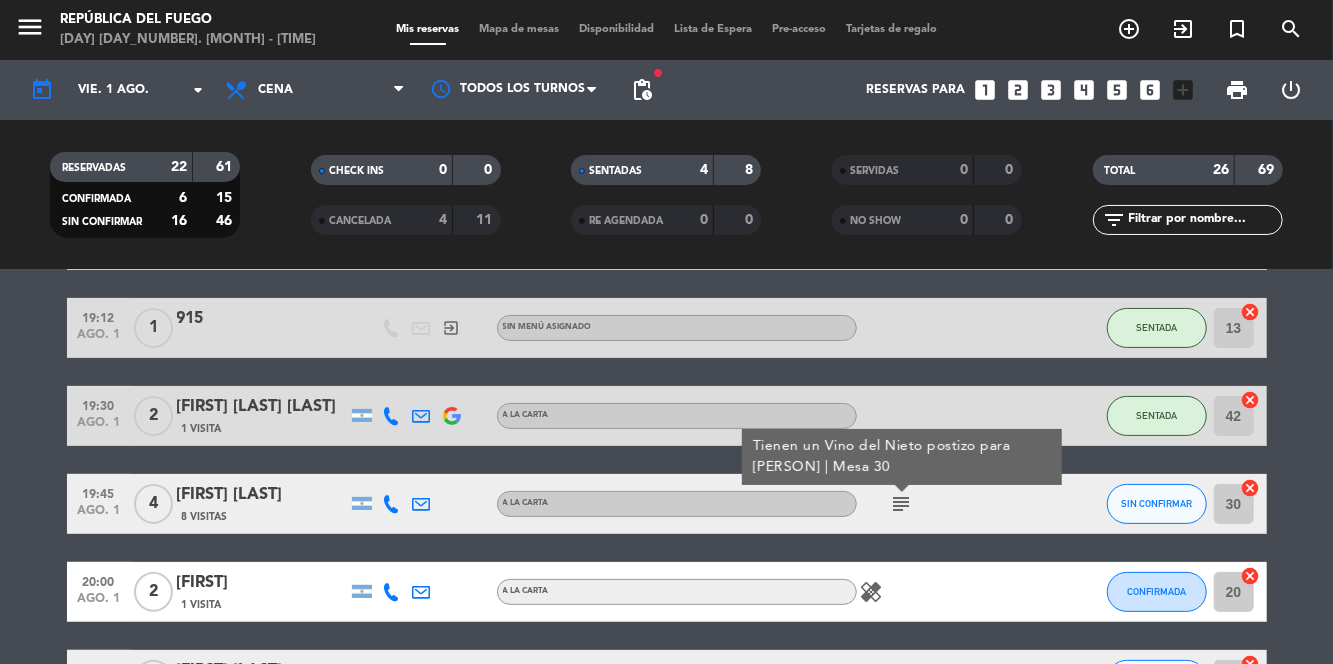 click on "Tienen un Vino del Nieto postizo para [PERSON] | Mesa 30" at bounding box center (902, 457) 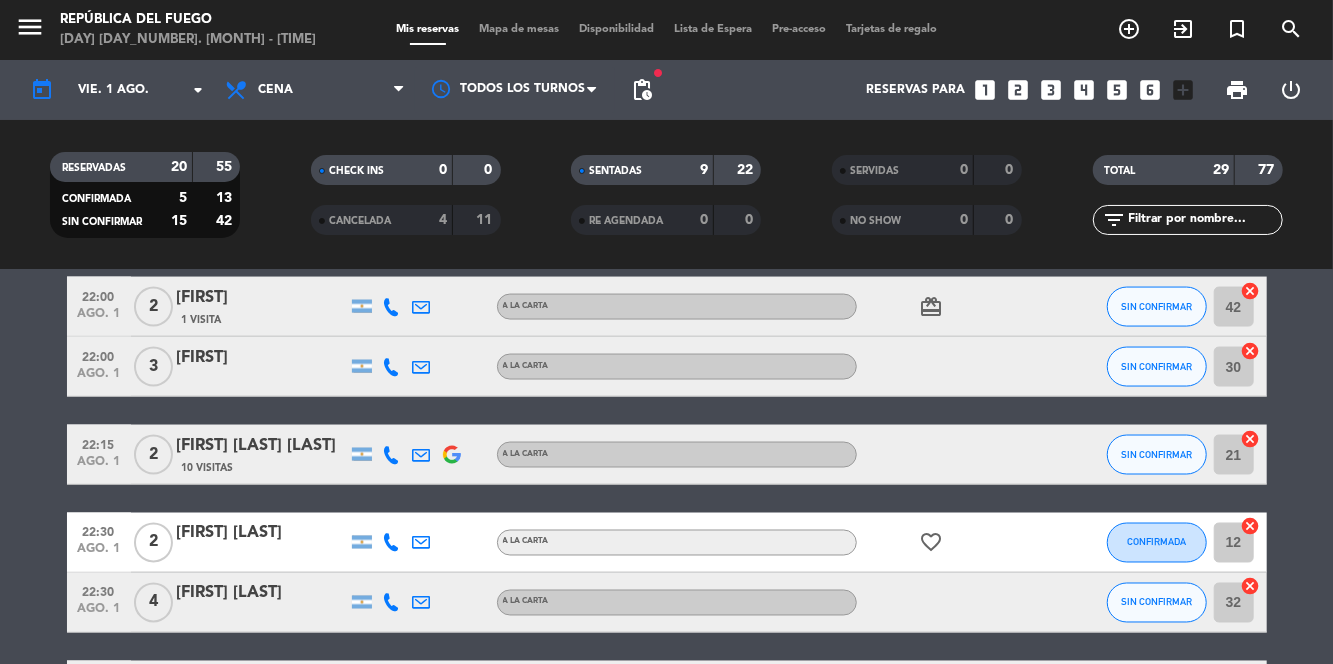 scroll, scrollTop: 1742, scrollLeft: 0, axis: vertical 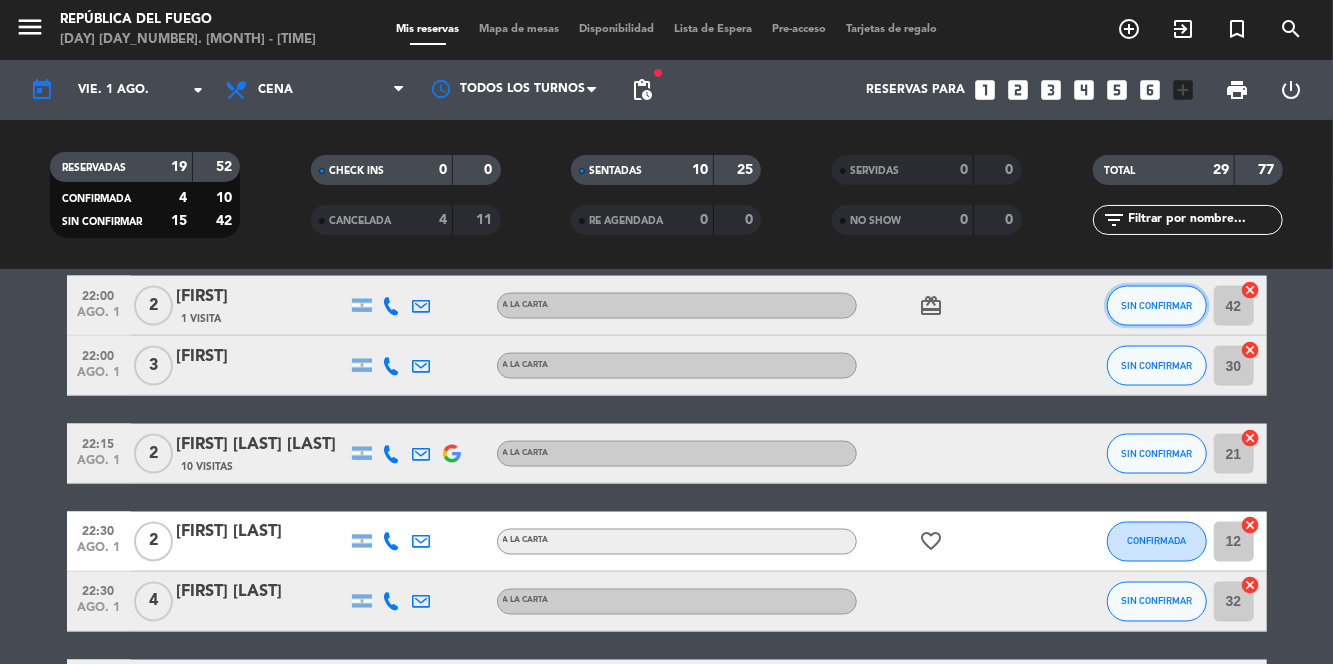 click on "SIN CONFIRMAR" 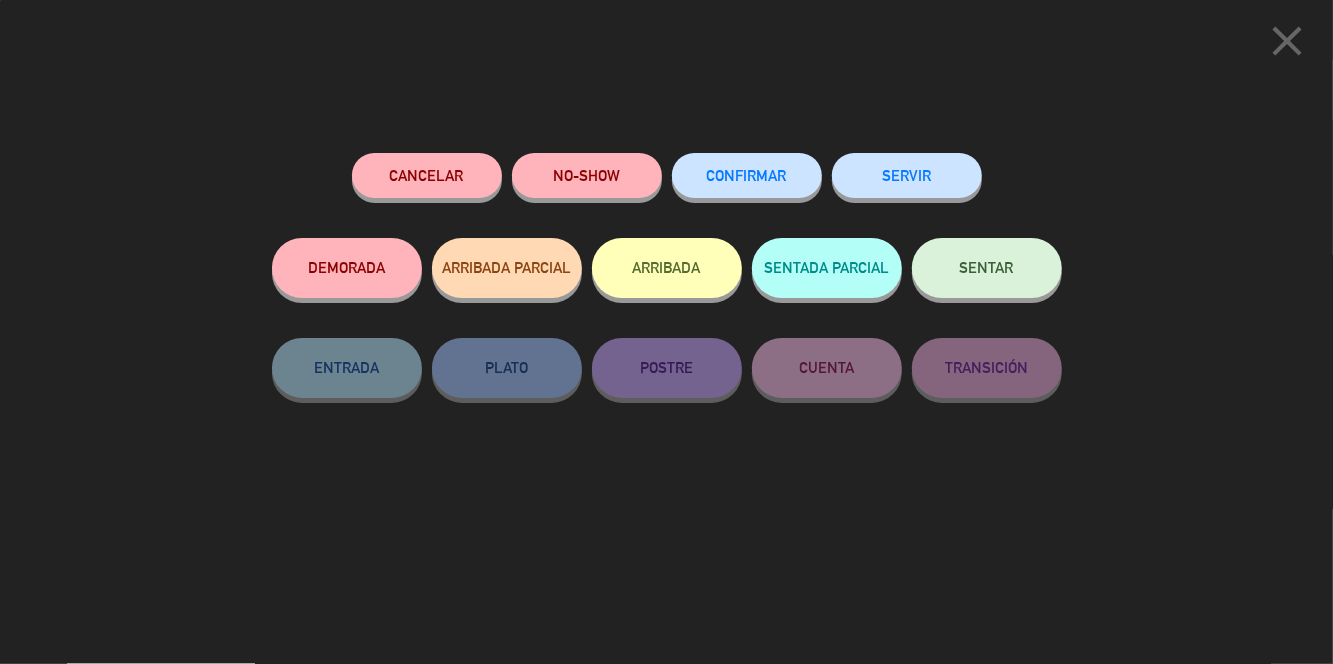 click on "CONFIRMAR" 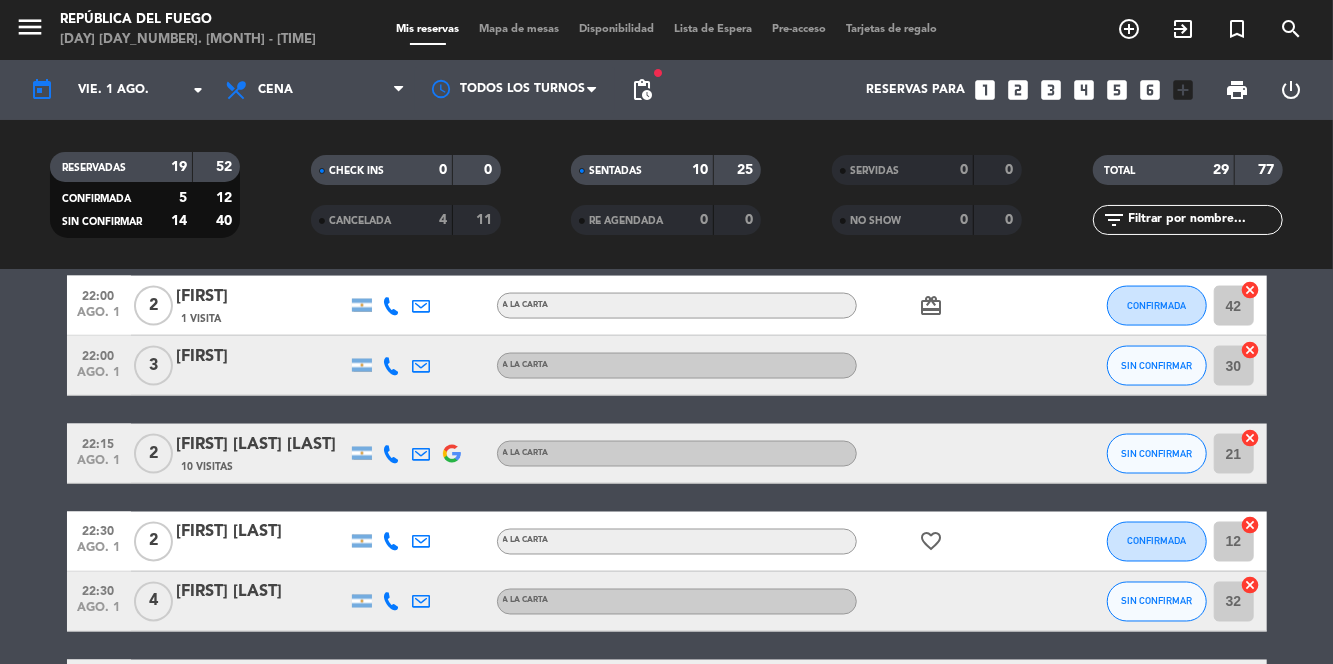 scroll, scrollTop: 1862, scrollLeft: 0, axis: vertical 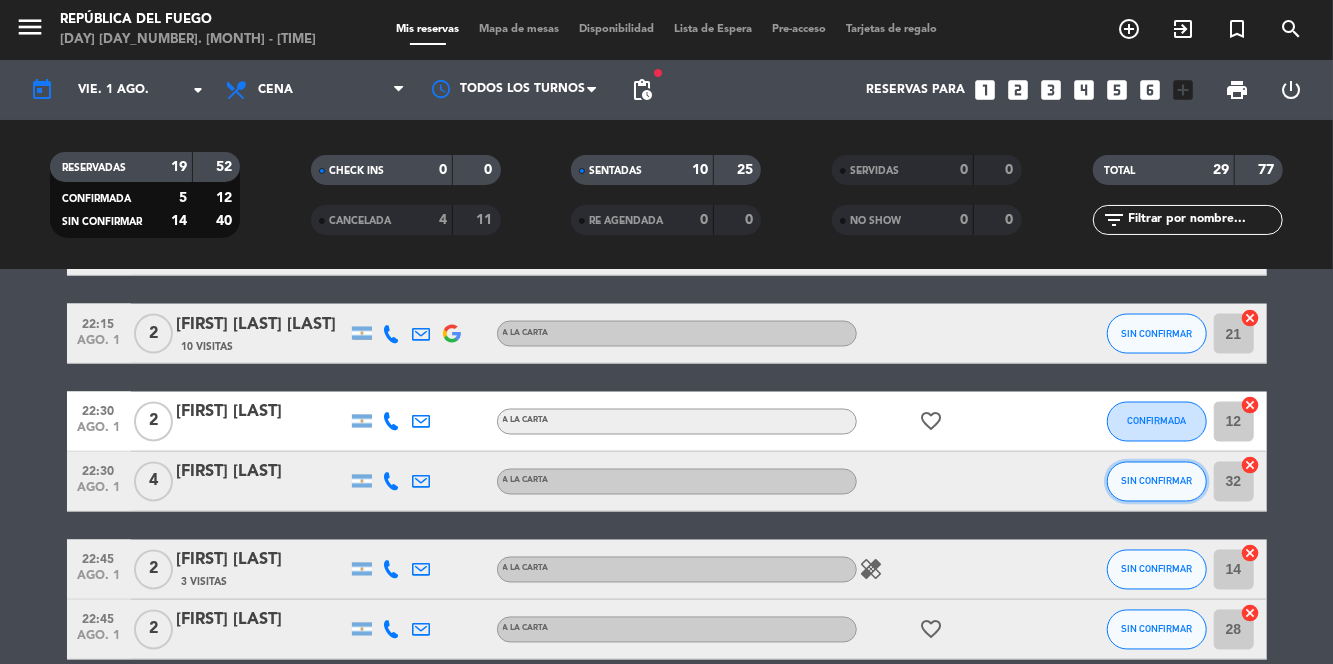click on "SIN CONFIRMAR" 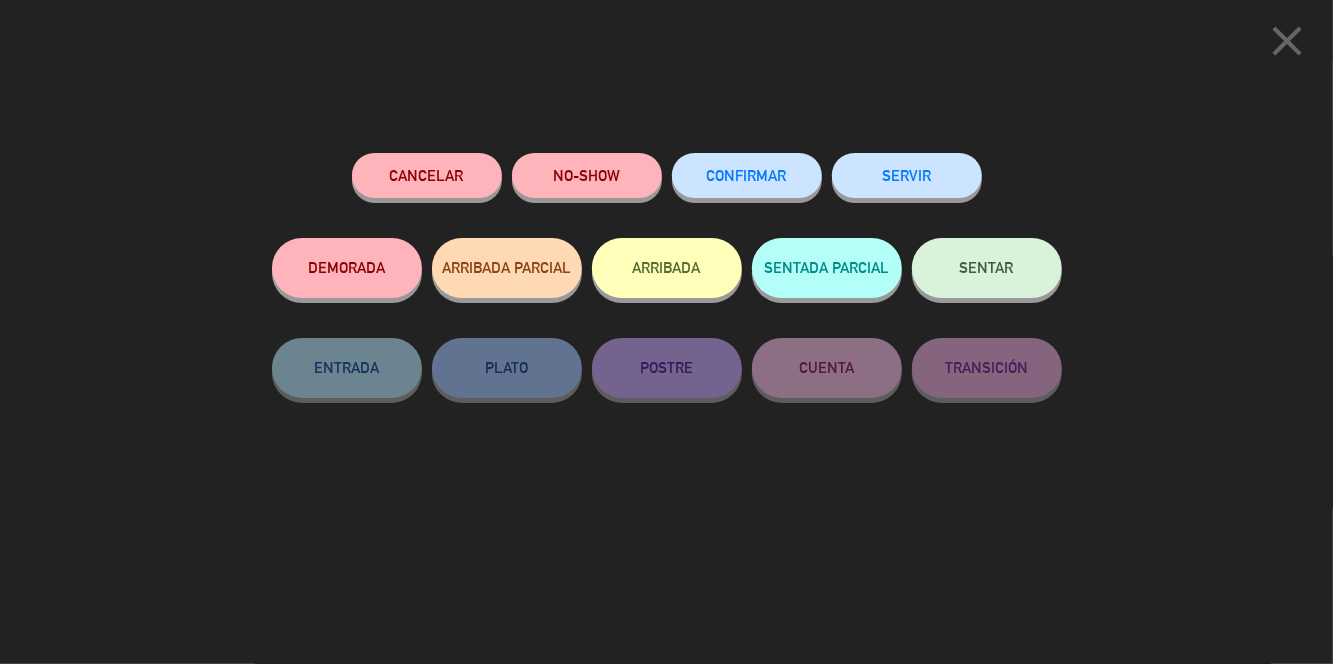 click on "CONFIRMAR" 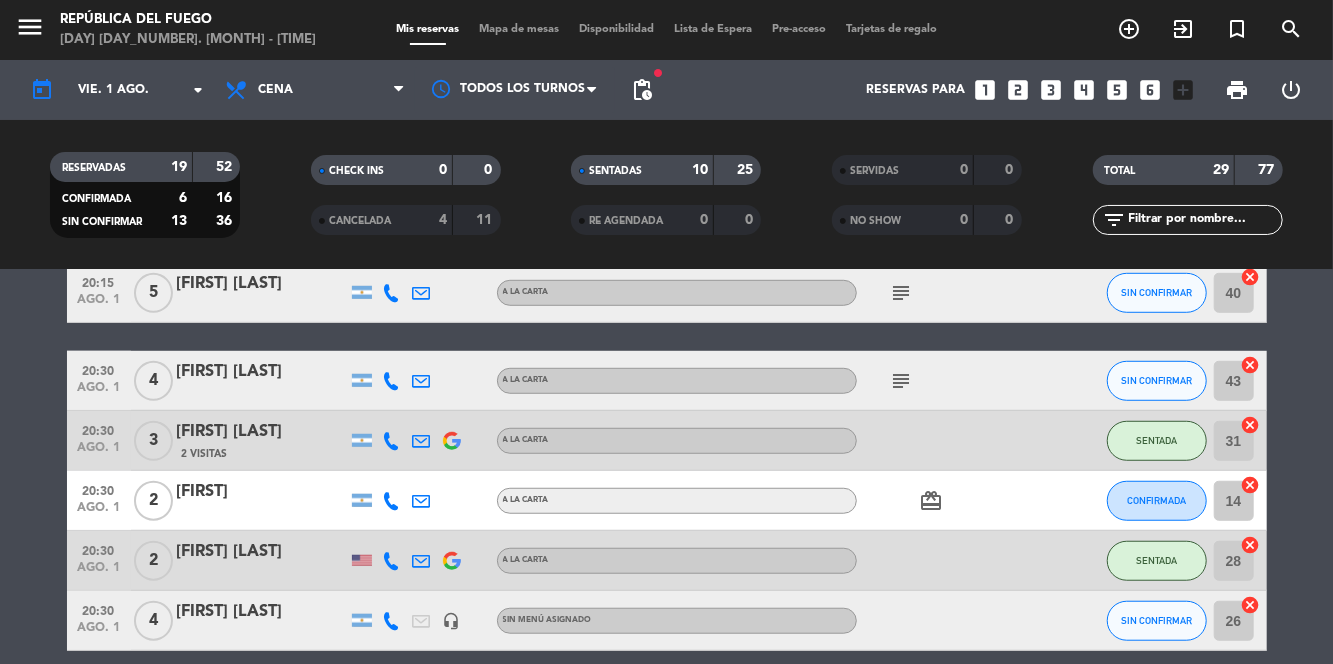 scroll, scrollTop: 768, scrollLeft: 0, axis: vertical 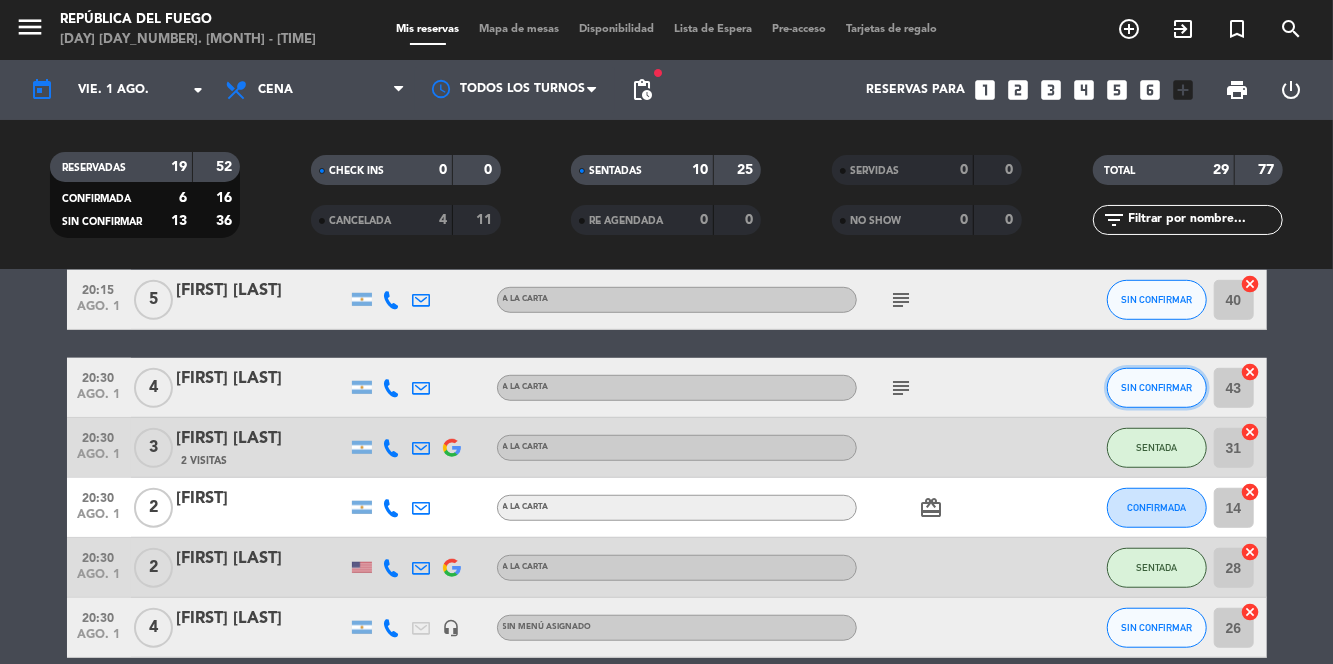 click on "SIN CONFIRMAR" 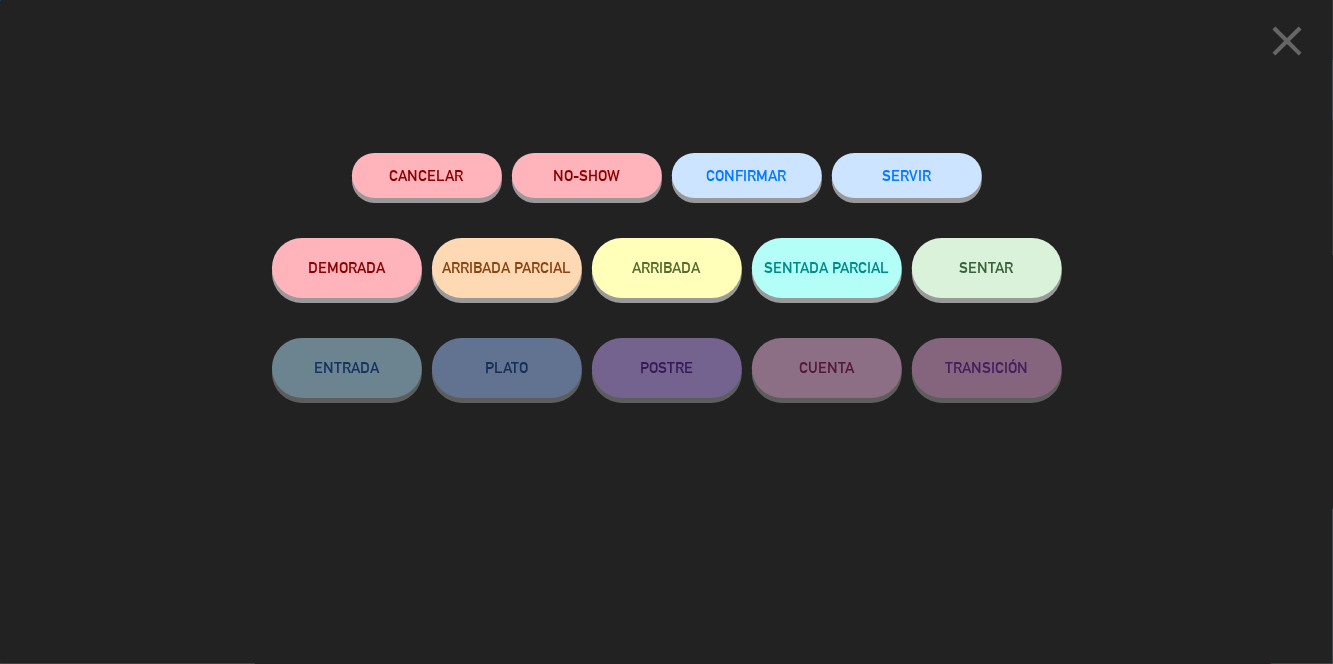 click on "CONFIRMAR" 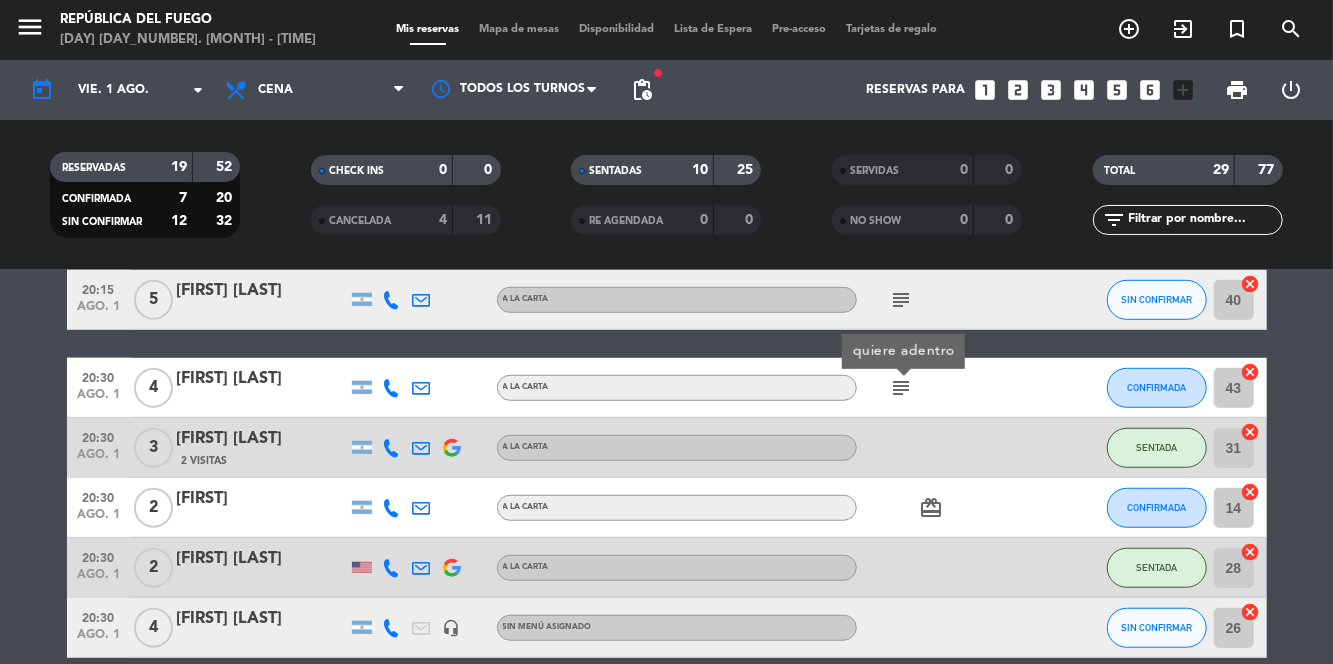 click 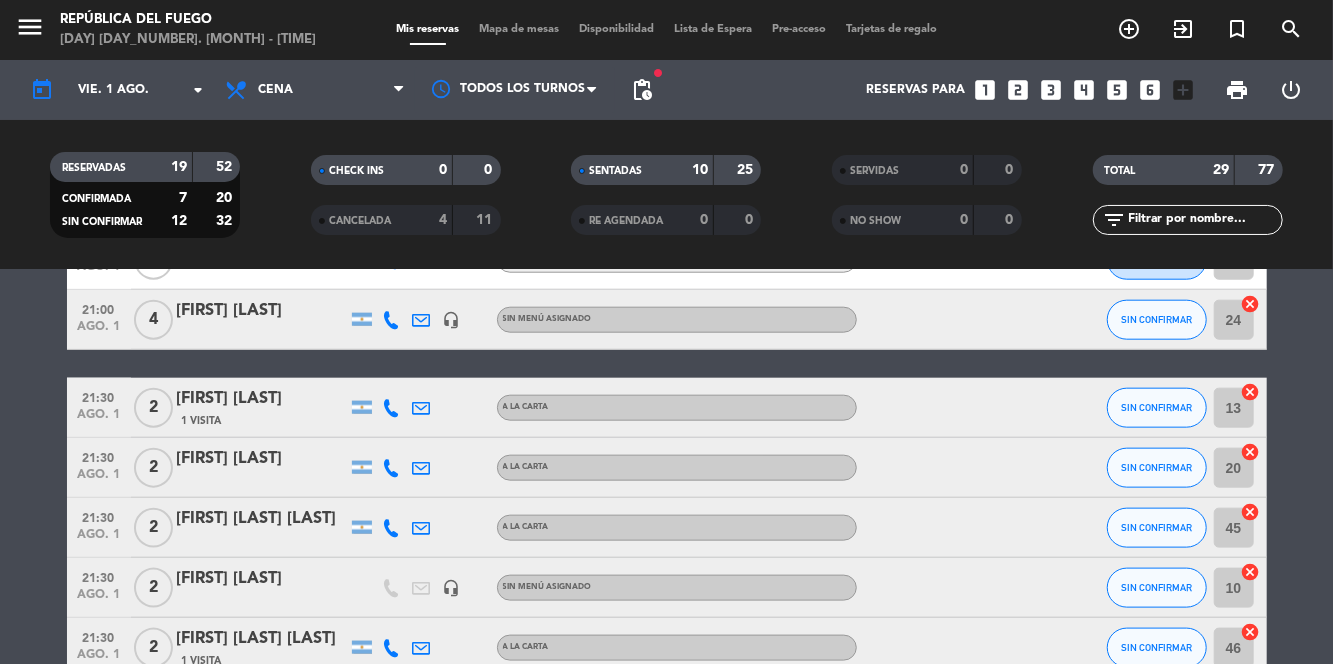 scroll, scrollTop: 1228, scrollLeft: 0, axis: vertical 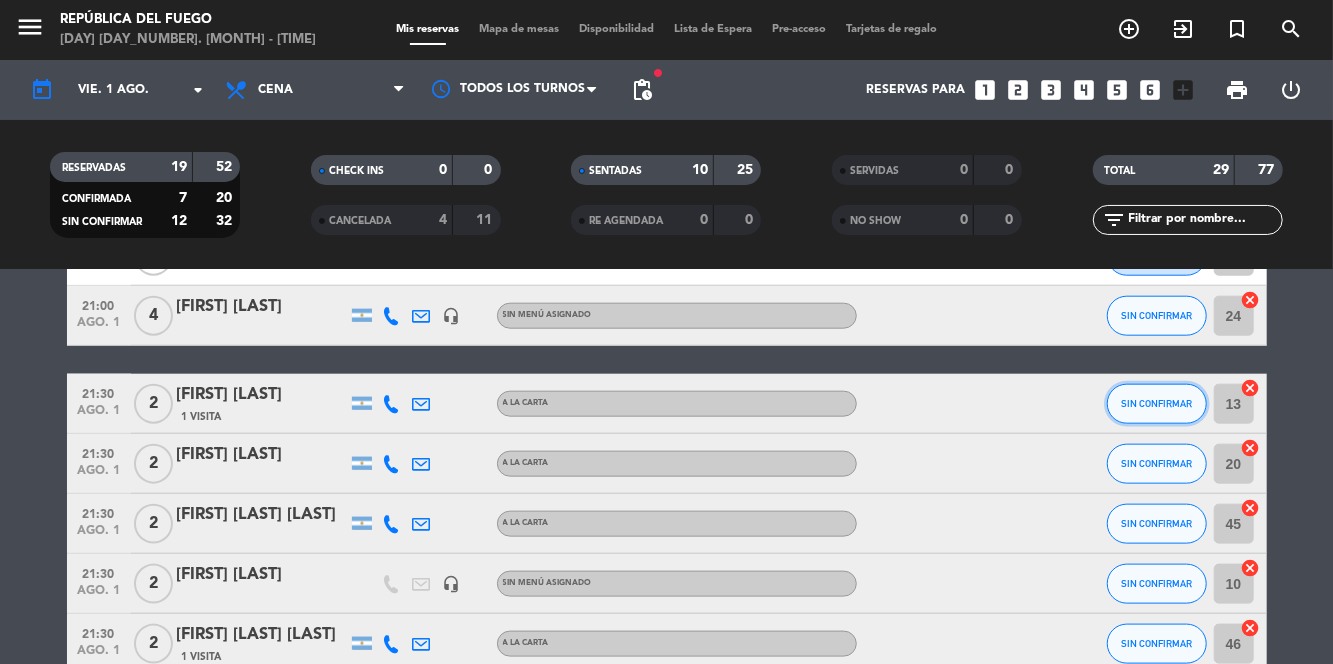 click on "SIN CONFIRMAR" 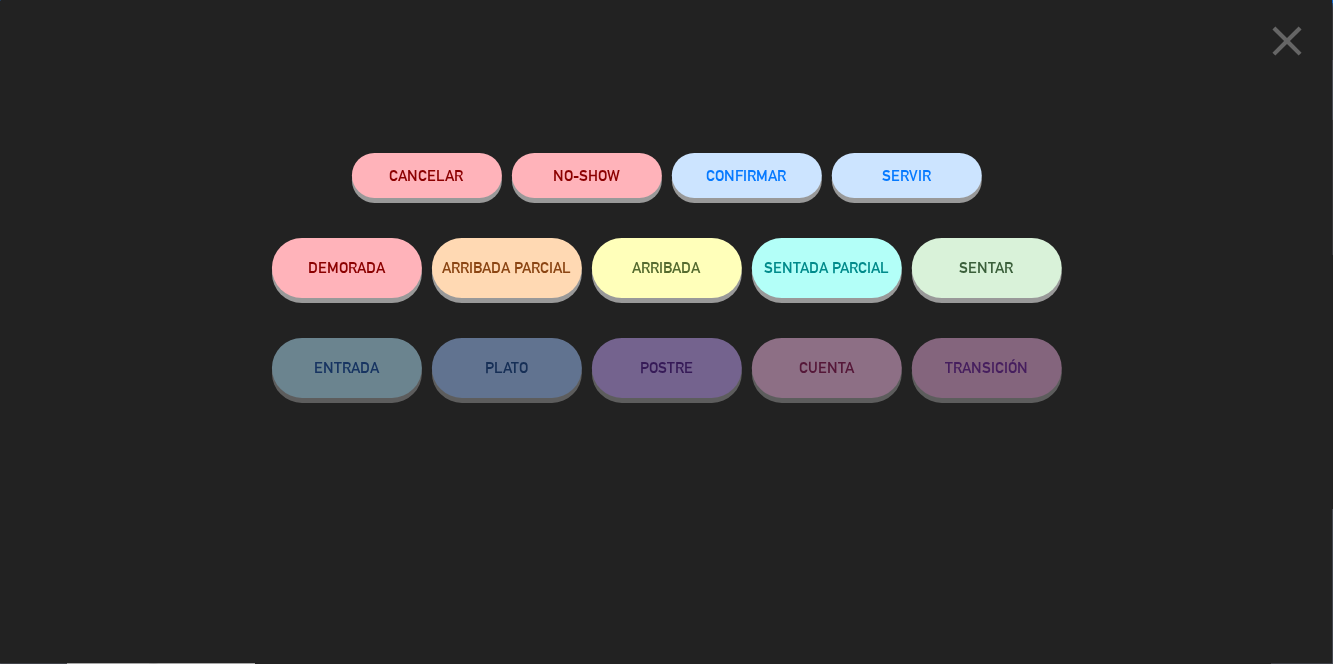 click on "CONFIRMAR" 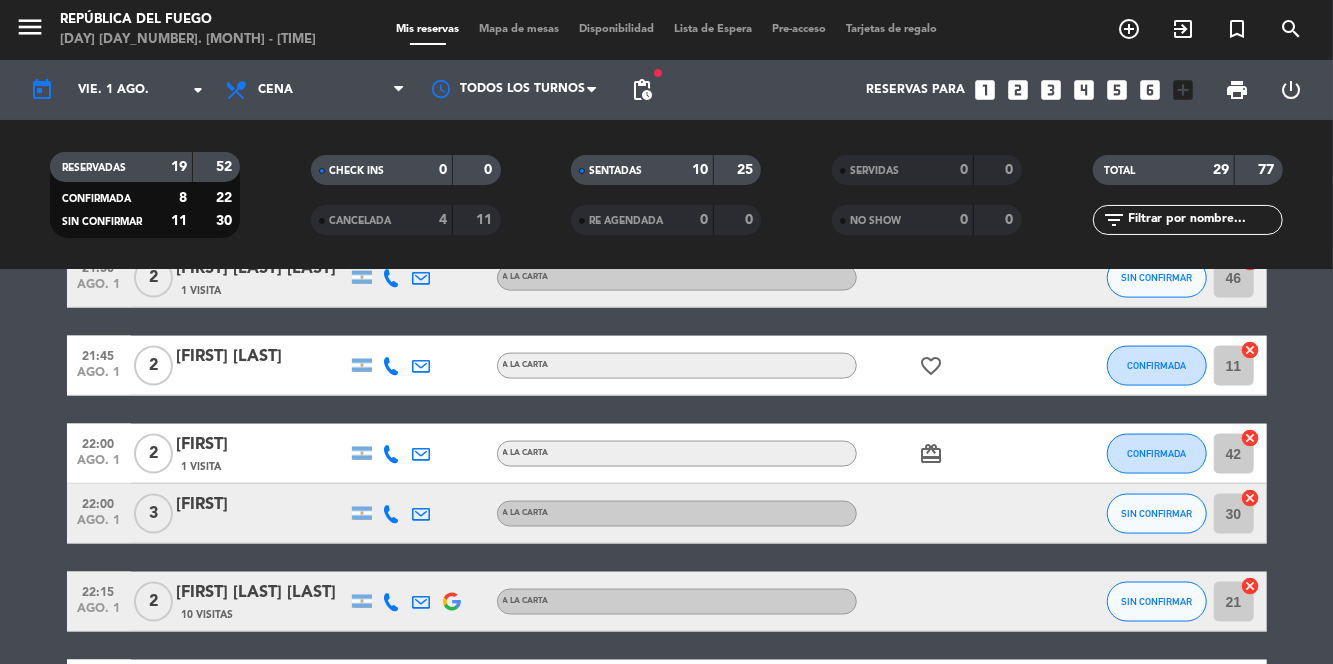scroll, scrollTop: 1610, scrollLeft: 0, axis: vertical 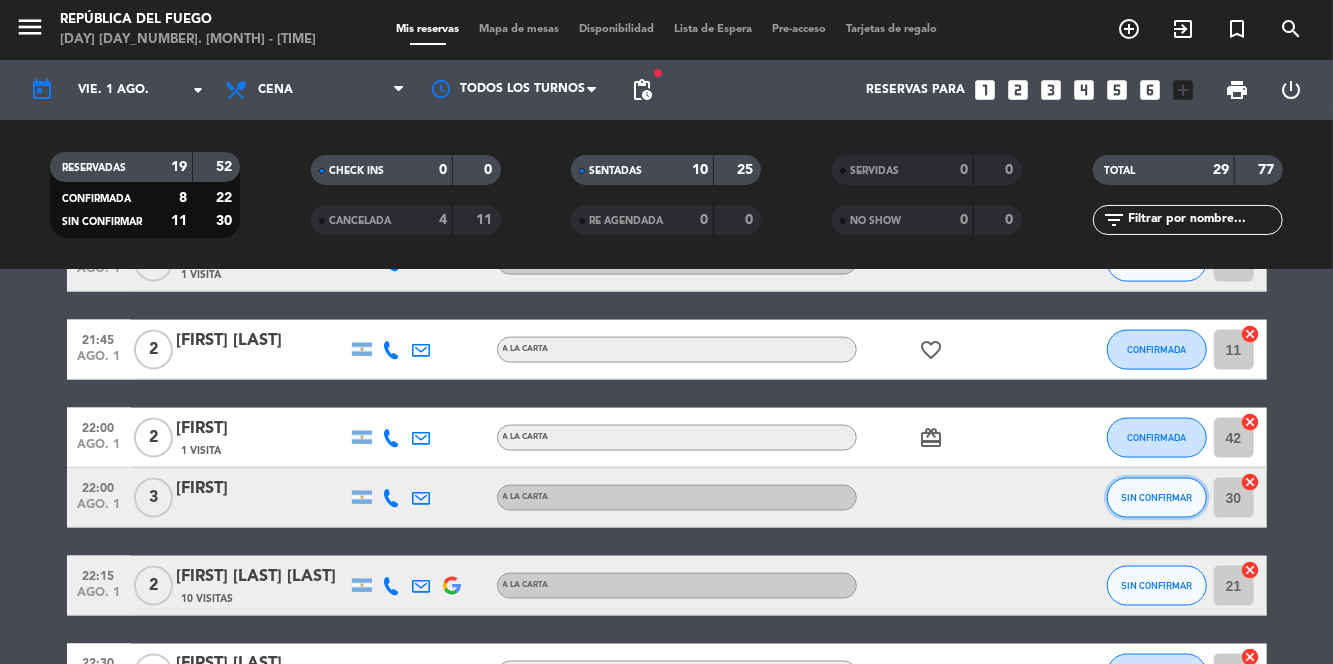 click on "SIN CONFIRMAR" 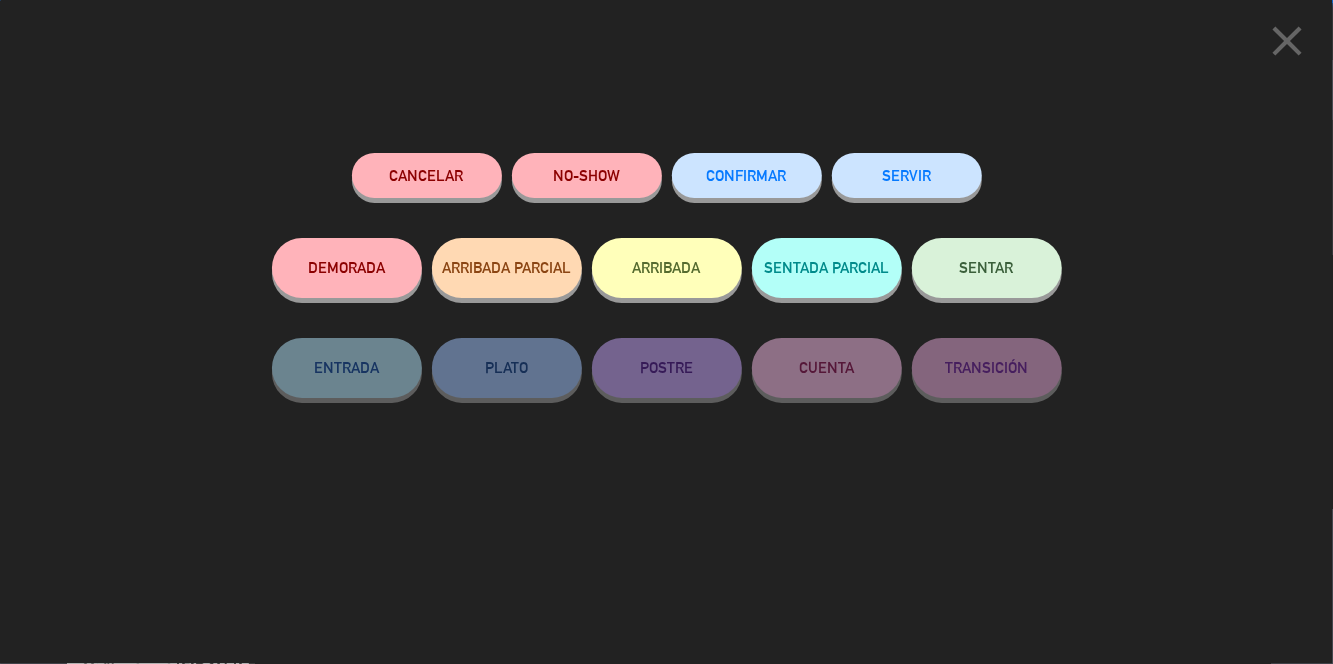 click on "CONFIRMAR" 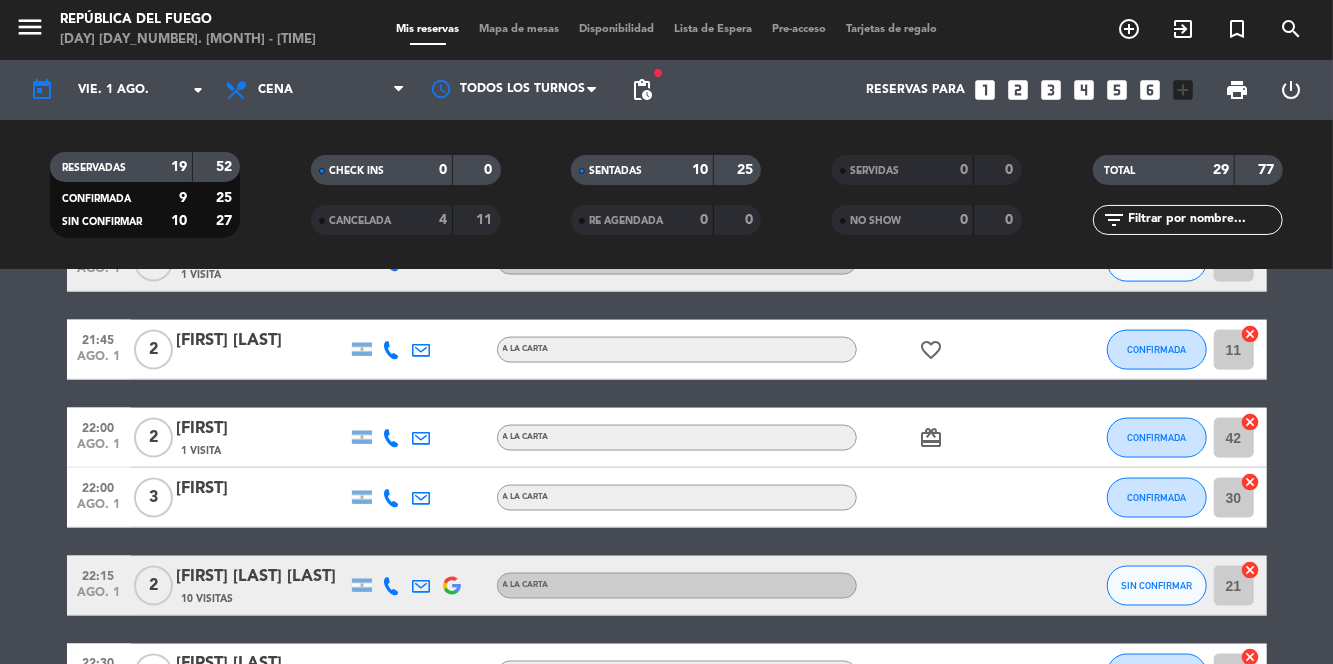 scroll, scrollTop: 1862, scrollLeft: 0, axis: vertical 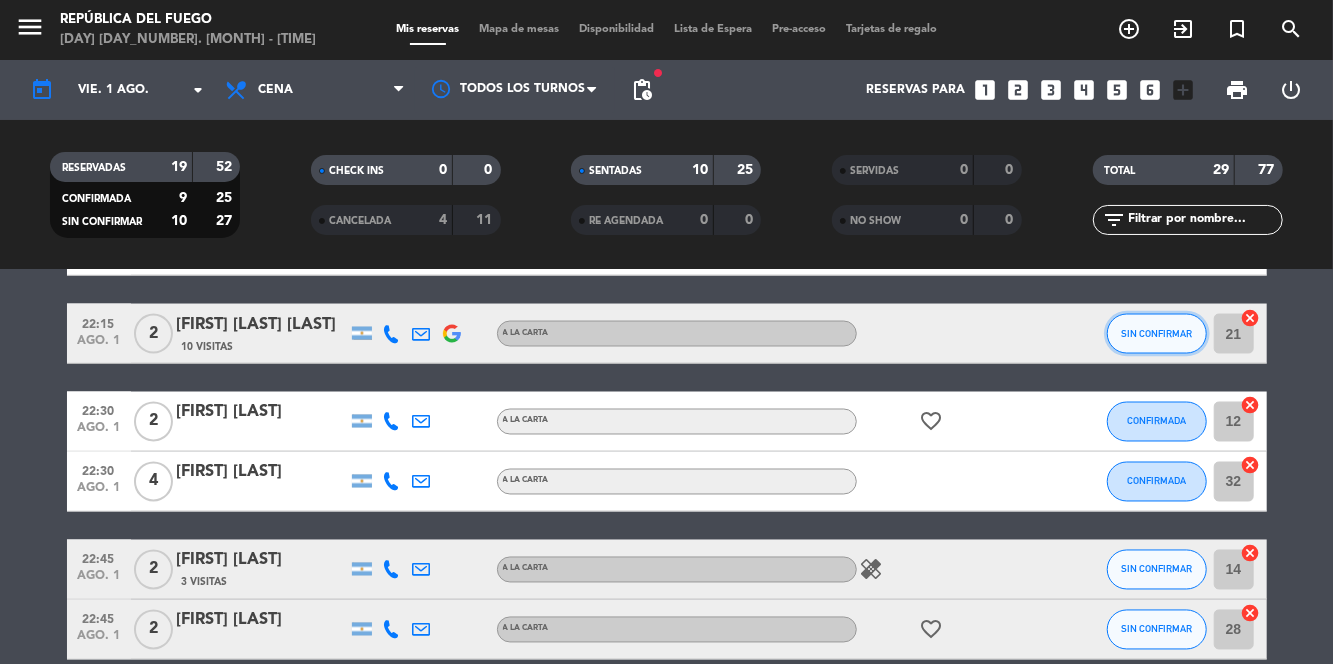click on "SIN CONFIRMAR" 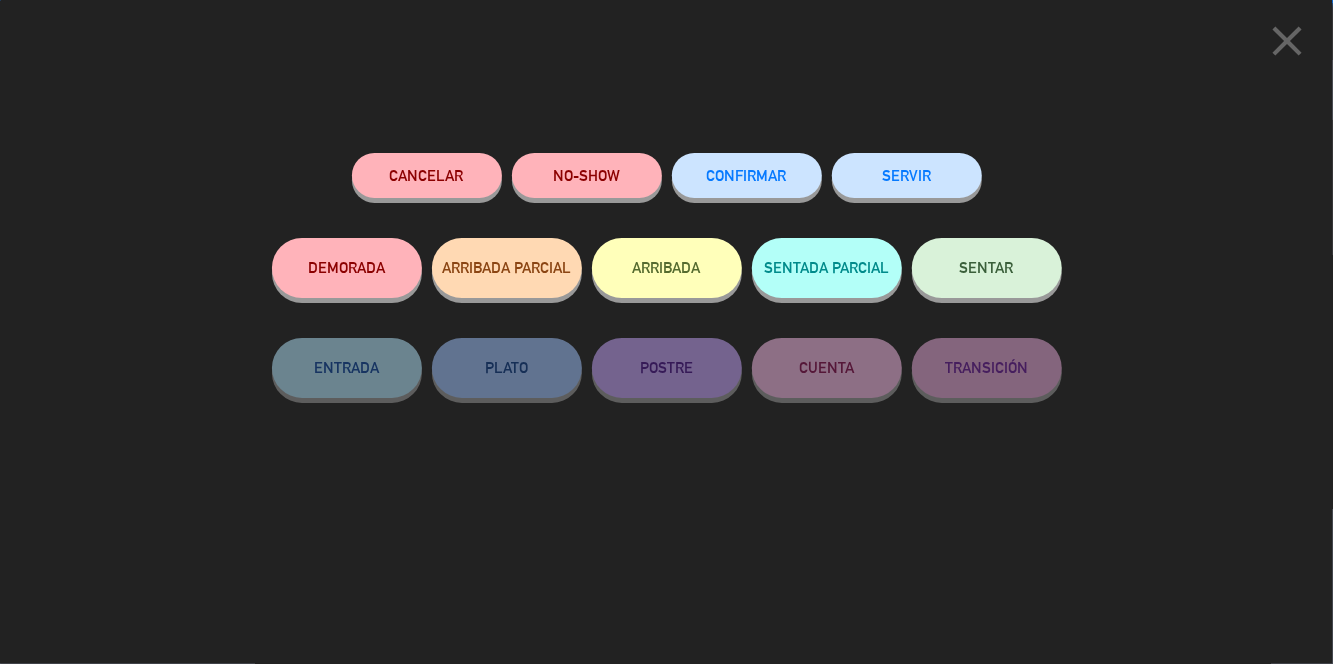 click on "CONFIRMAR" 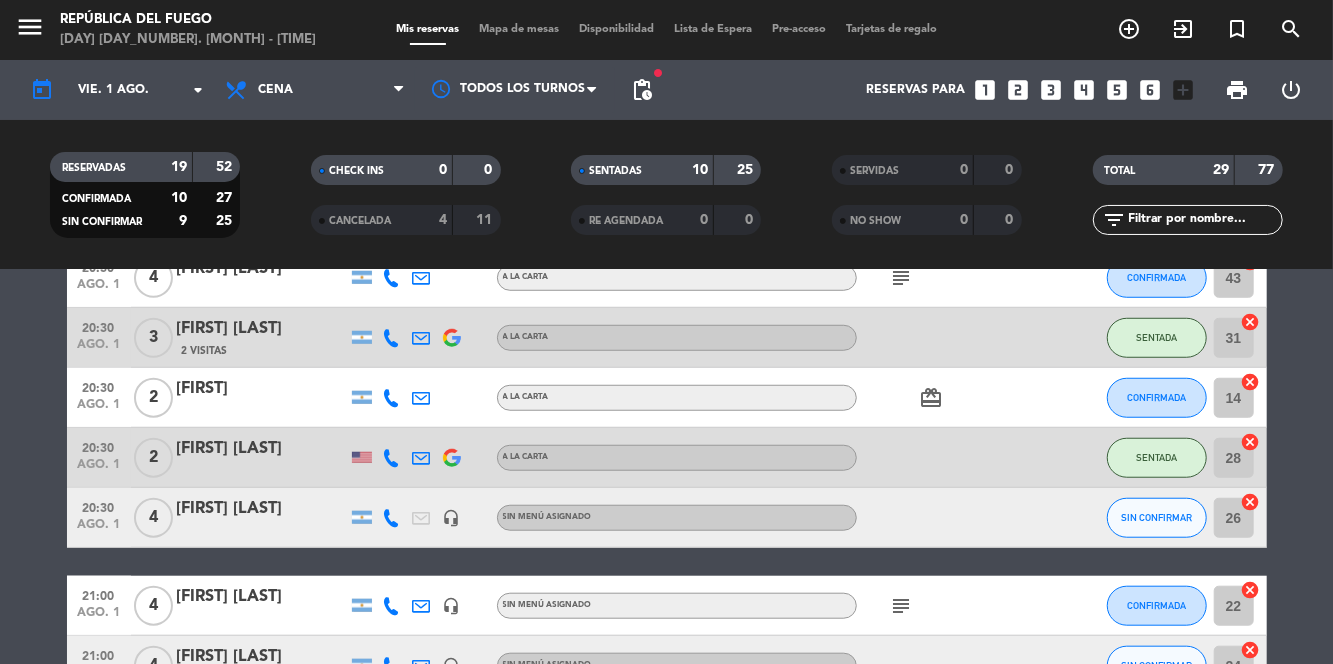 scroll, scrollTop: 858, scrollLeft: 0, axis: vertical 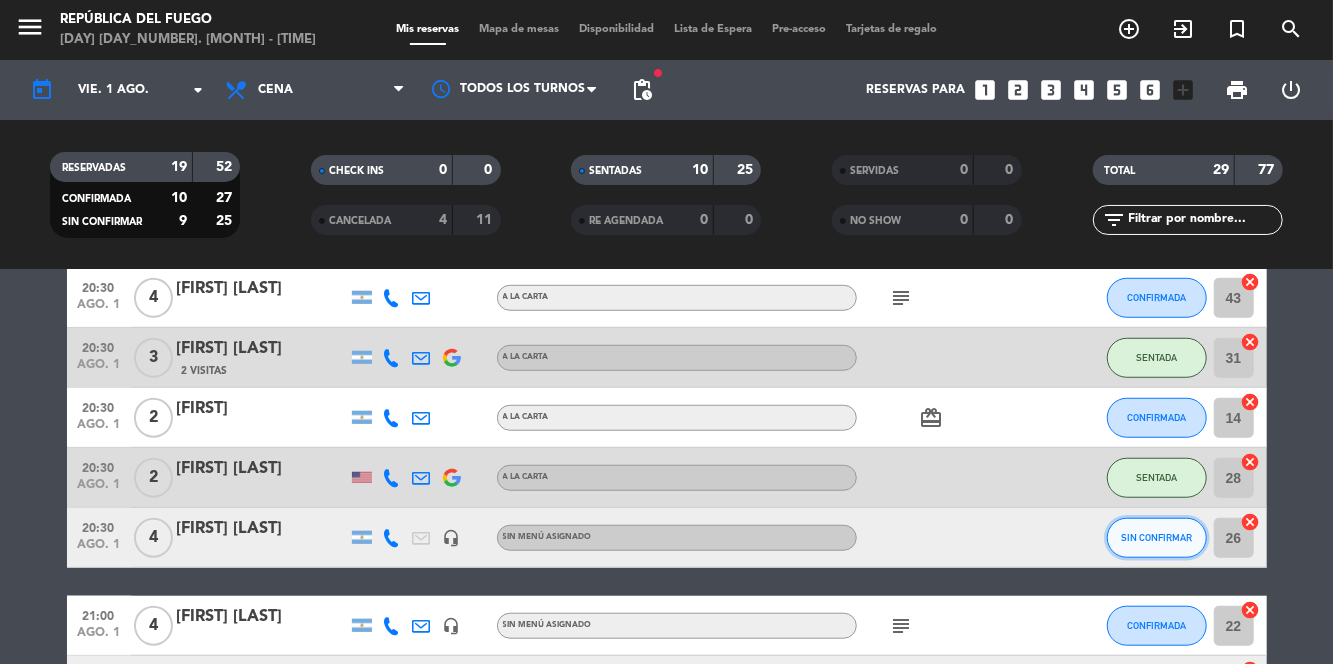 click on "SIN CONFIRMAR" 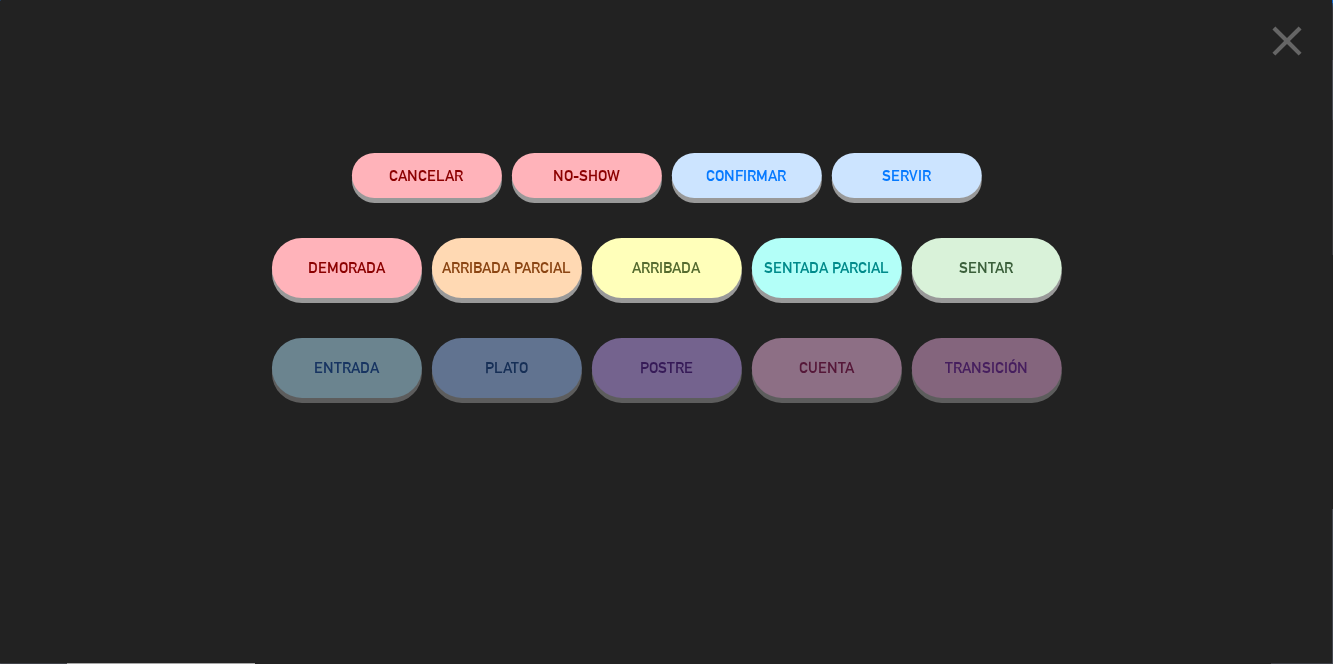 click on "CONFIRMAR" 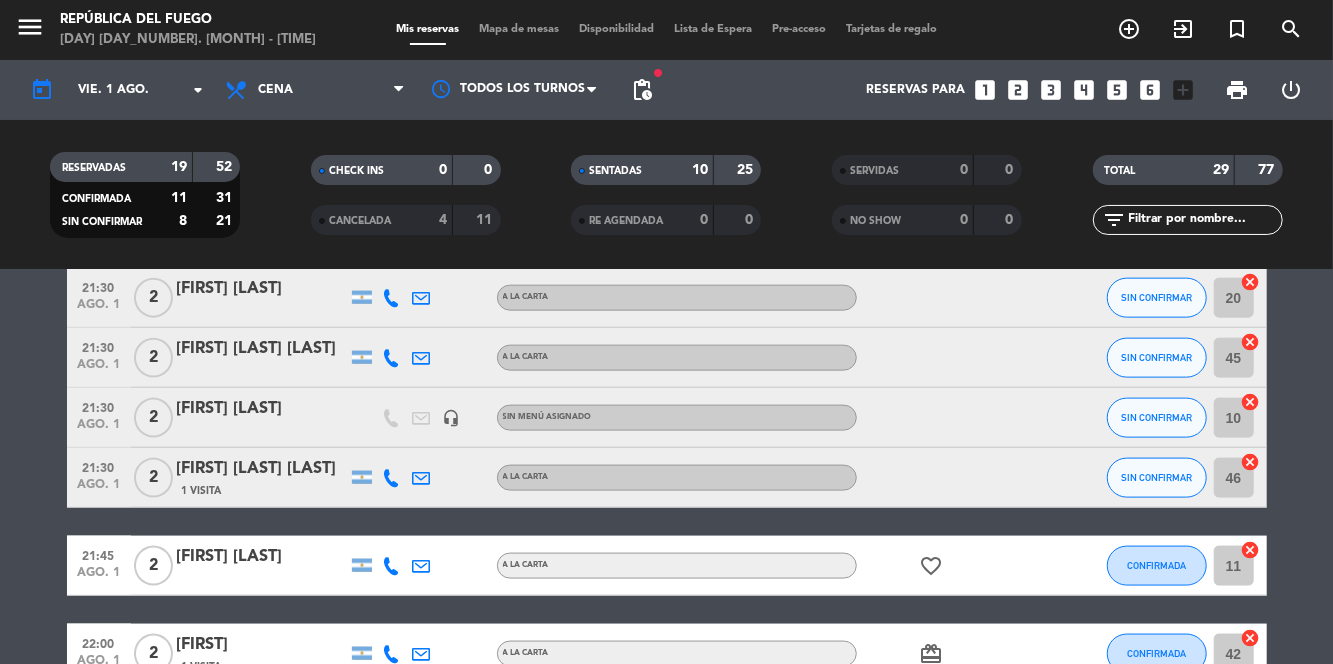 scroll, scrollTop: 1392, scrollLeft: 0, axis: vertical 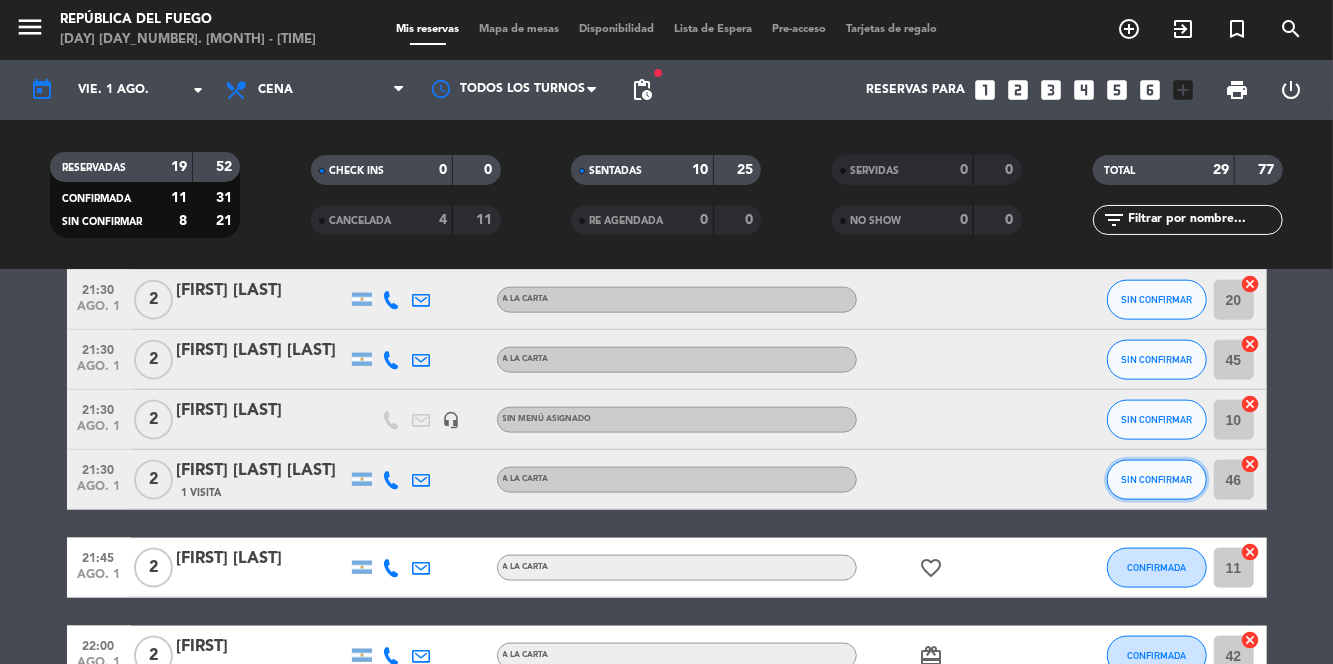 click on "SIN CONFIRMAR" 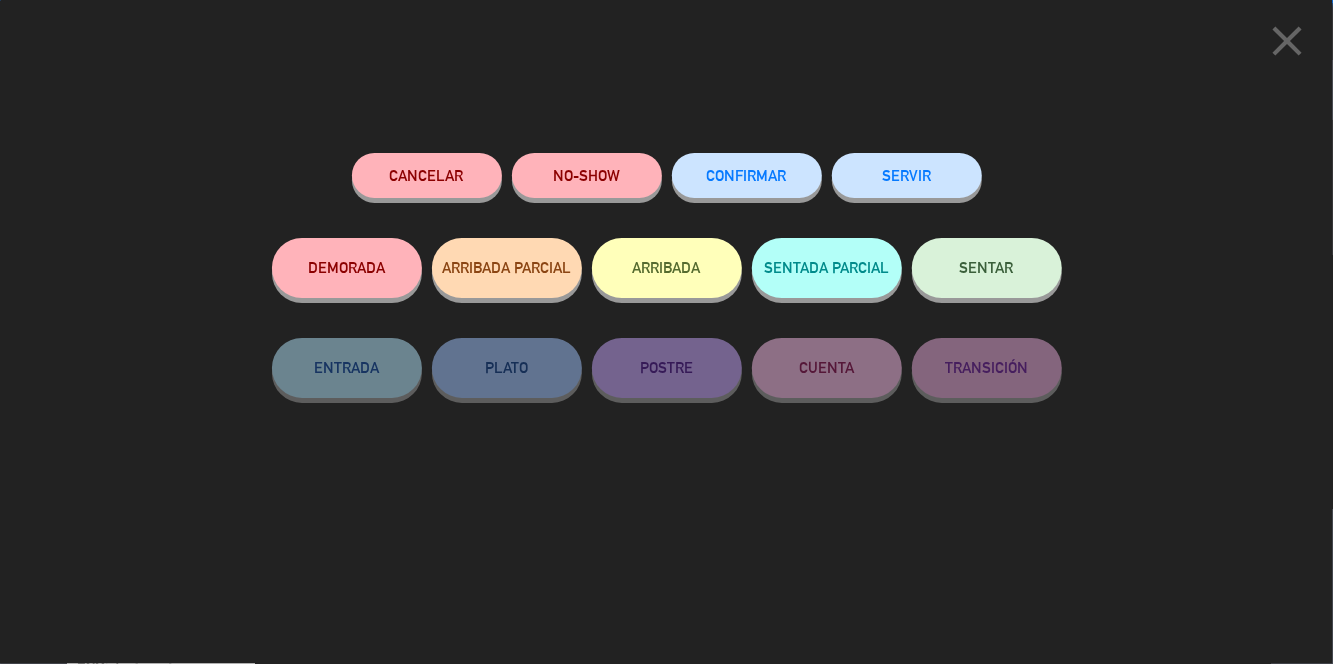 click on "CONFIRMAR" 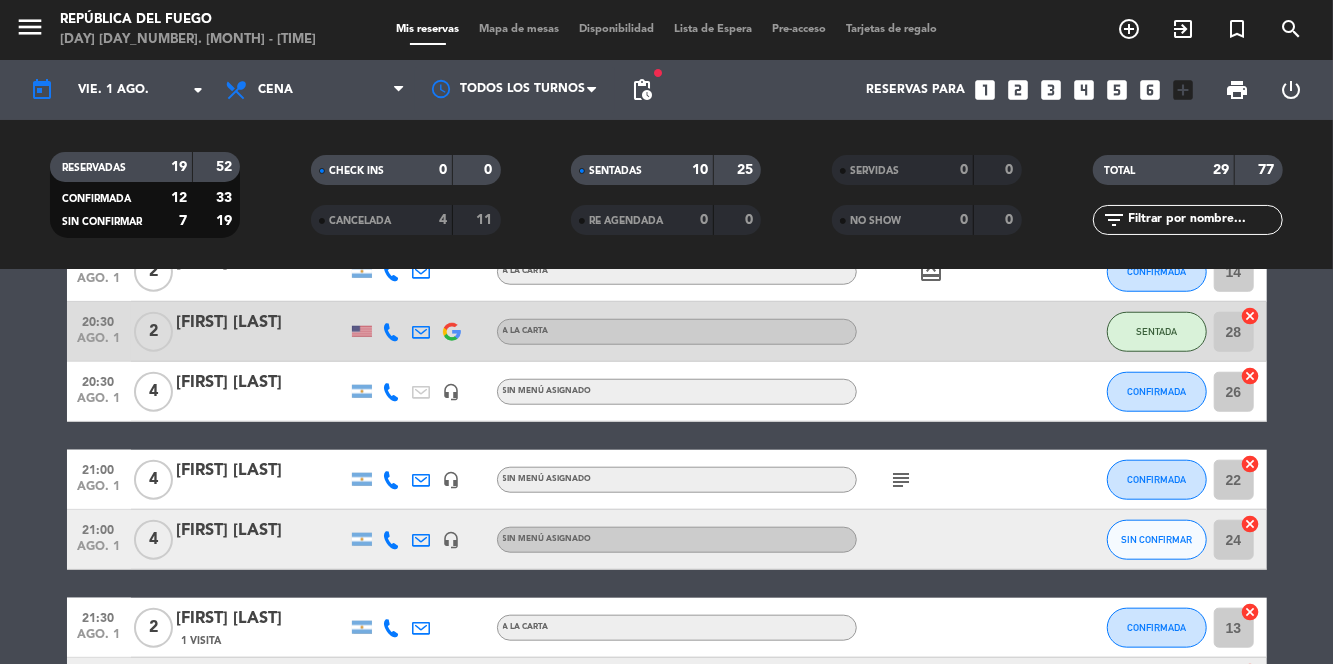 scroll, scrollTop: 1004, scrollLeft: 0, axis: vertical 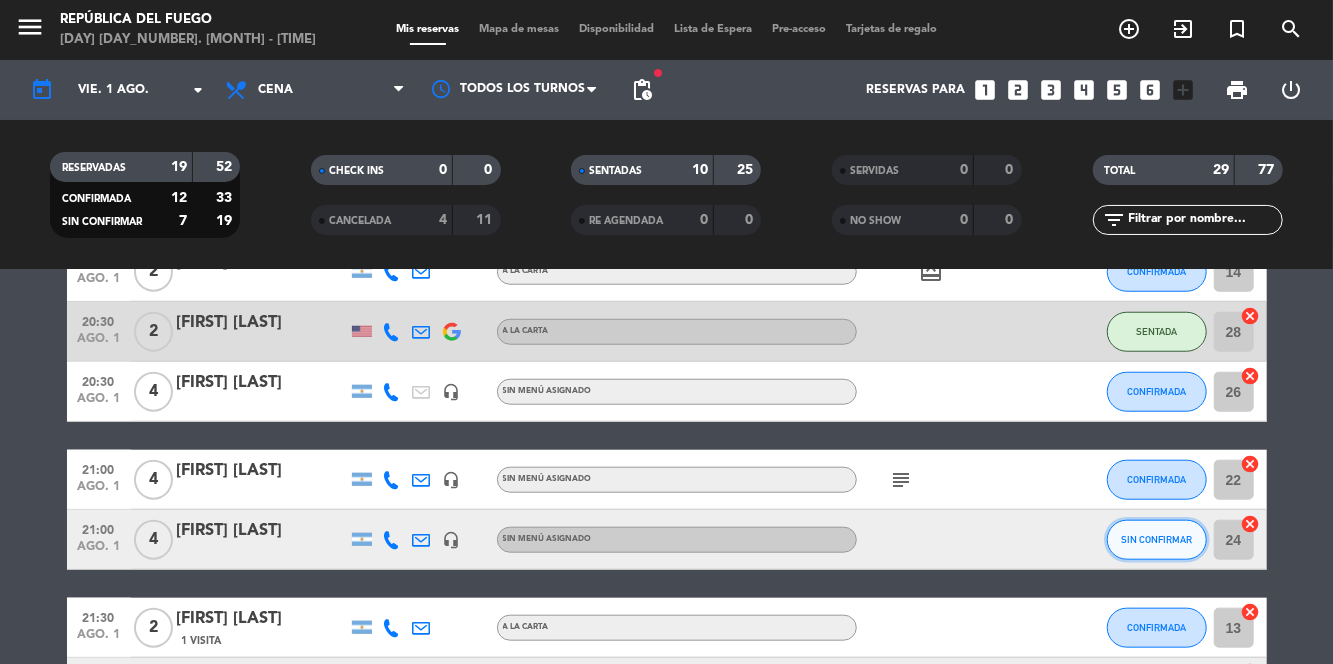 click on "SIN CONFIRMAR" 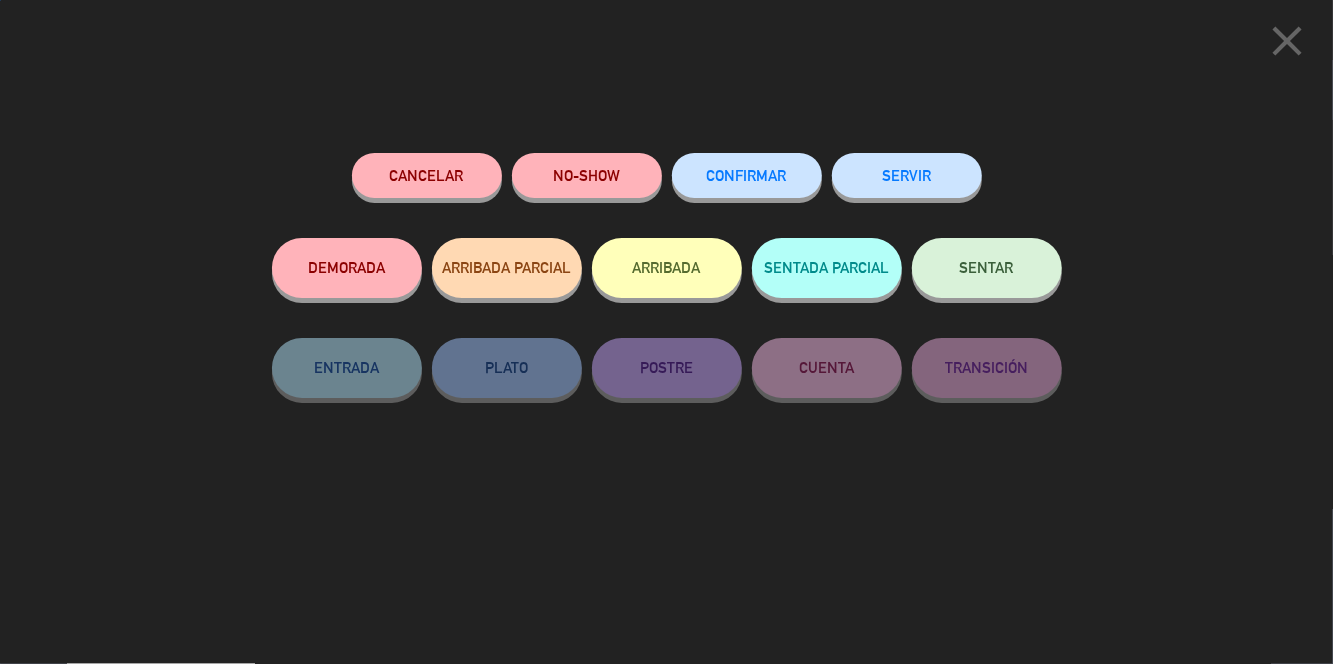 click on "CONFIRMAR" 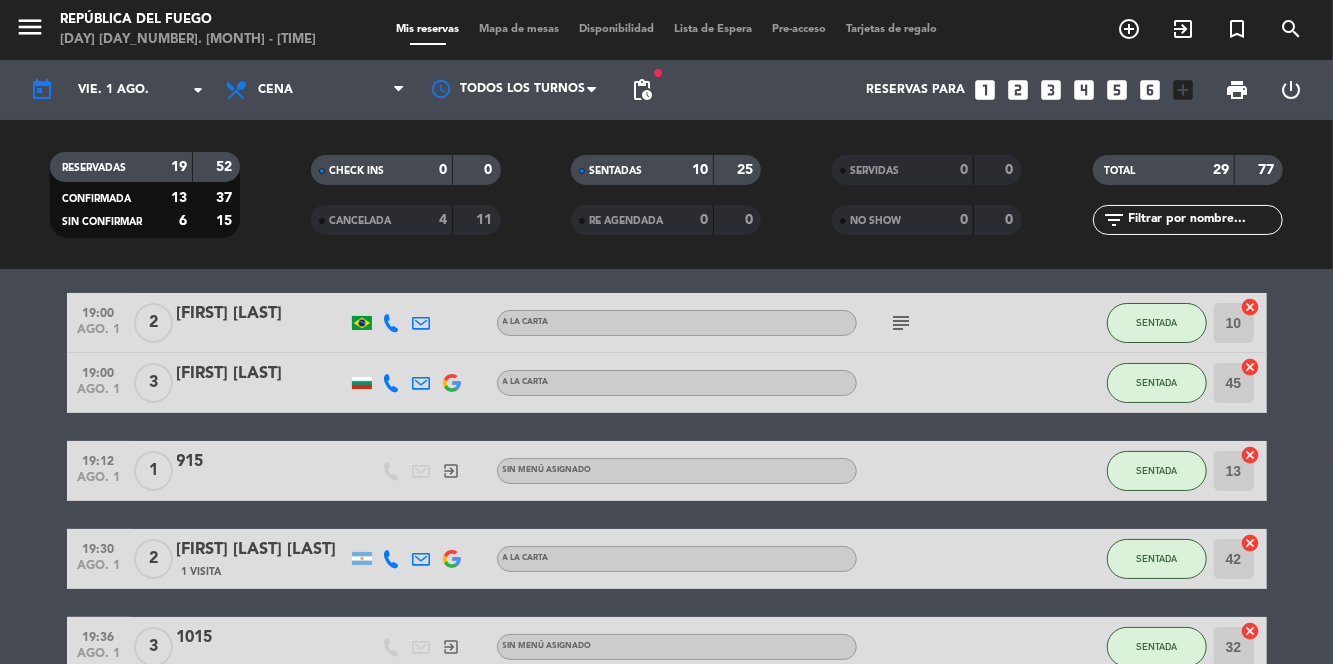 scroll, scrollTop: 0, scrollLeft: 0, axis: both 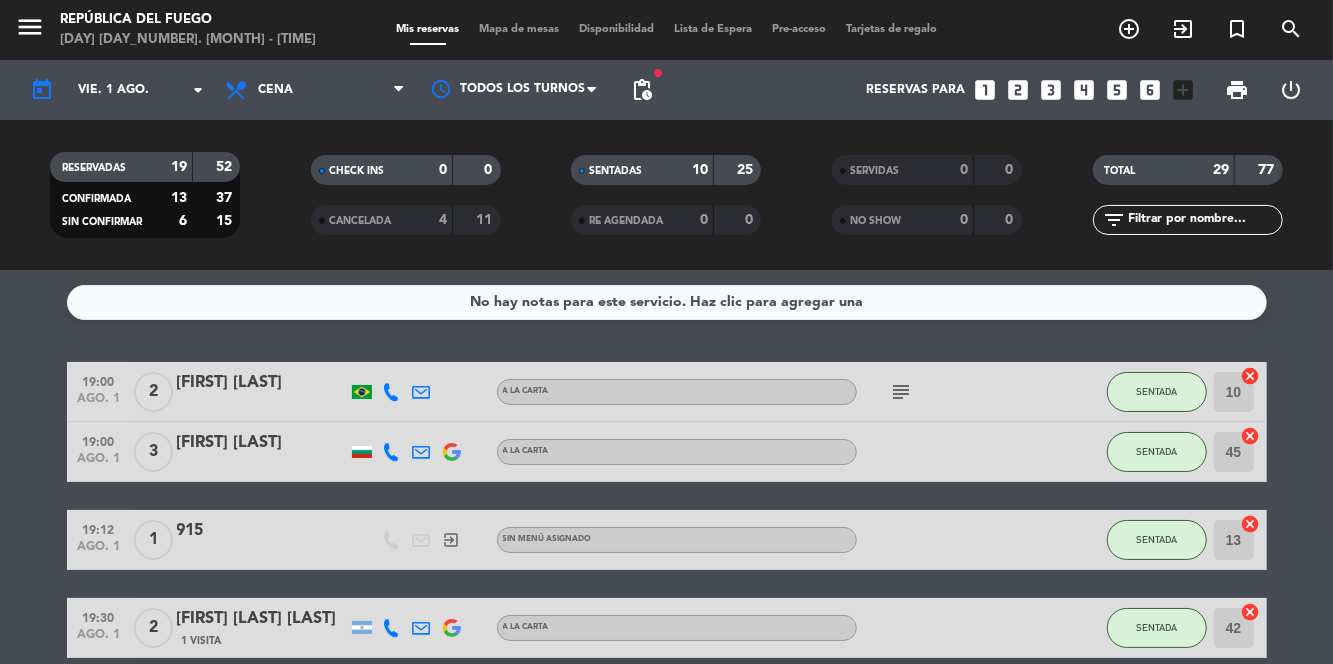 click on "subject" 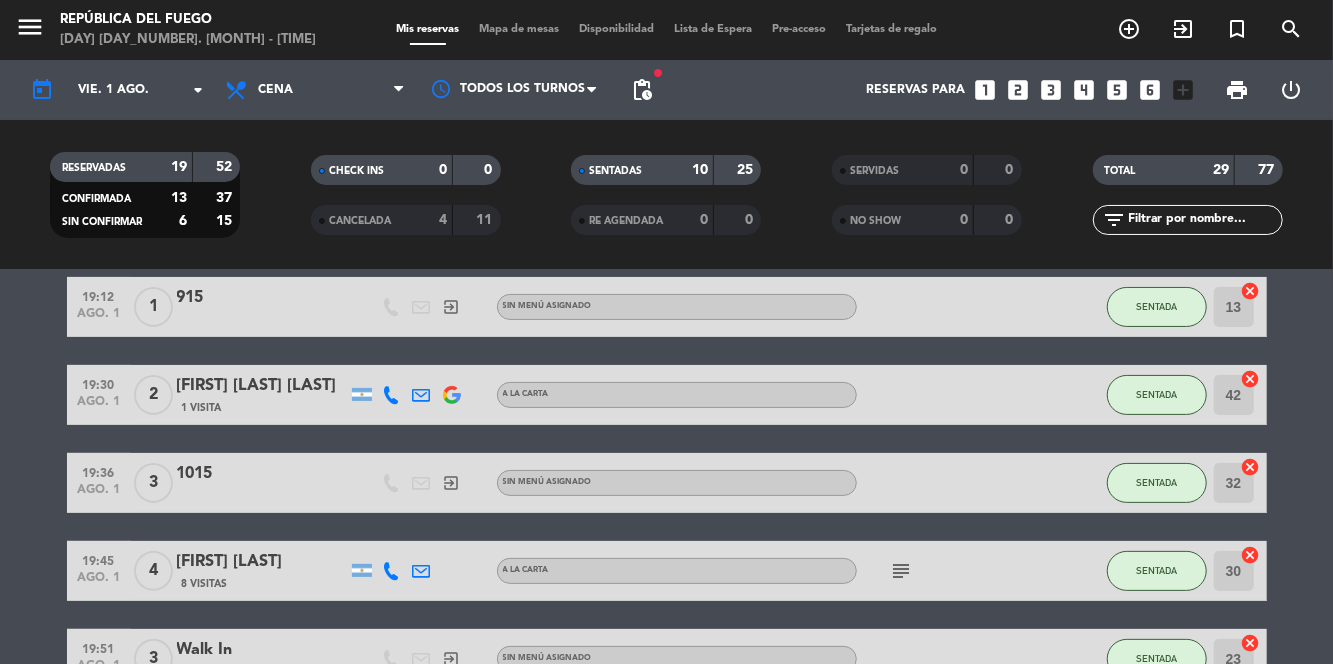 scroll, scrollTop: 284, scrollLeft: 0, axis: vertical 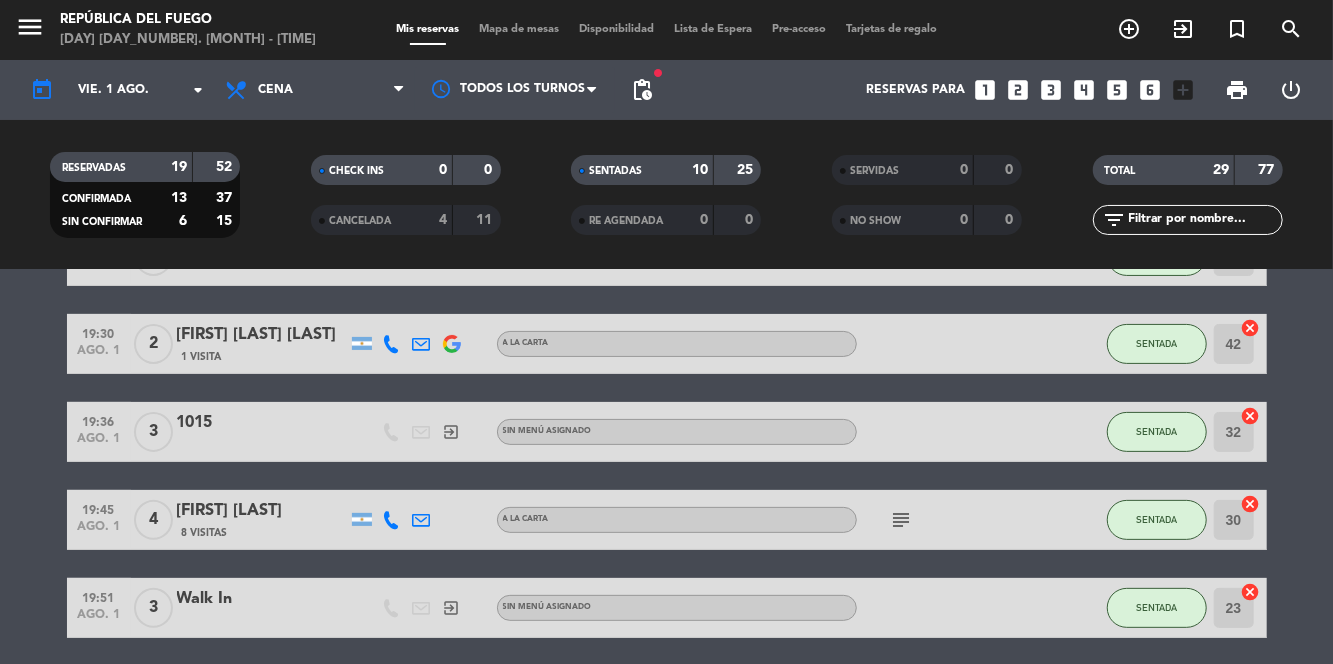click on "subject" 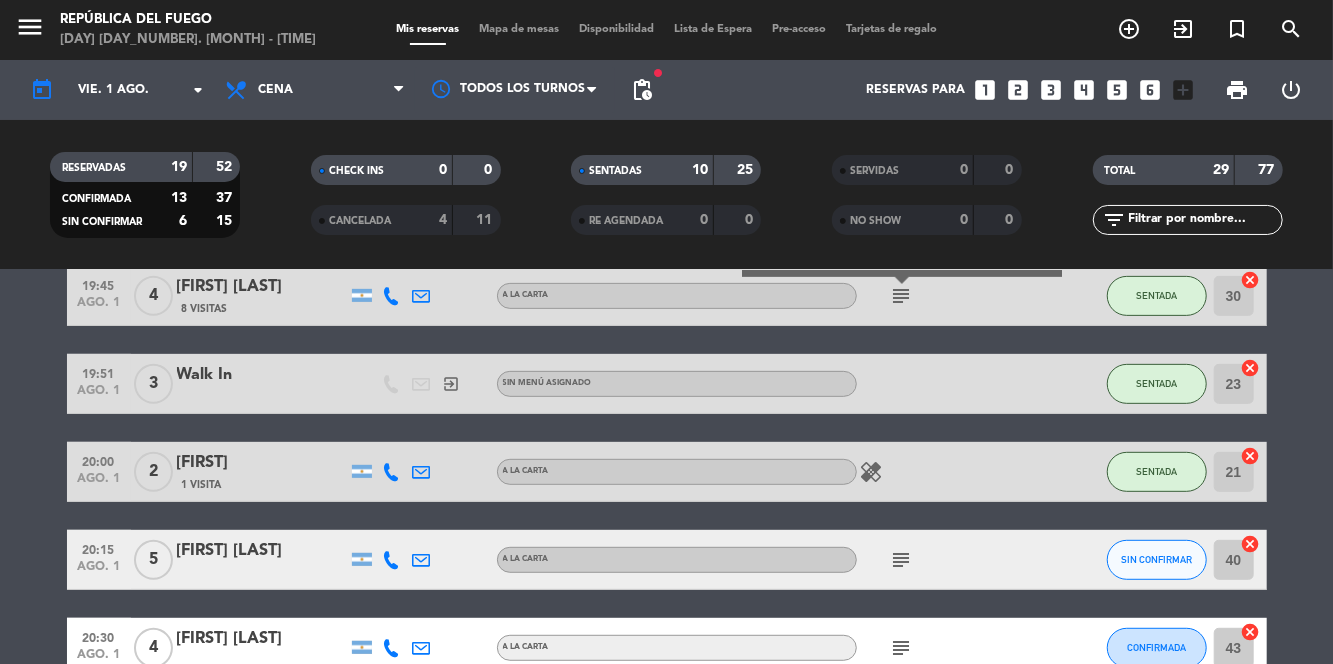 scroll, scrollTop: 532, scrollLeft: 0, axis: vertical 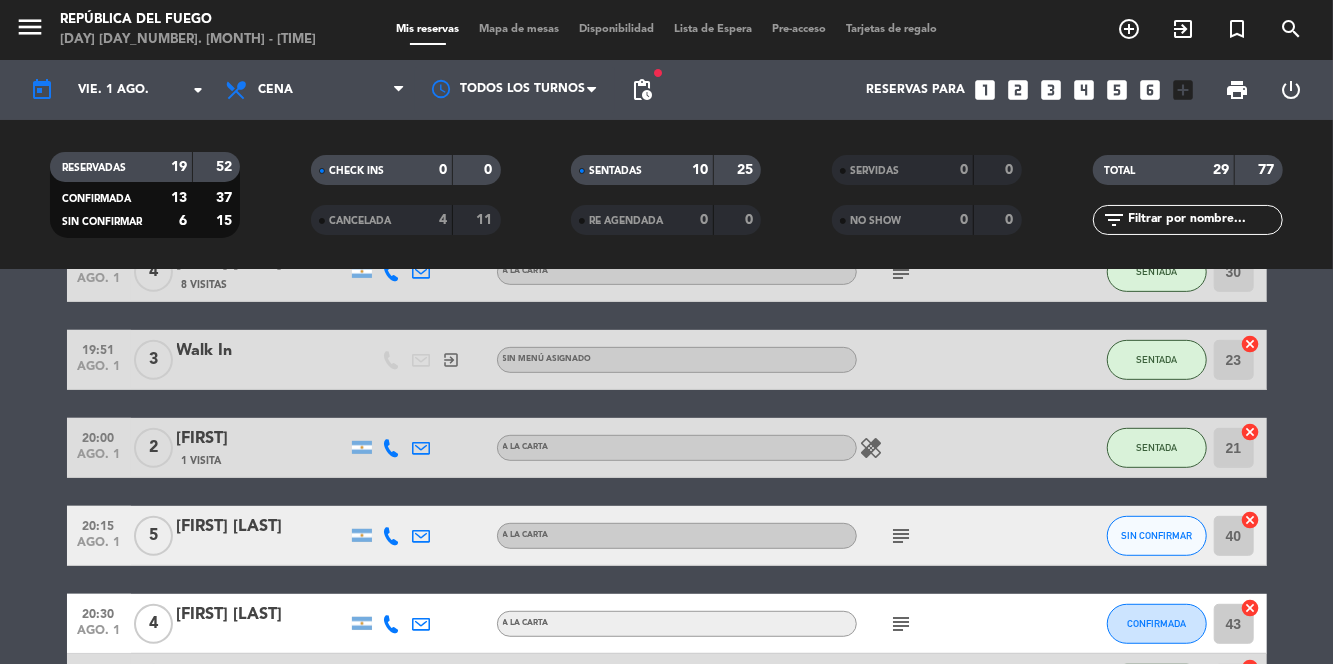 click on "healing" 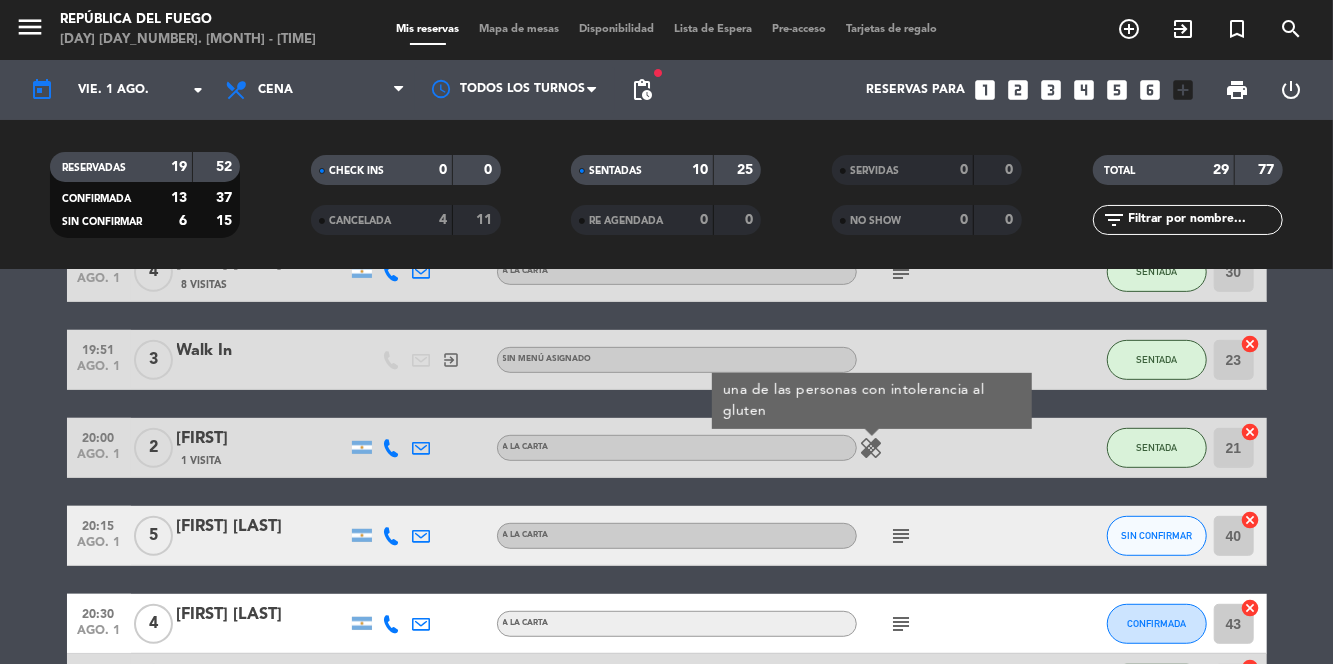 click on "subject" 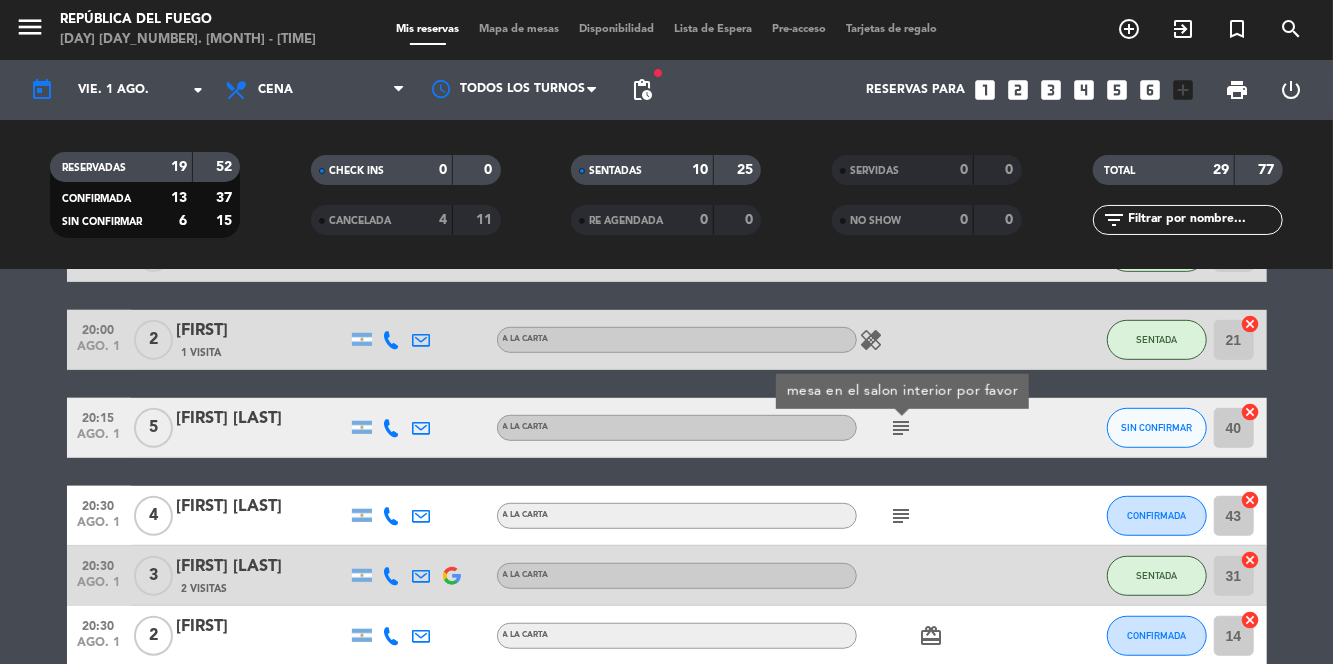 scroll, scrollTop: 656, scrollLeft: 0, axis: vertical 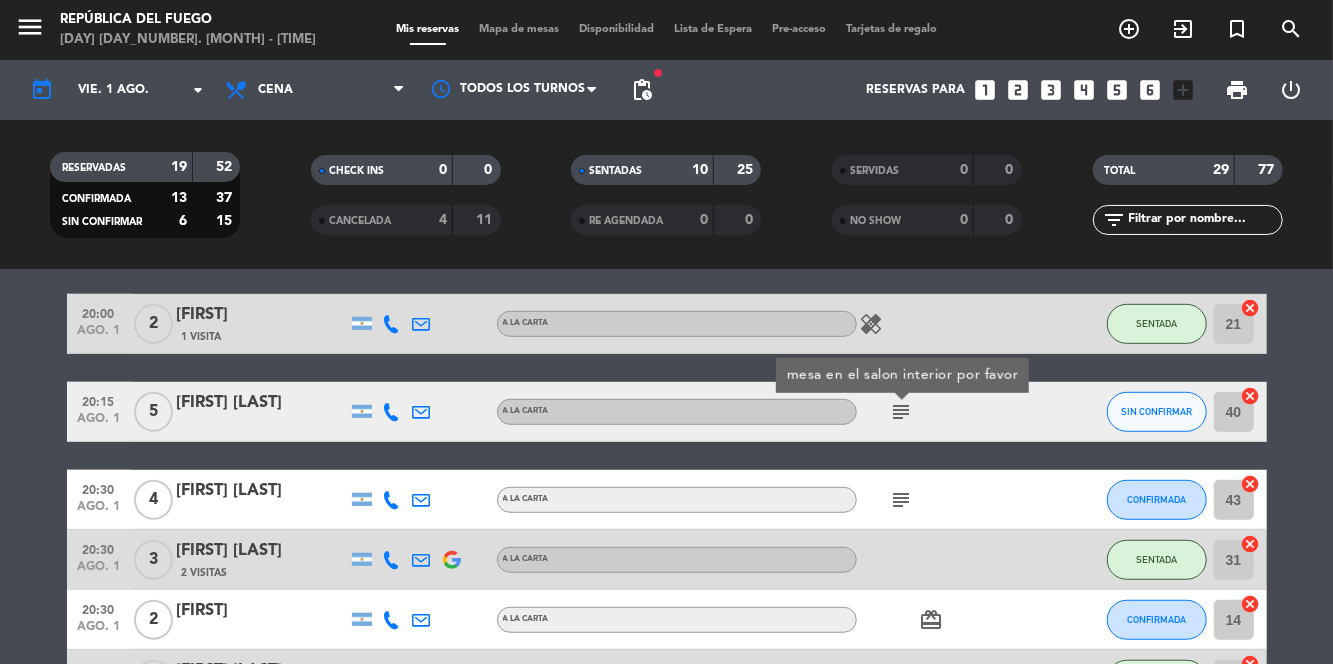click on "subject" 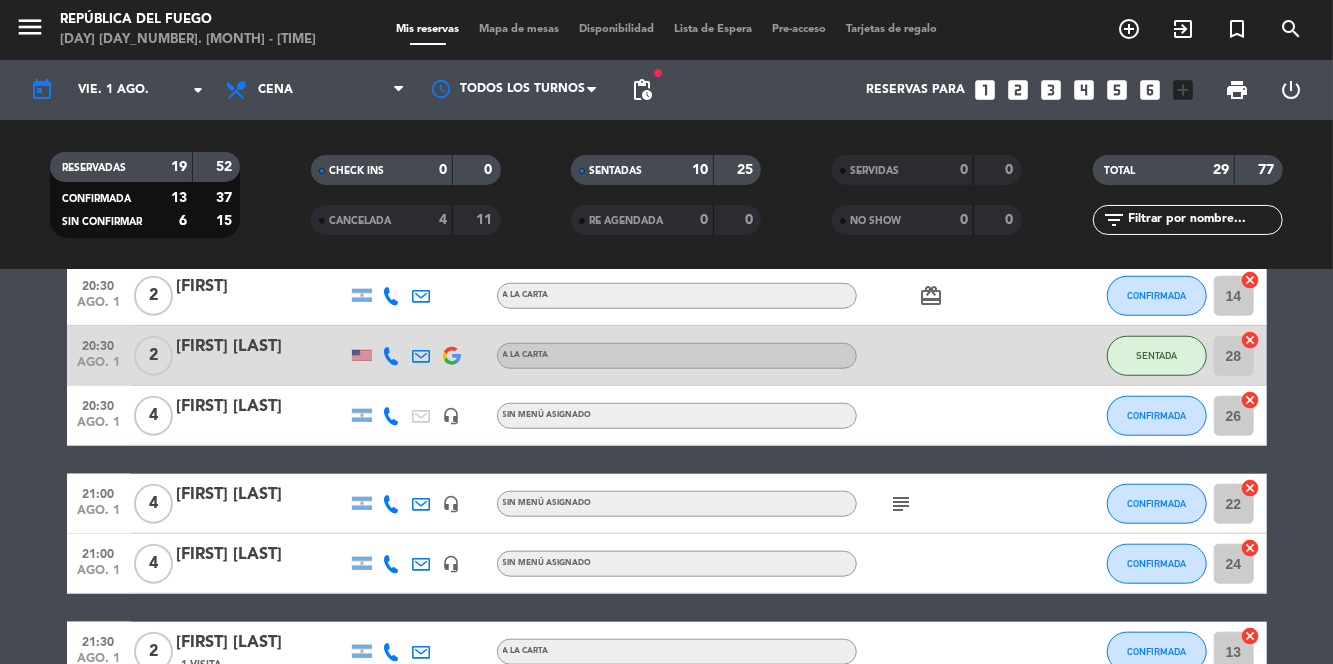 scroll, scrollTop: 982, scrollLeft: 0, axis: vertical 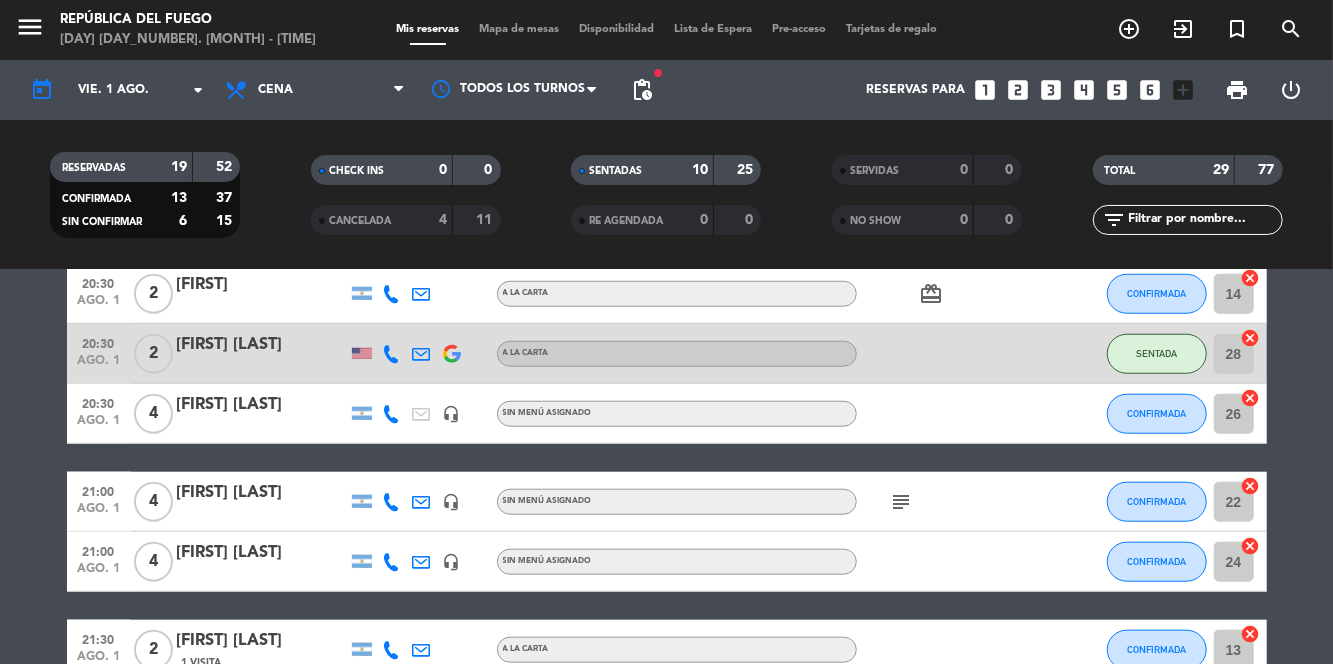 click on "subject" 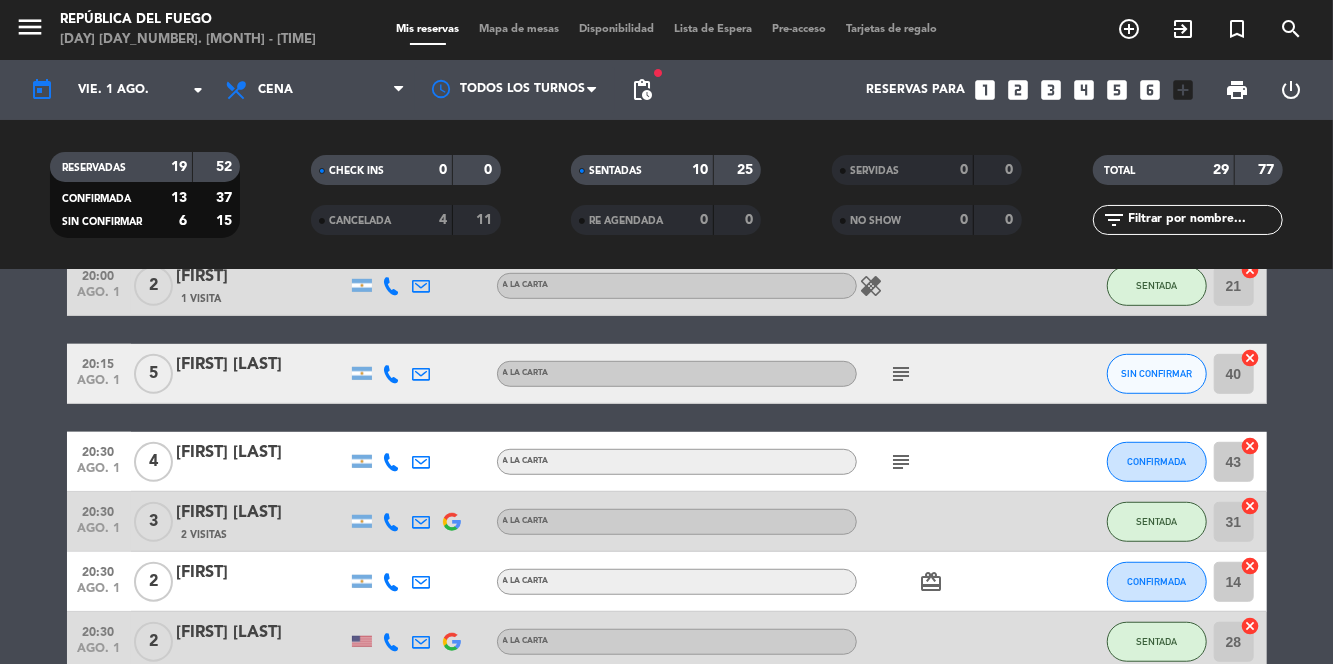 scroll, scrollTop: 670, scrollLeft: 0, axis: vertical 